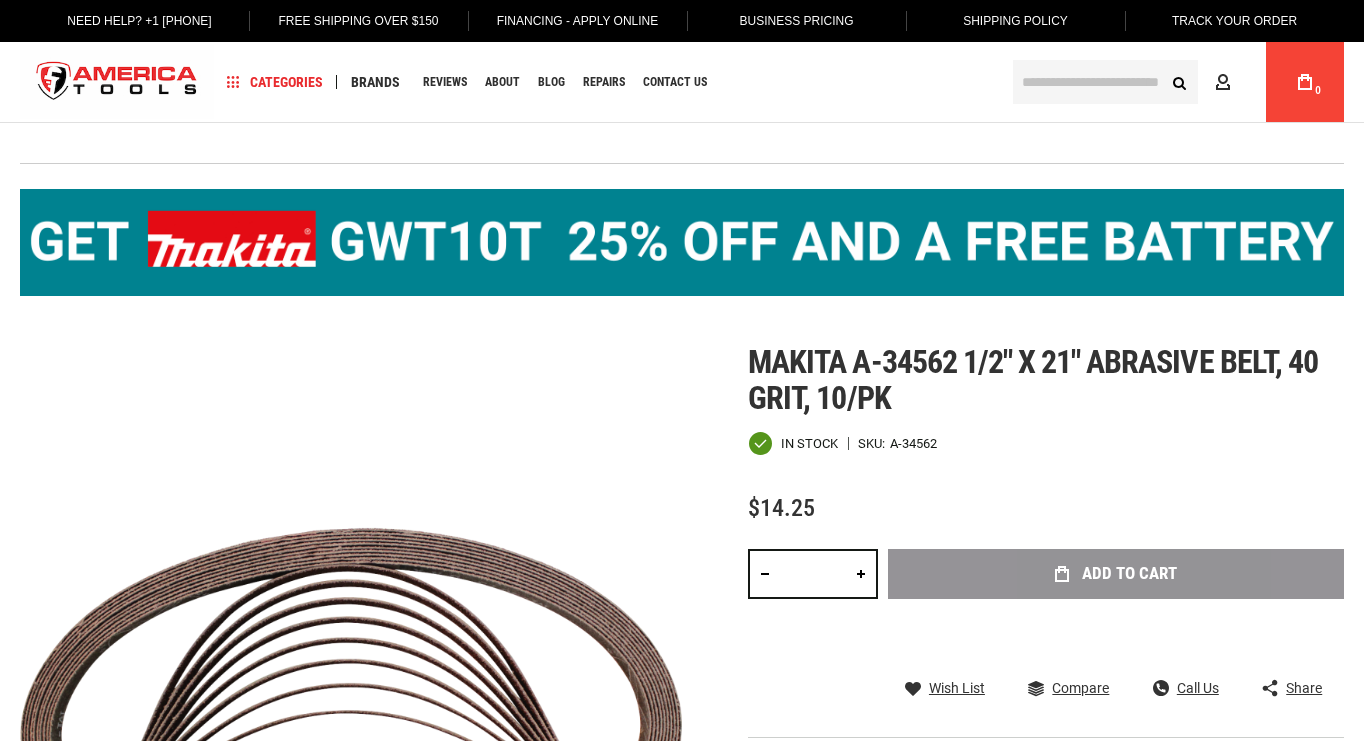 scroll, scrollTop: 0, scrollLeft: 0, axis: both 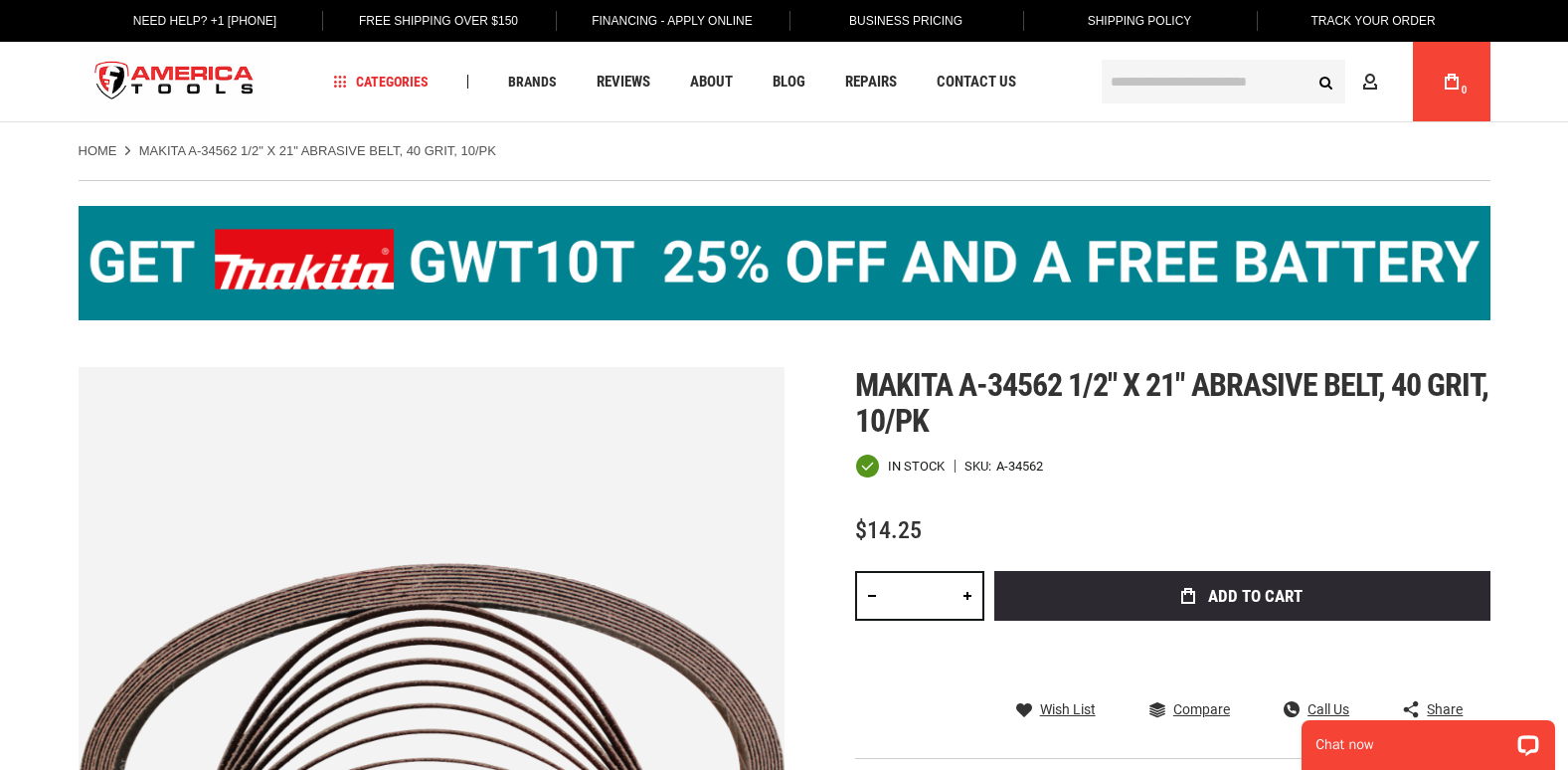 click at bounding box center [967, 596] 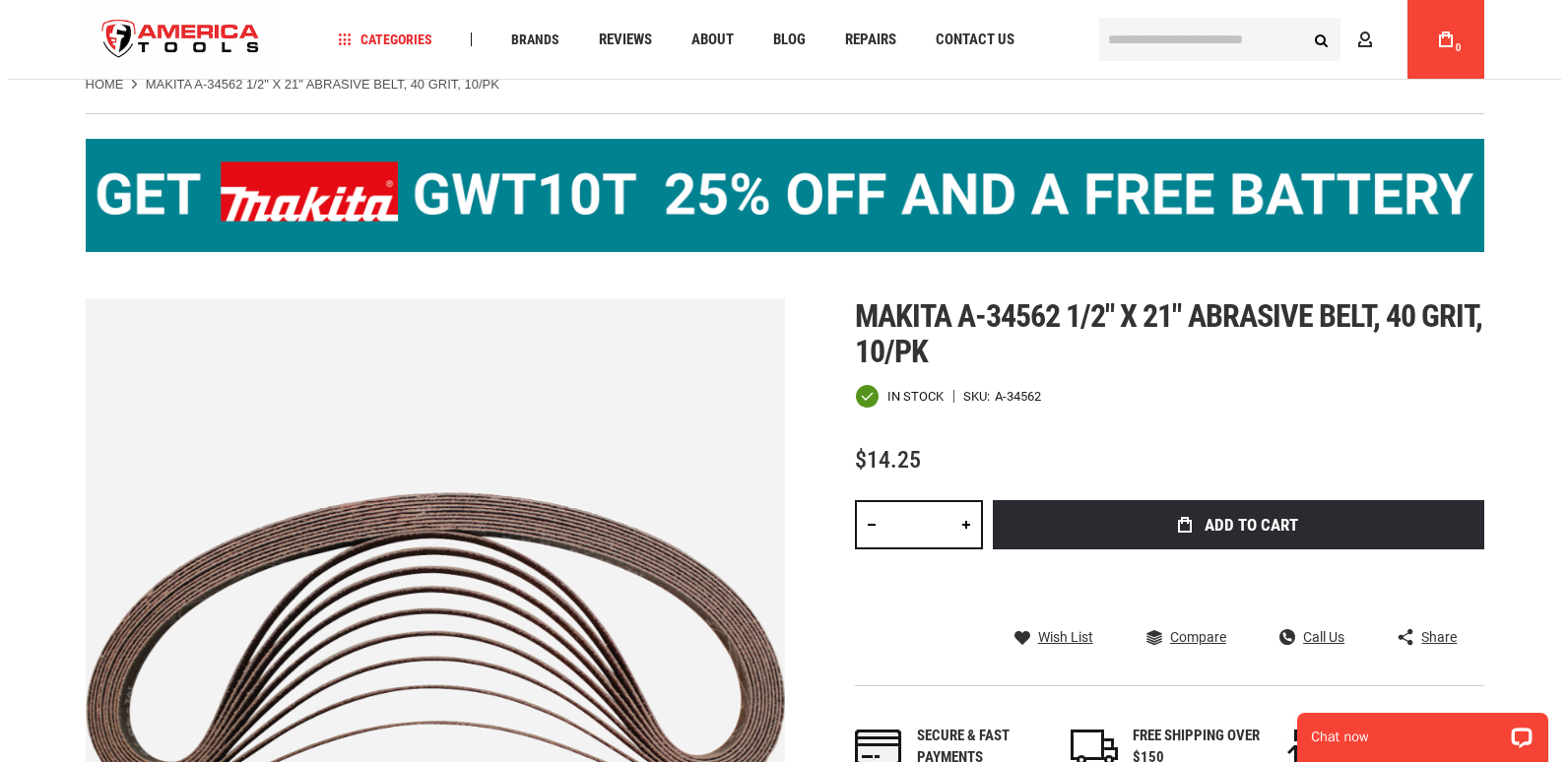 scroll, scrollTop: 98, scrollLeft: 0, axis: vertical 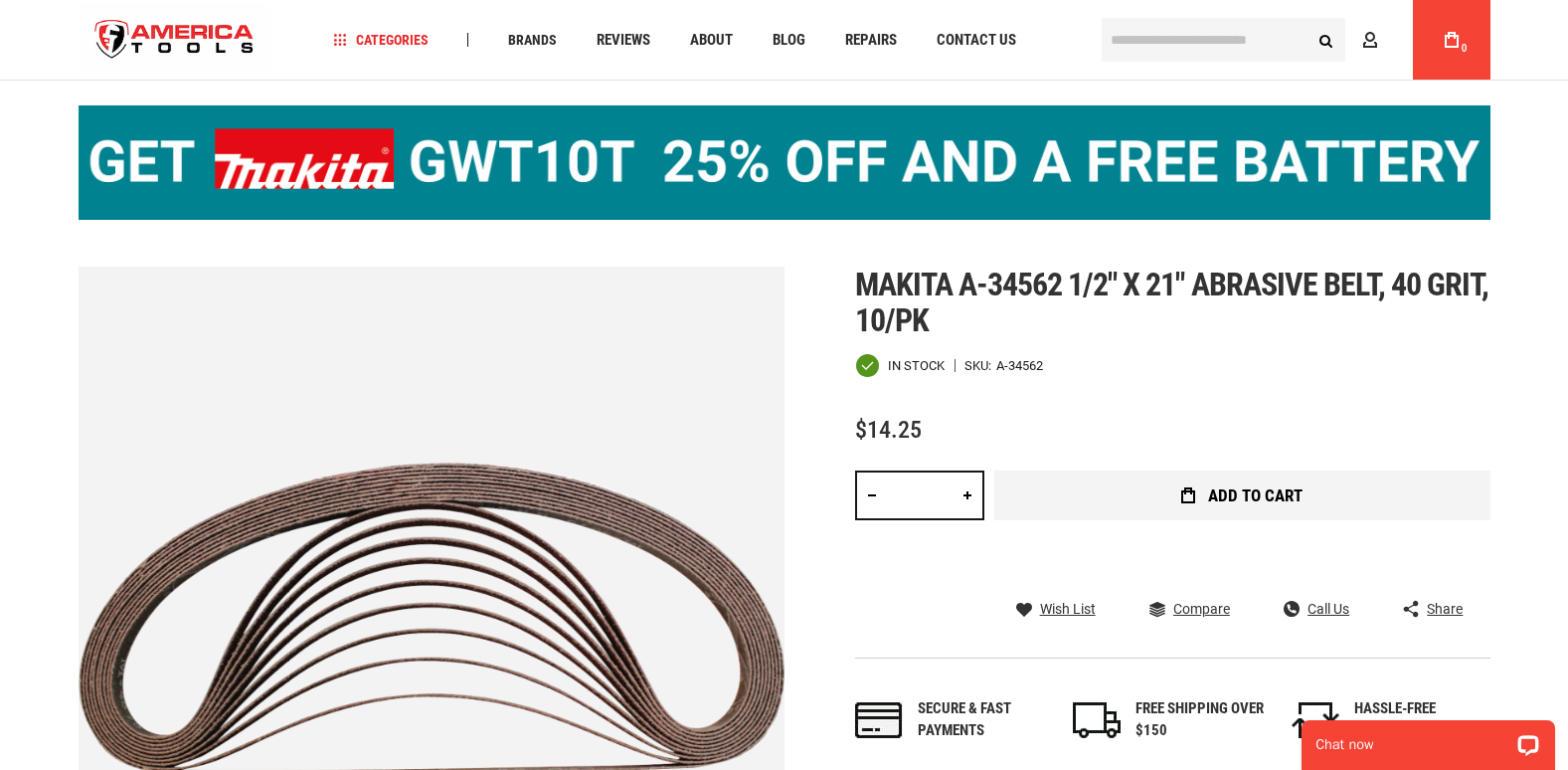 click on "Add to Cart" at bounding box center [1242, 495] 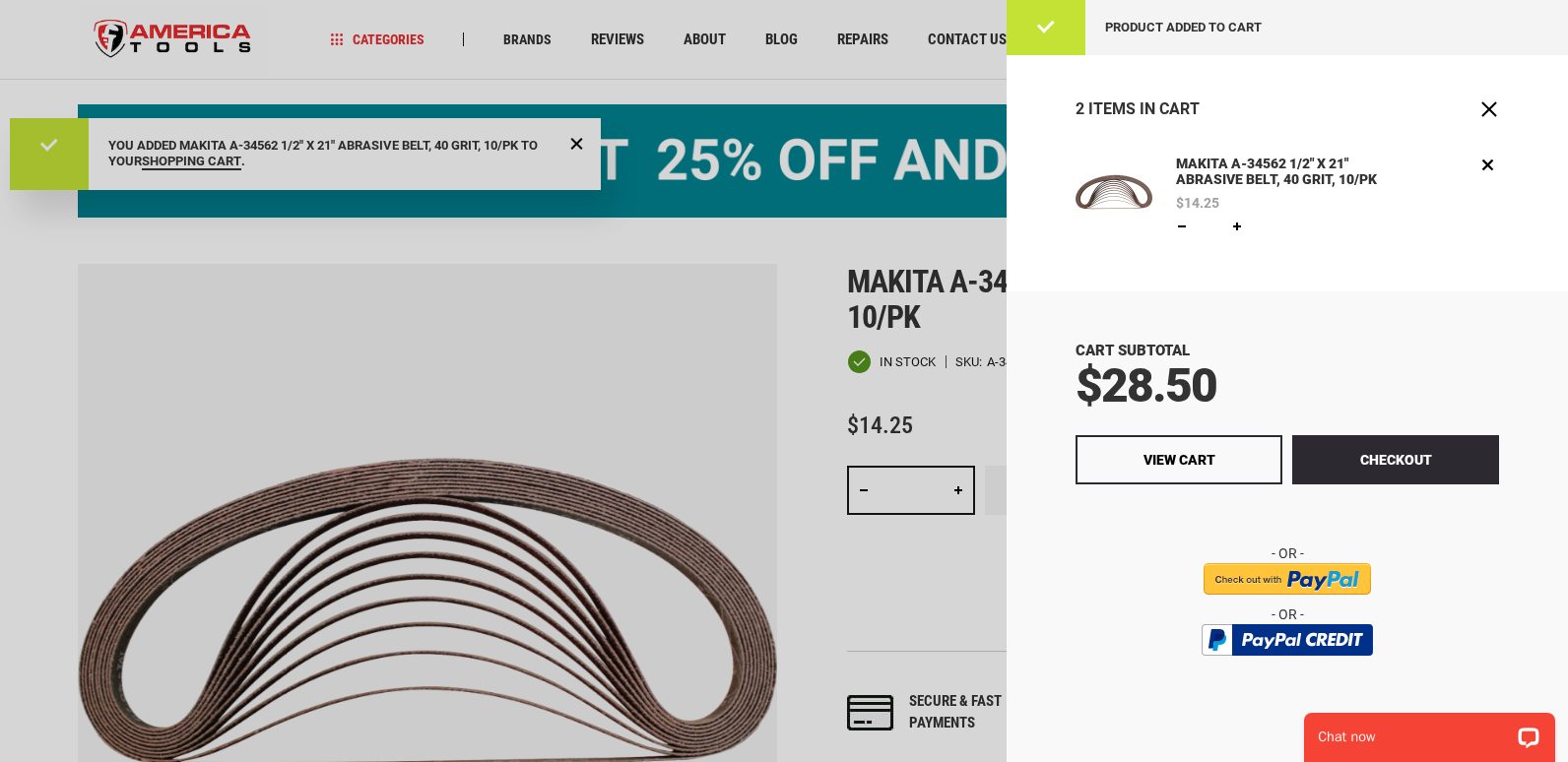 scroll, scrollTop: 0, scrollLeft: 0, axis: both 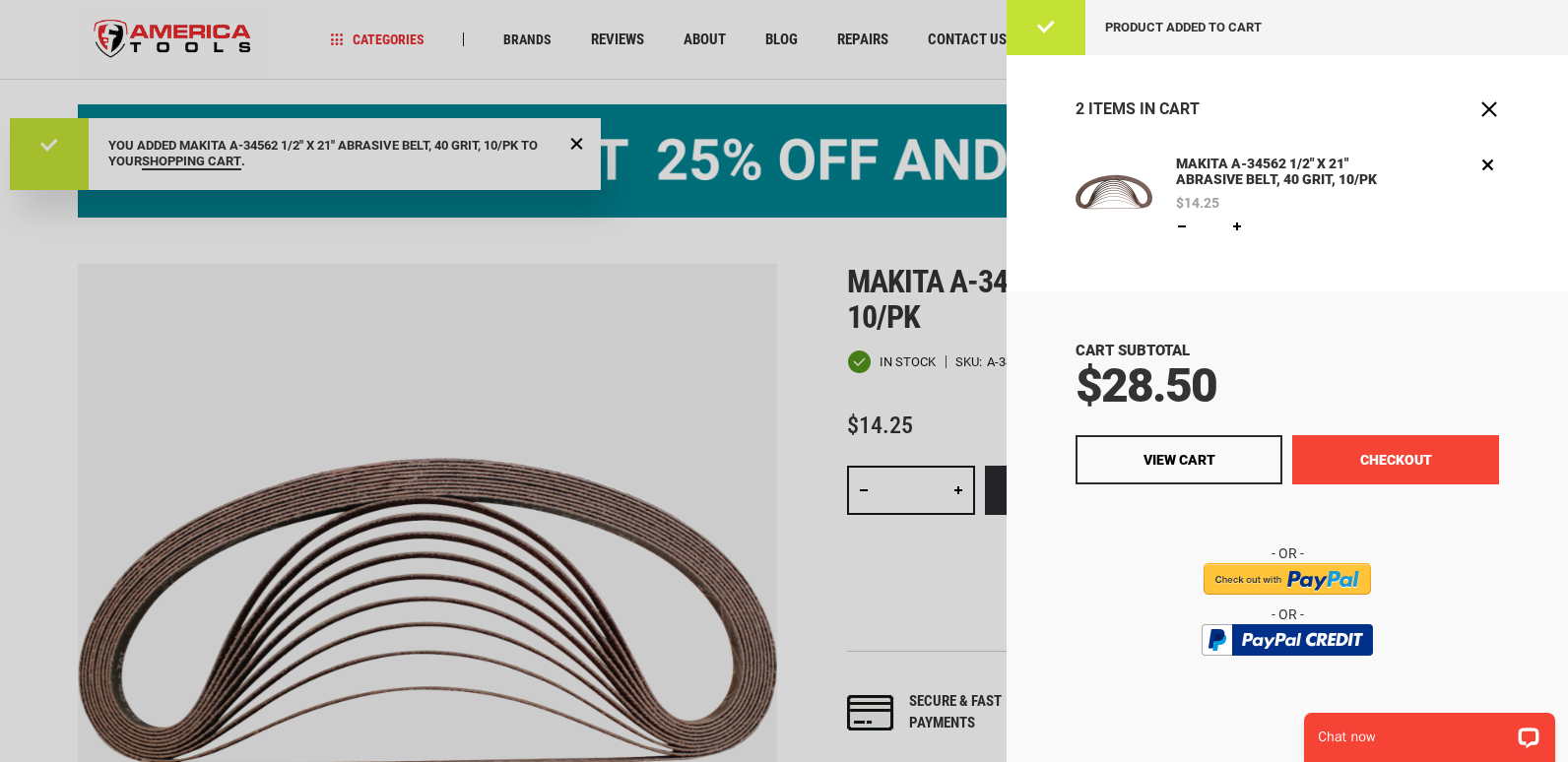 click on "Checkout" at bounding box center [1396, 460] 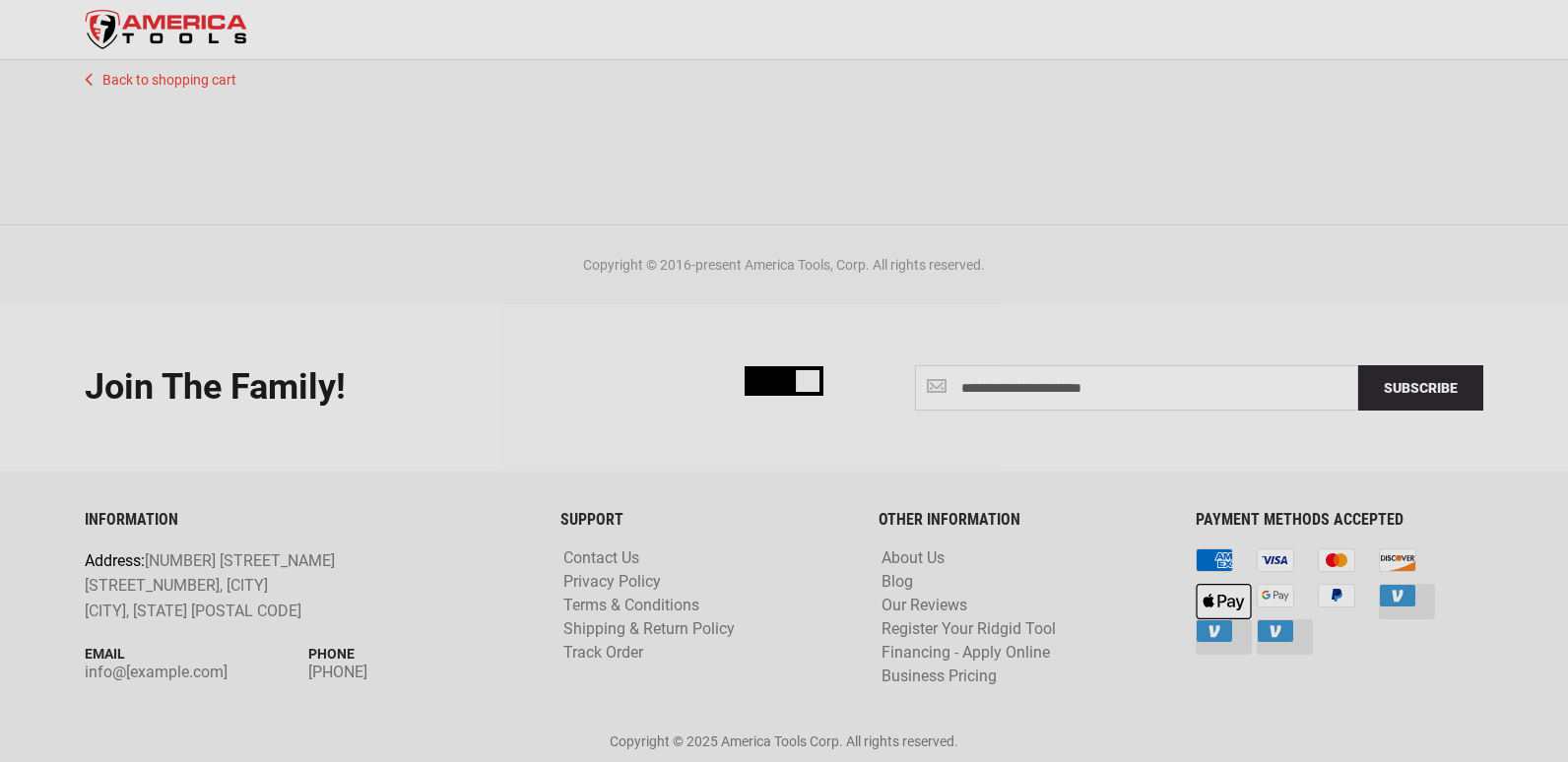 scroll, scrollTop: 0, scrollLeft: 0, axis: both 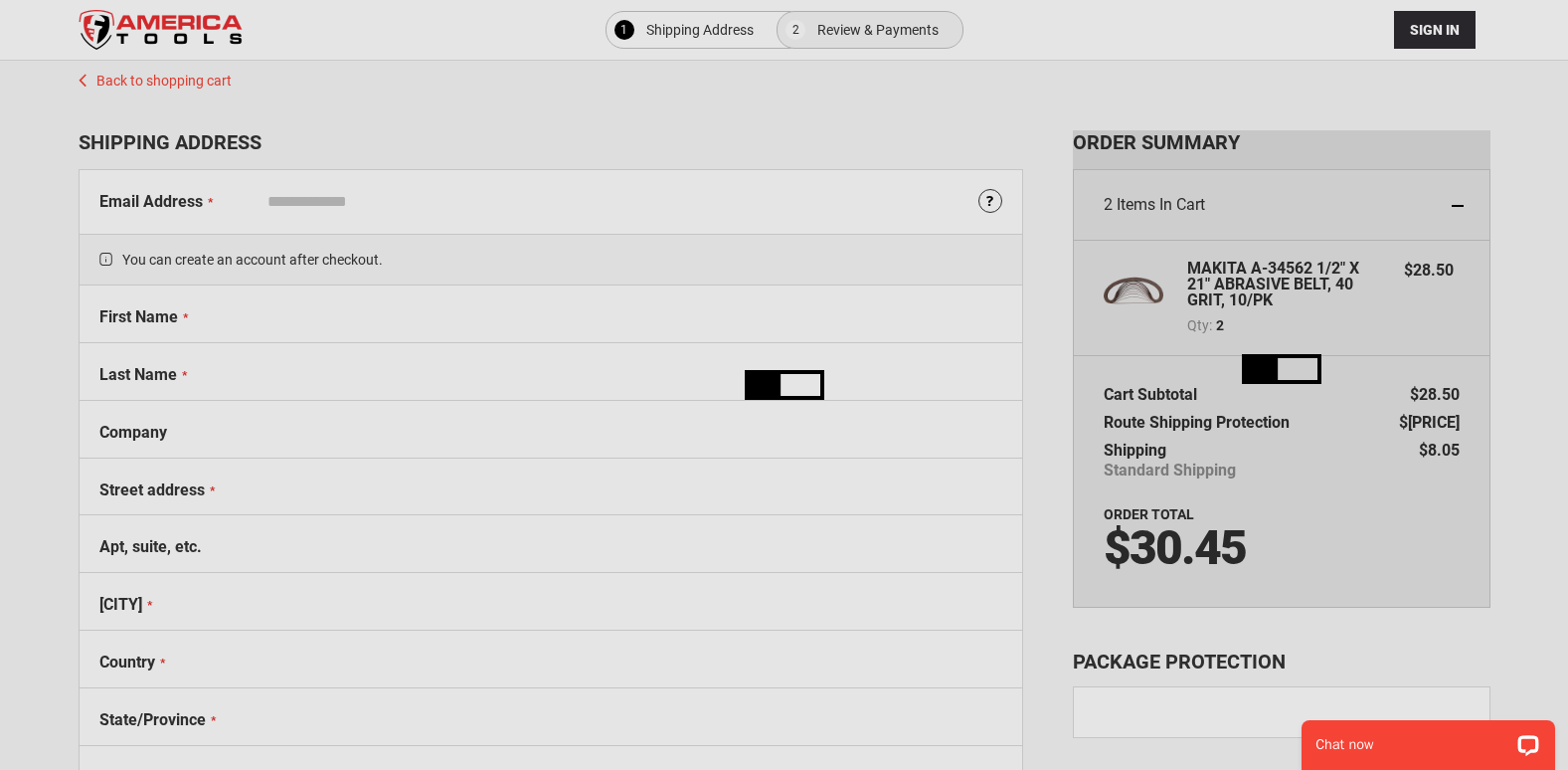select on "**" 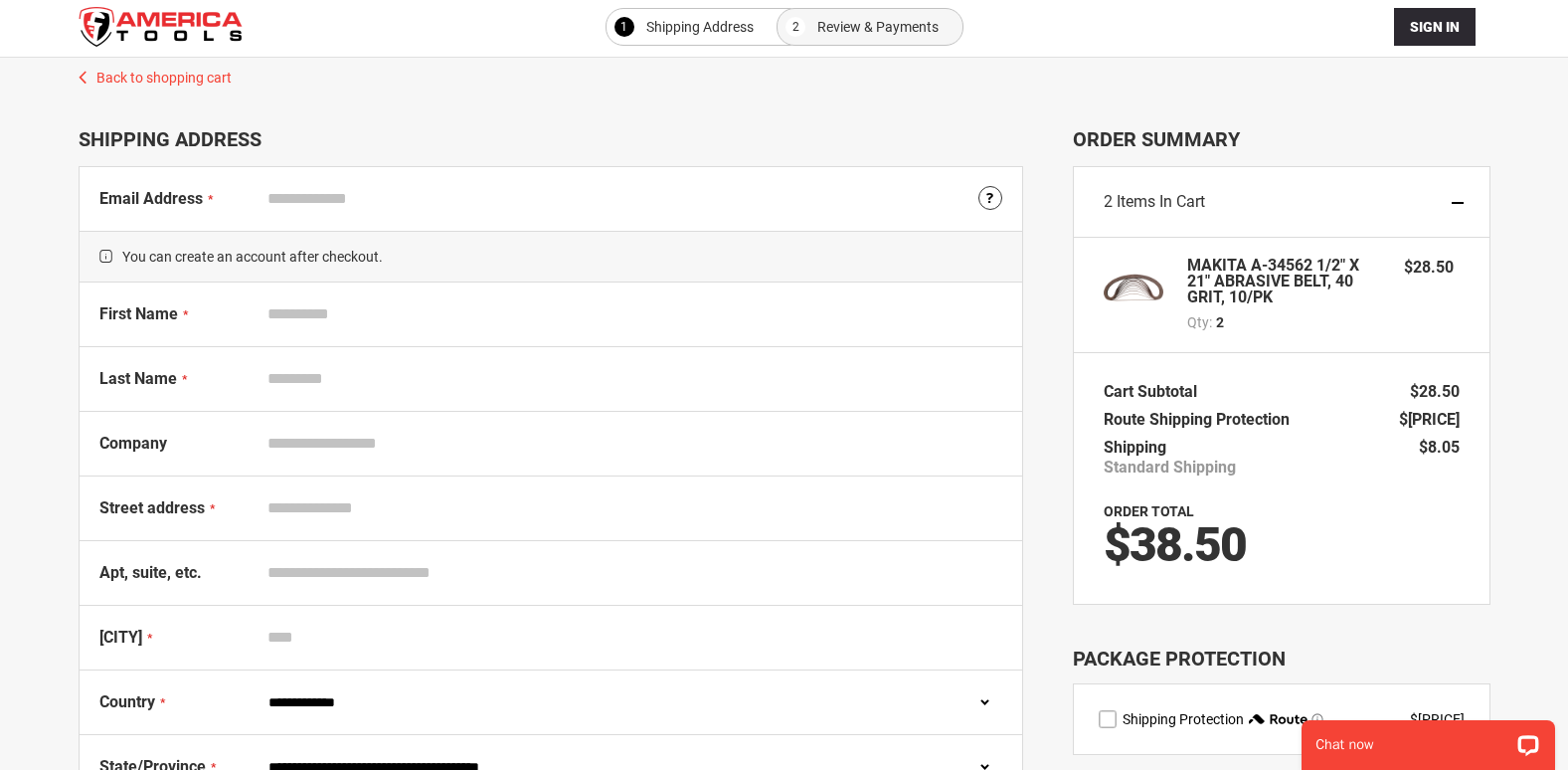 scroll, scrollTop: 0, scrollLeft: 0, axis: both 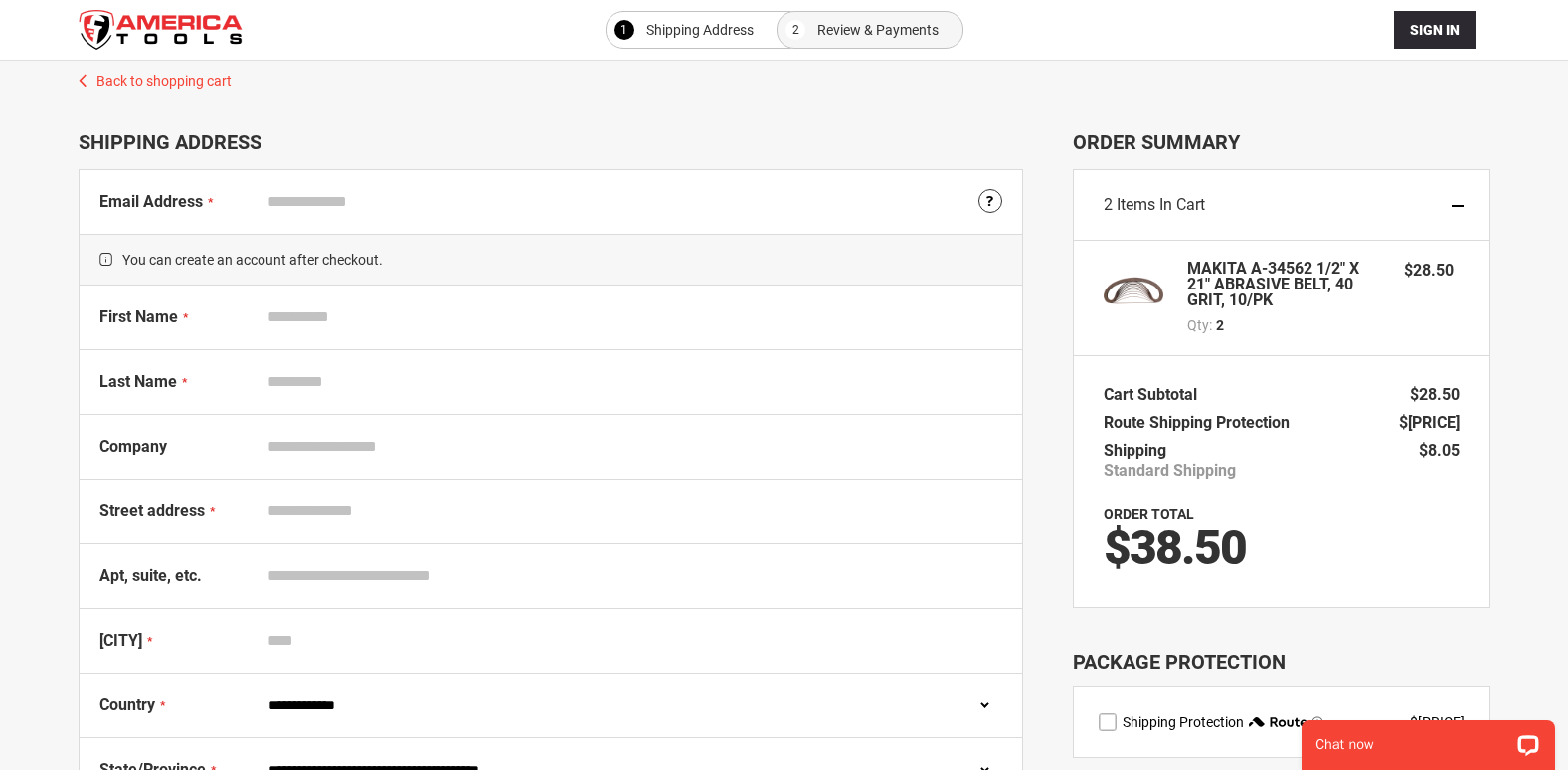 click on "Email Address" at bounding box center [630, 202] 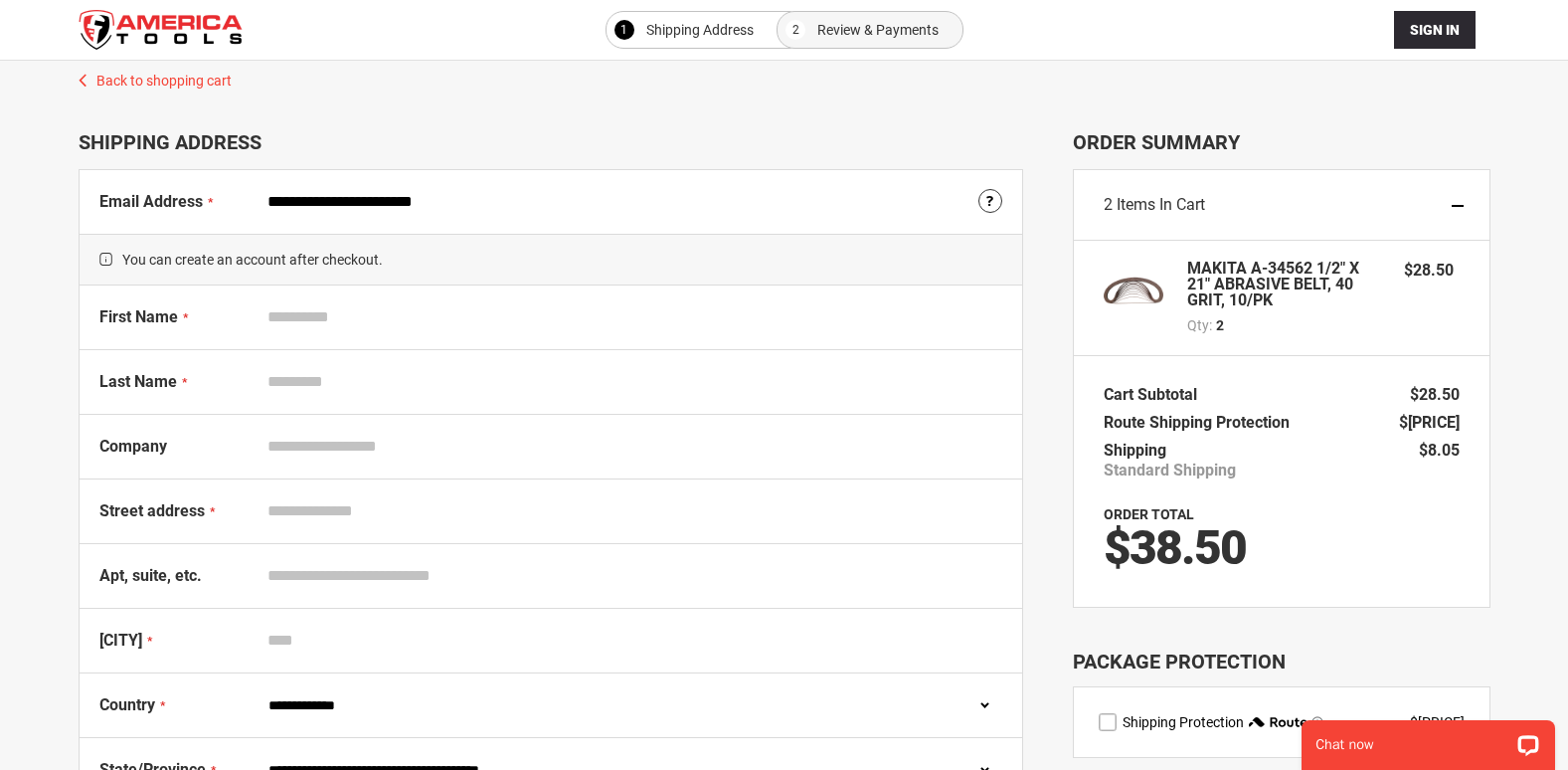 click on "First Name" at bounding box center (630, 317) 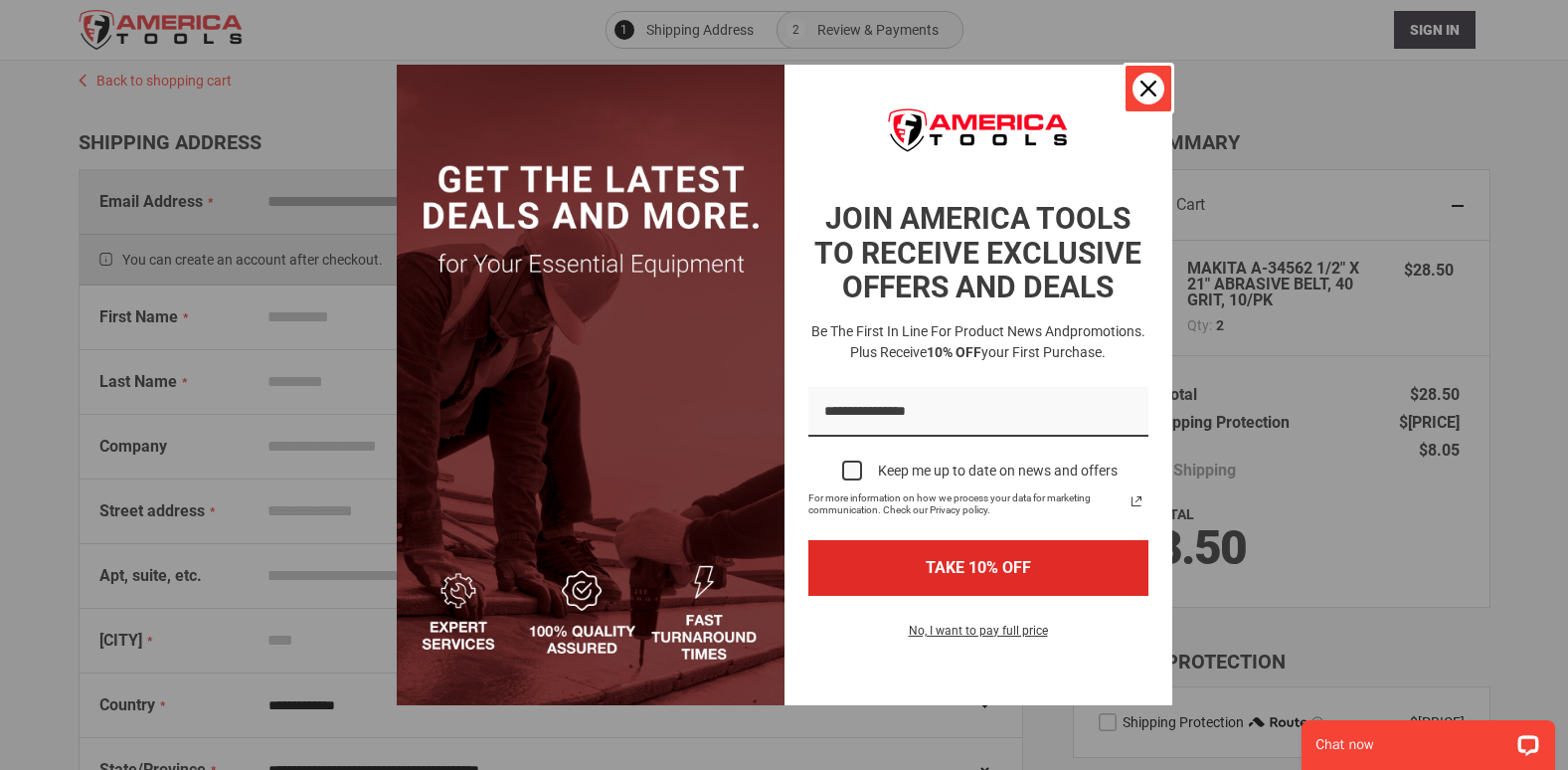 click 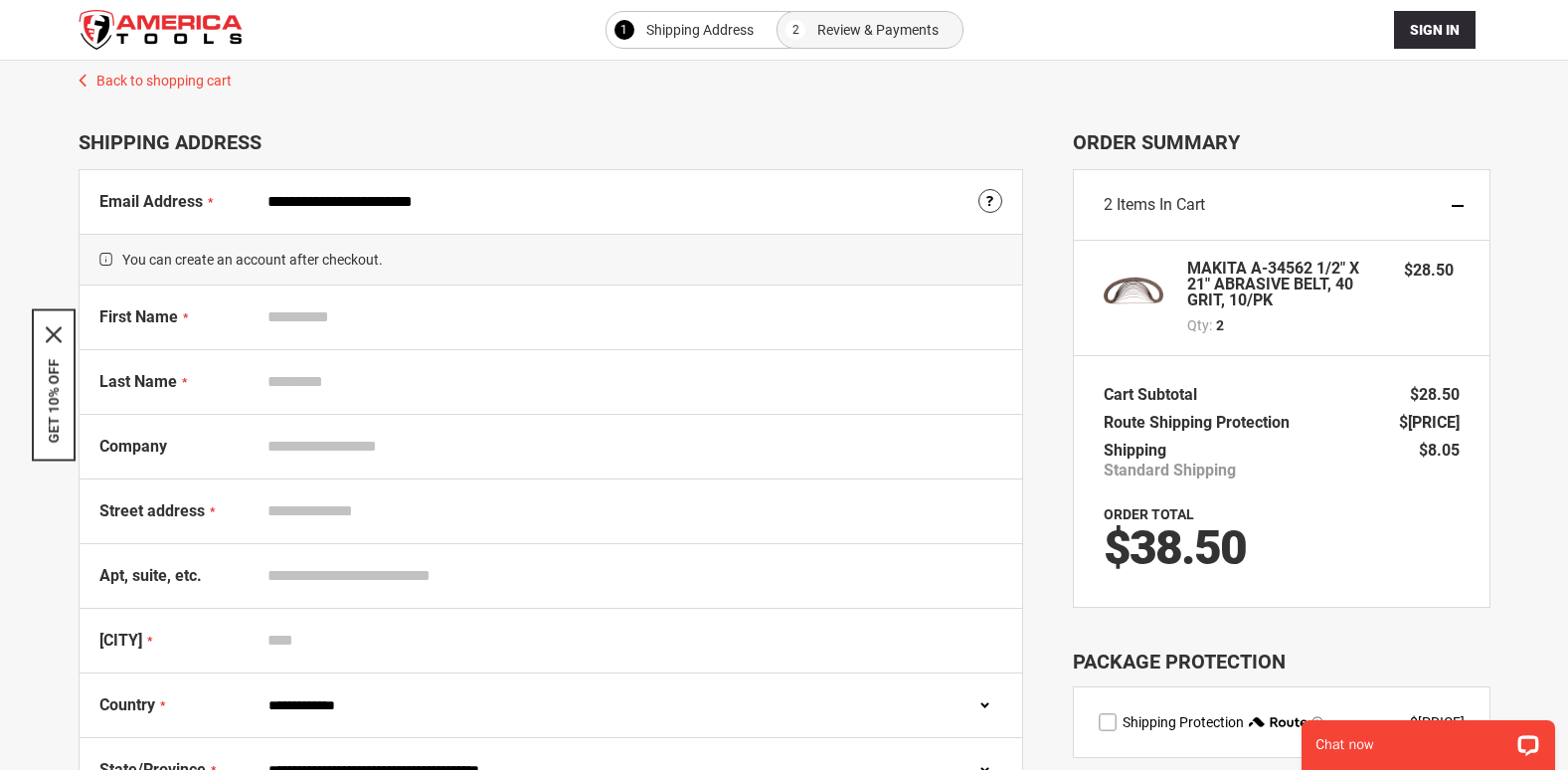 click on "First Name" at bounding box center [630, 317] 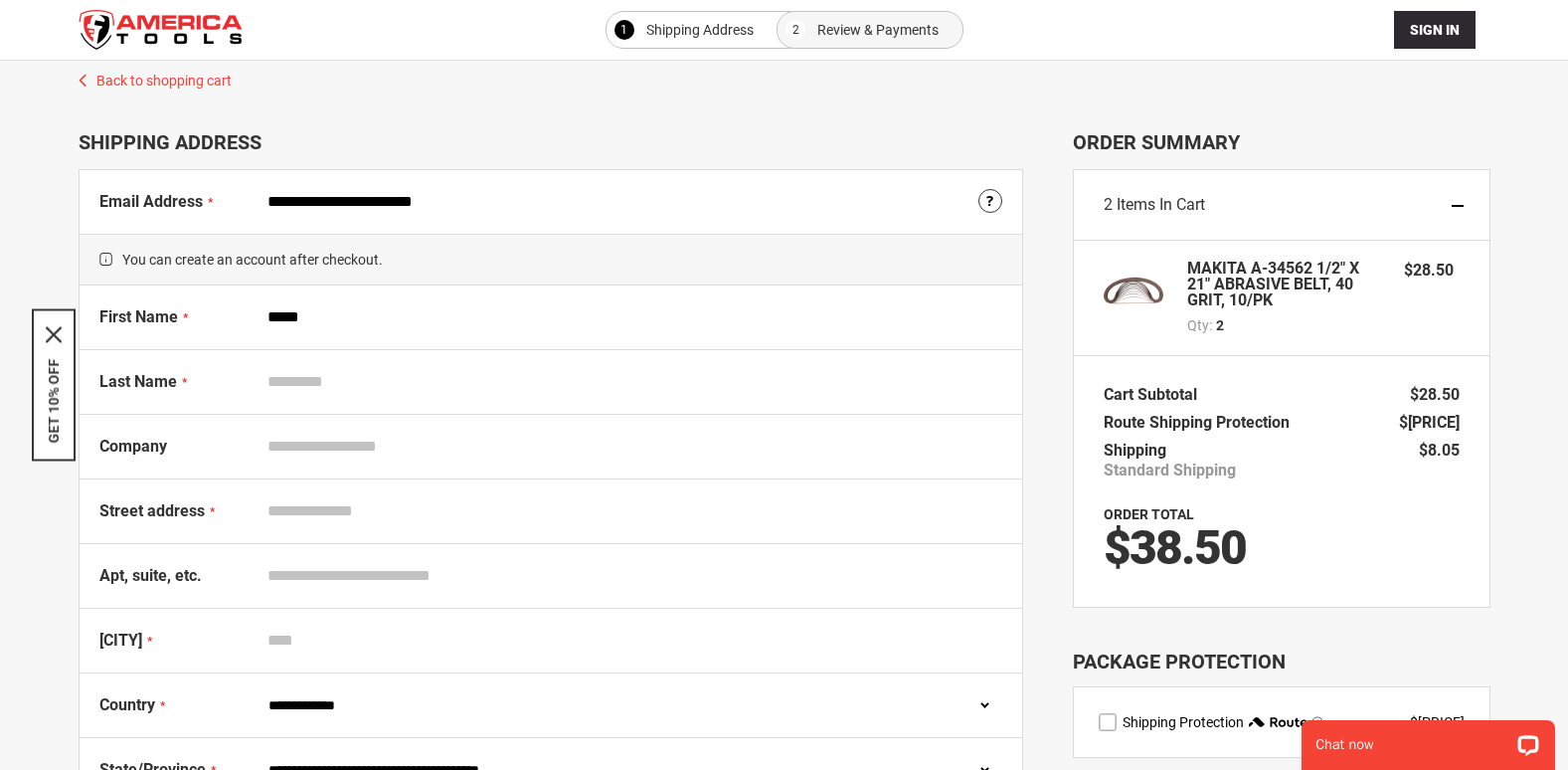 type on "****" 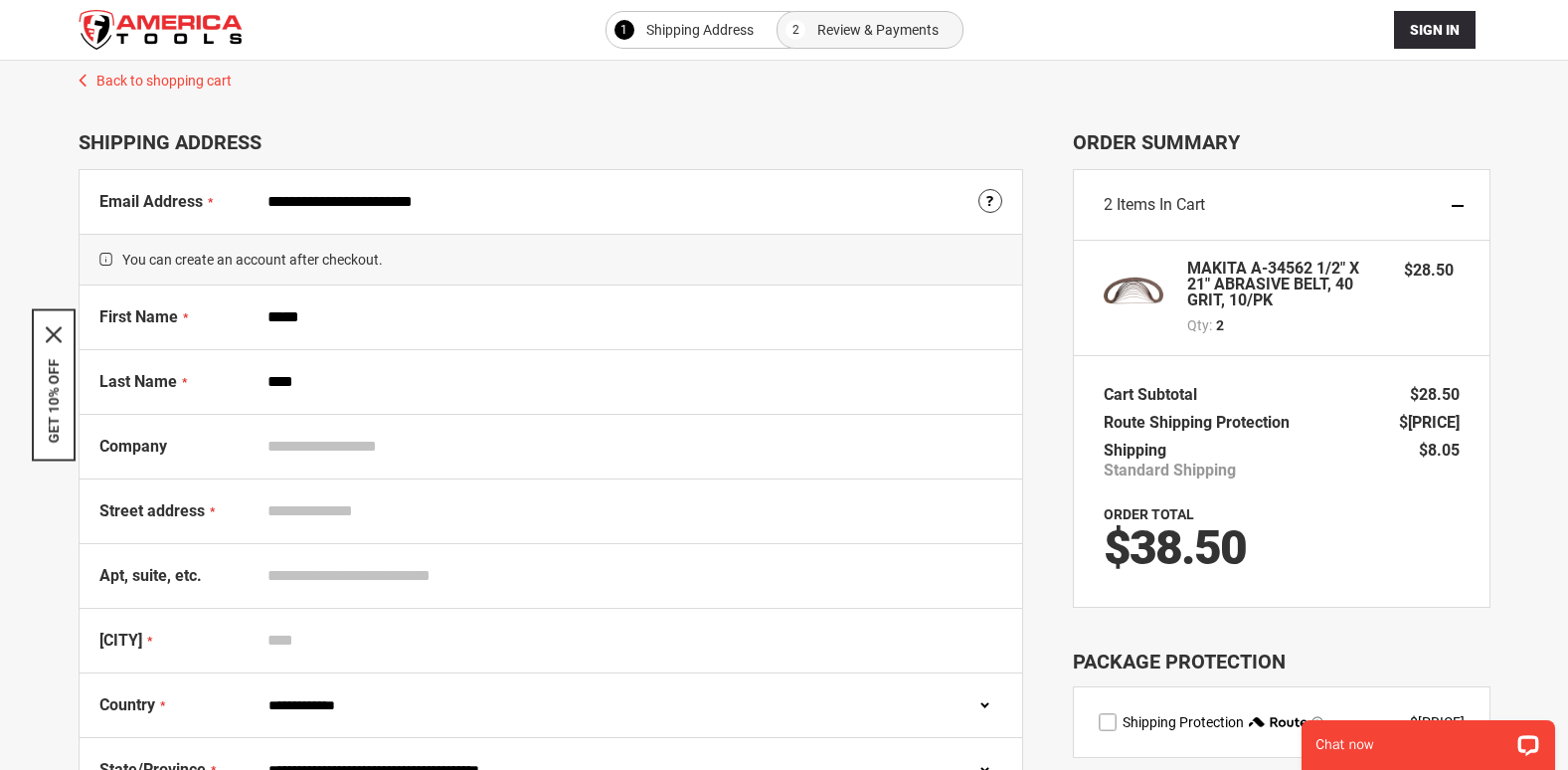type on "**********" 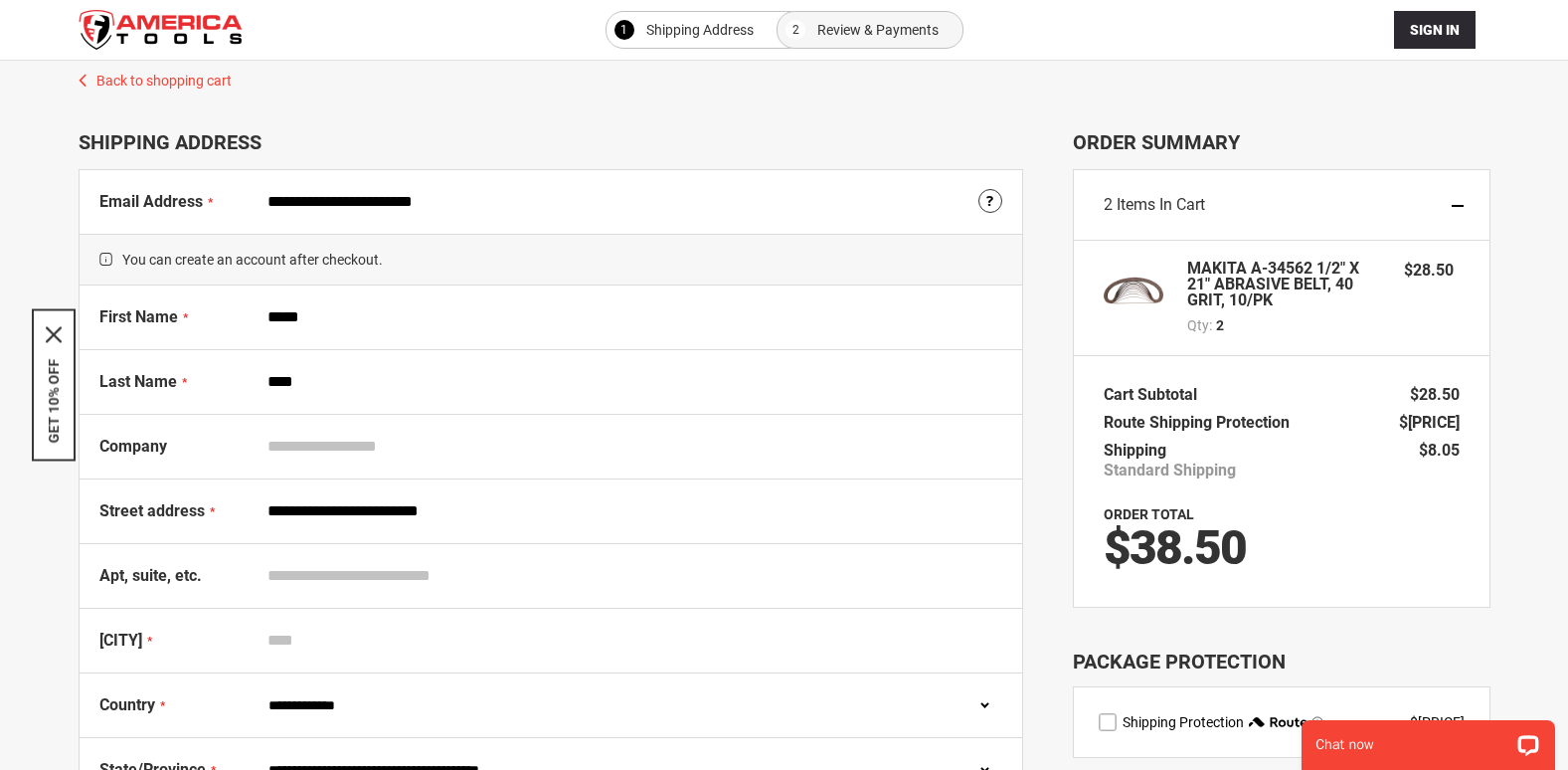 type on "*******" 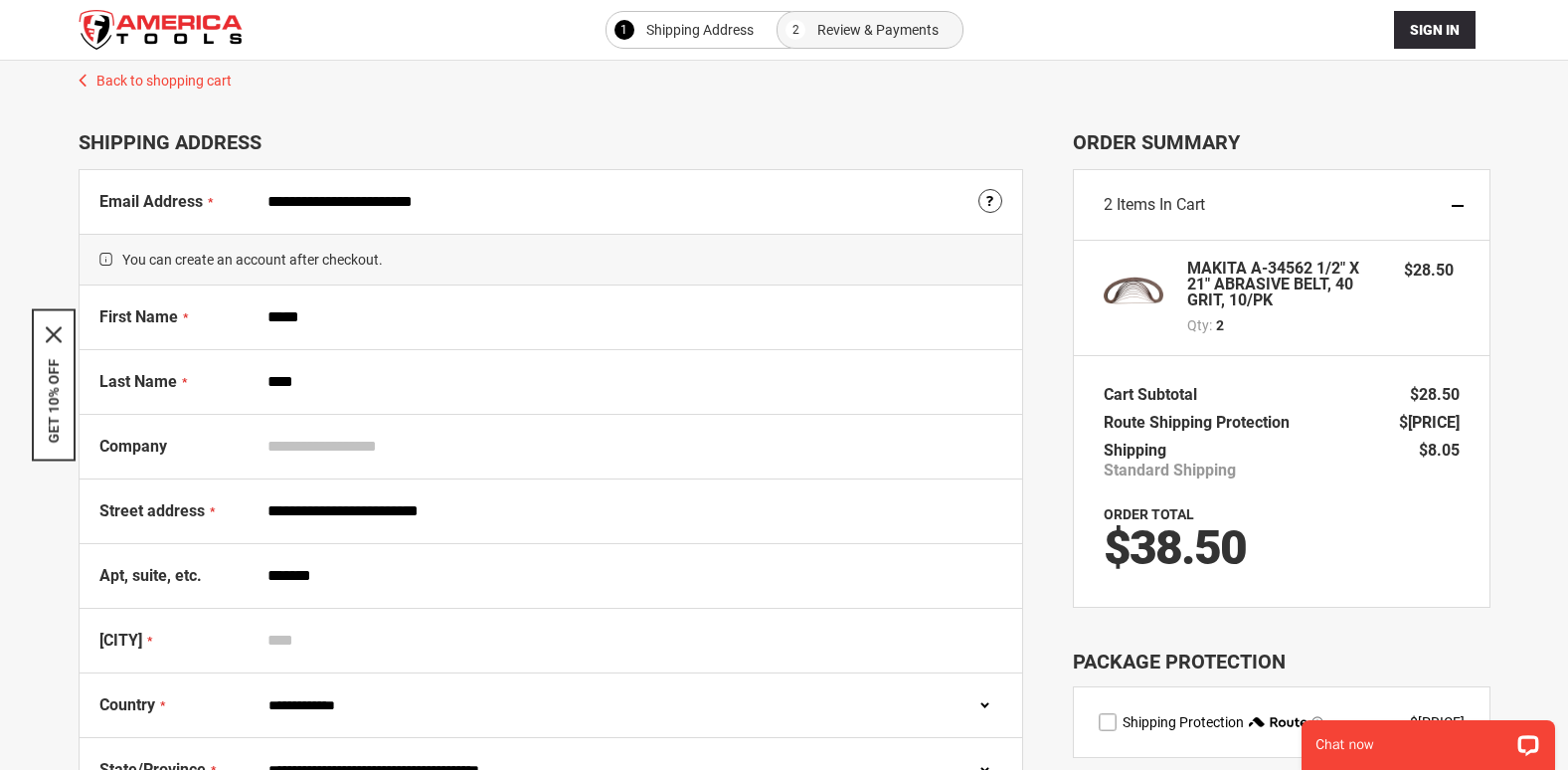 type on "**********" 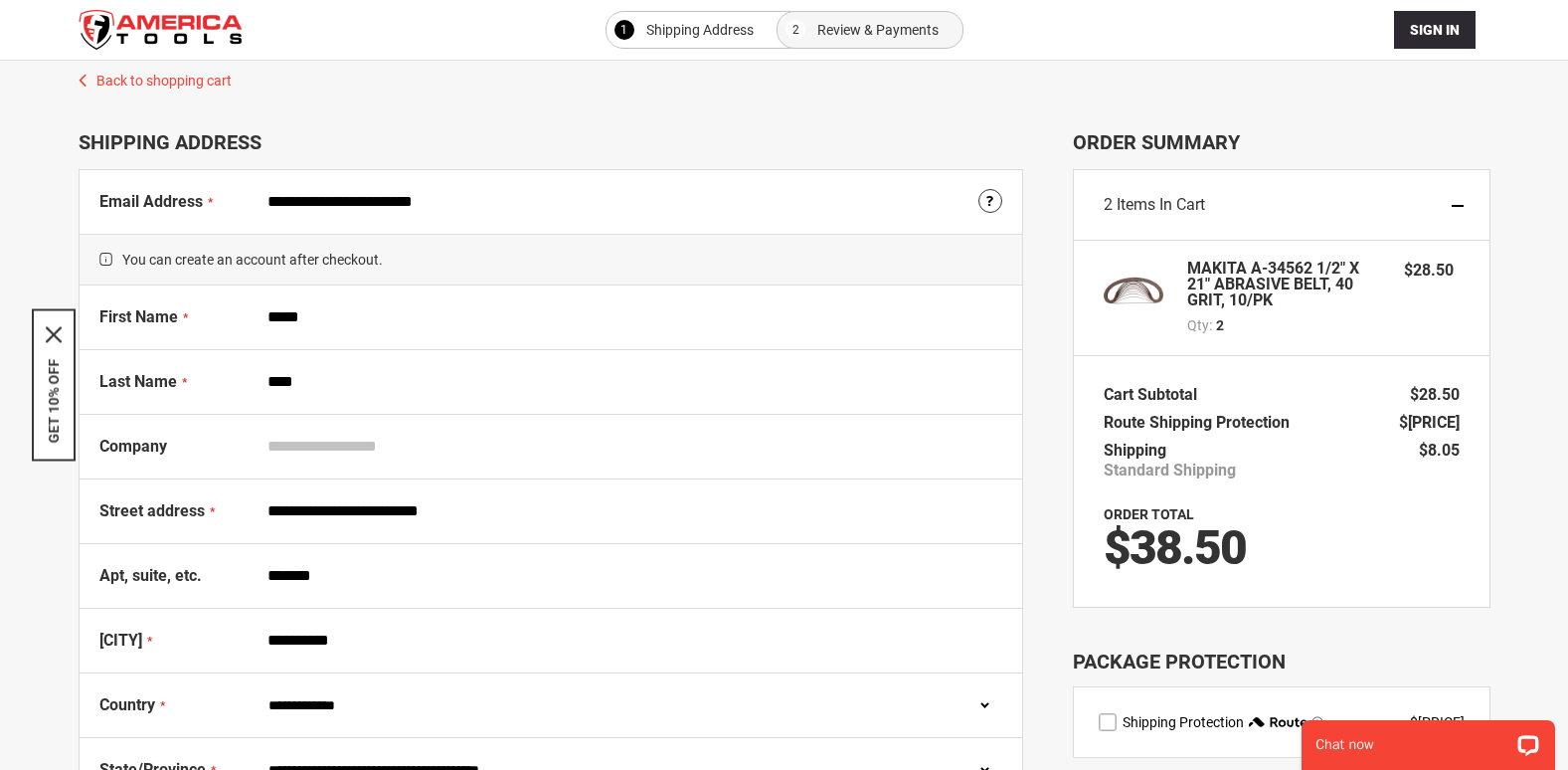 select on "**" 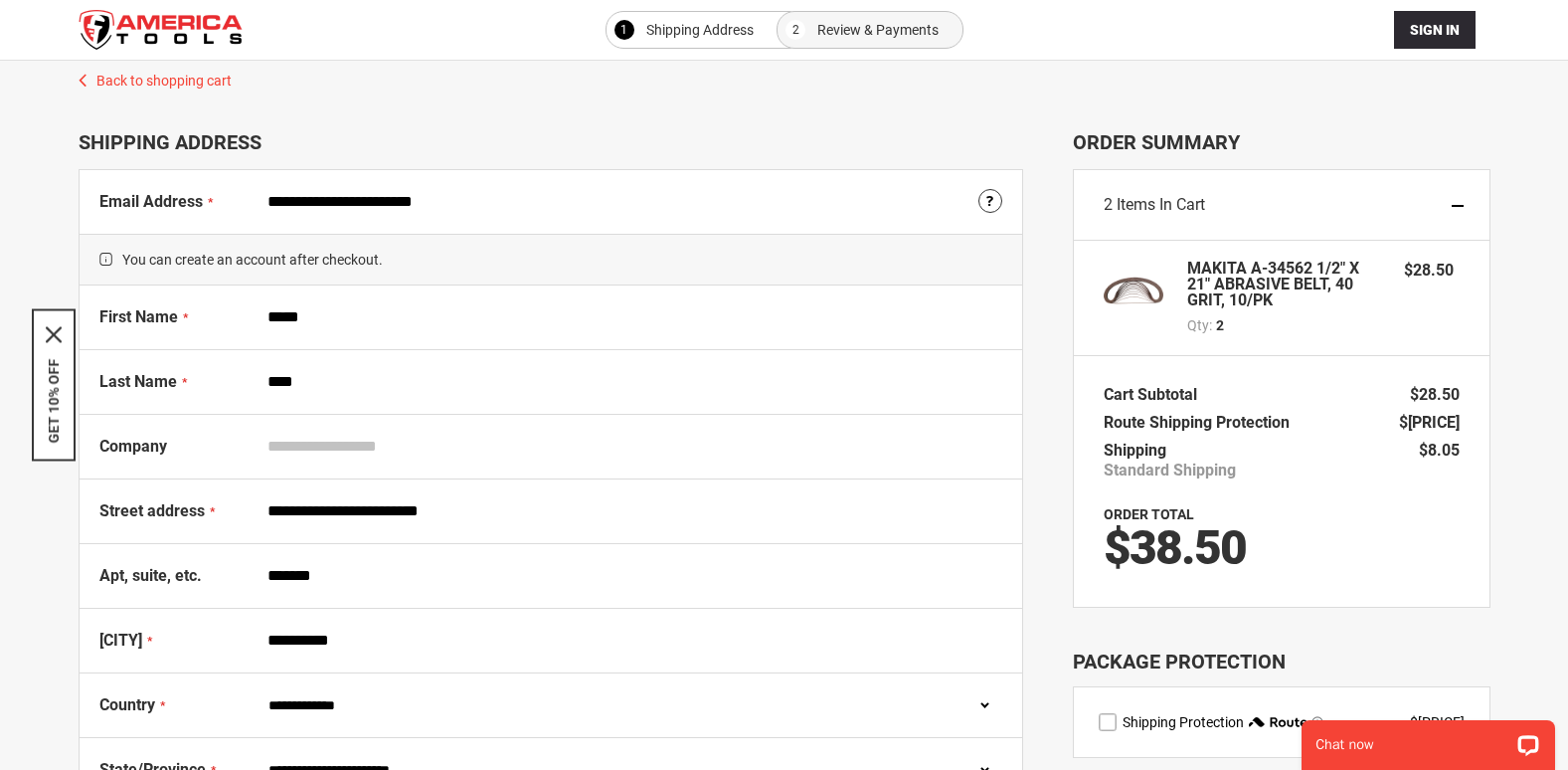 type on "*****" 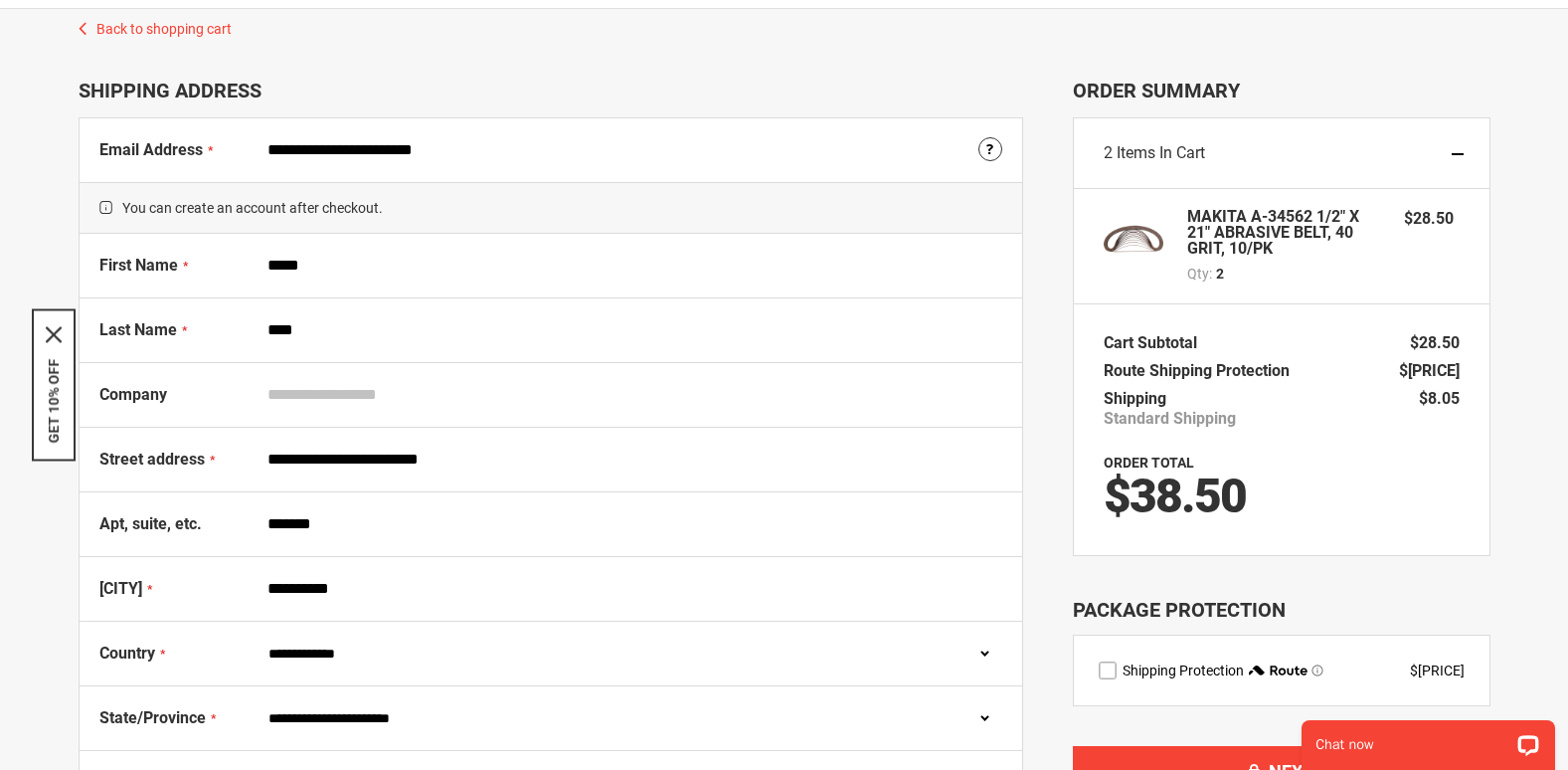 scroll, scrollTop: 99, scrollLeft: 0, axis: vertical 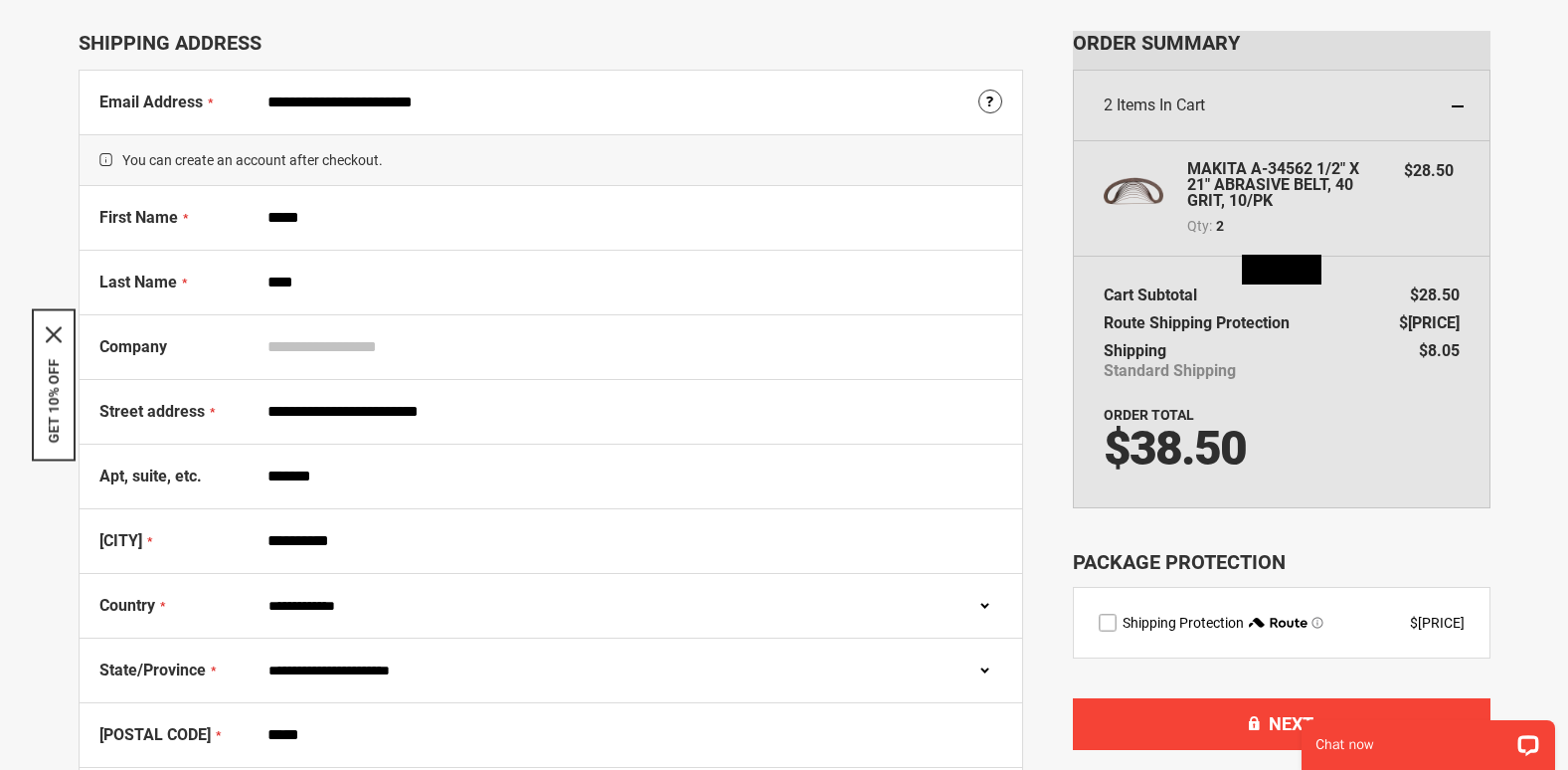 click on "Company" at bounding box center (630, 347) 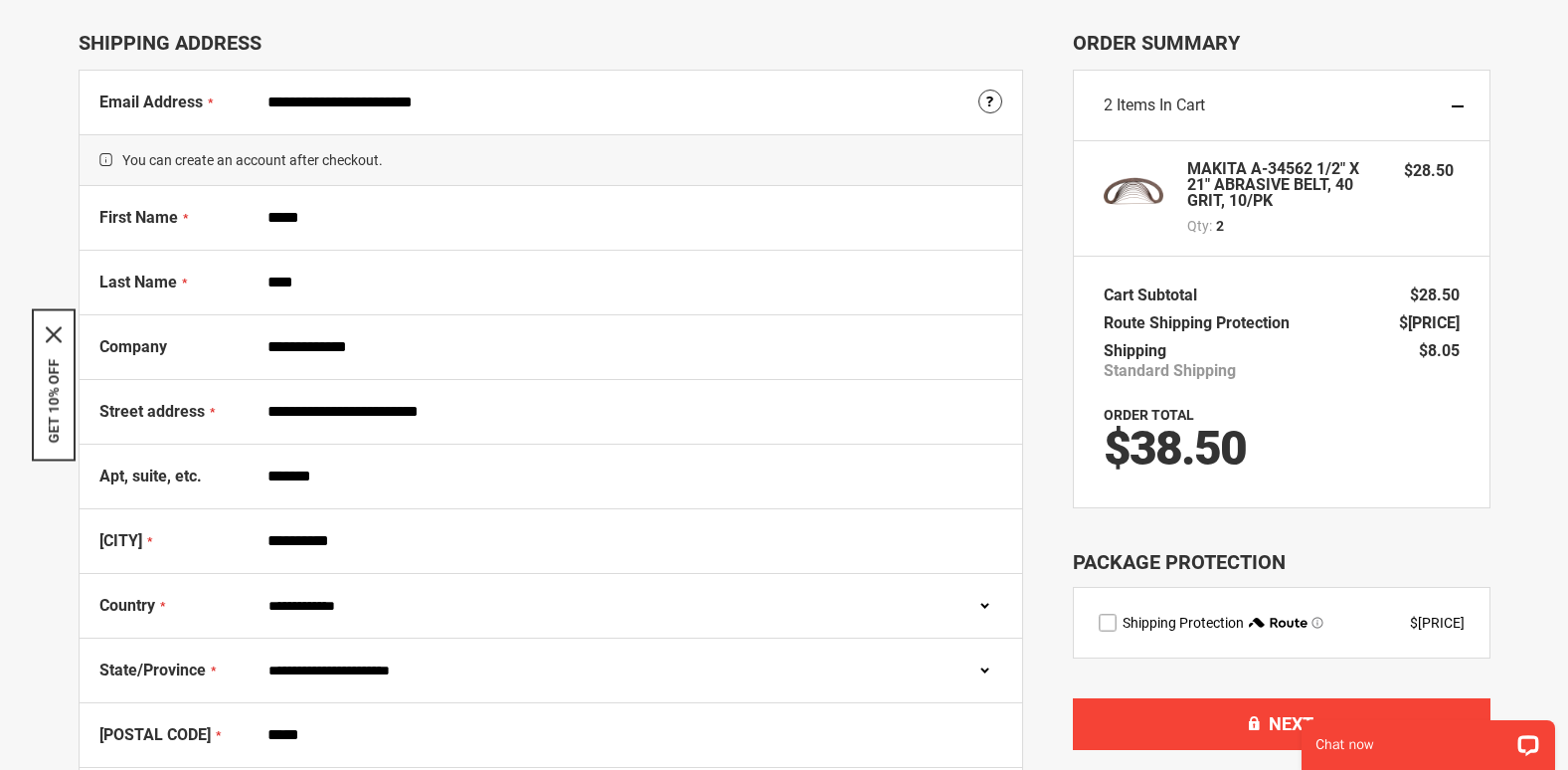 click on "**********" at bounding box center [630, 347] 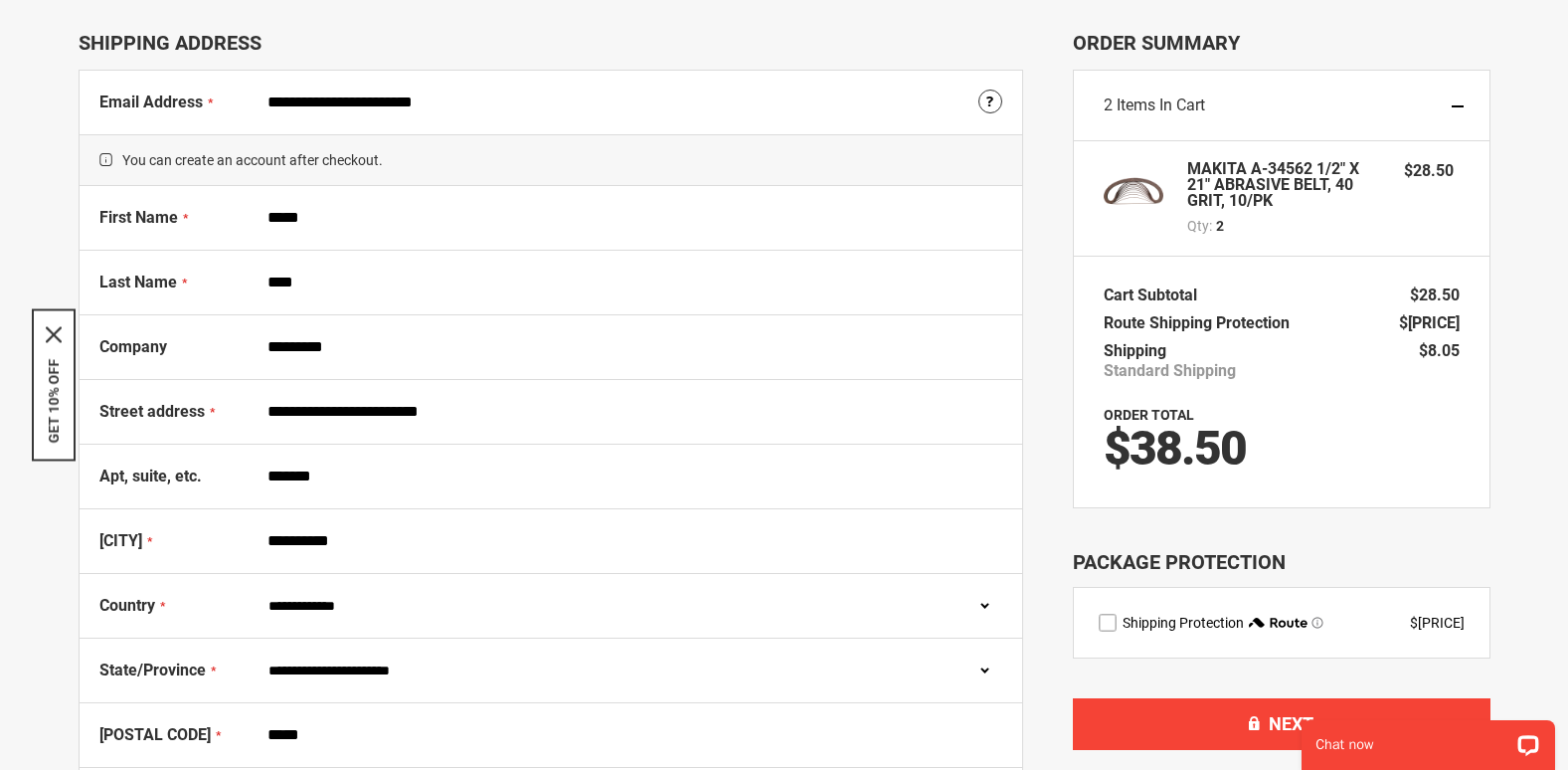 type on "********" 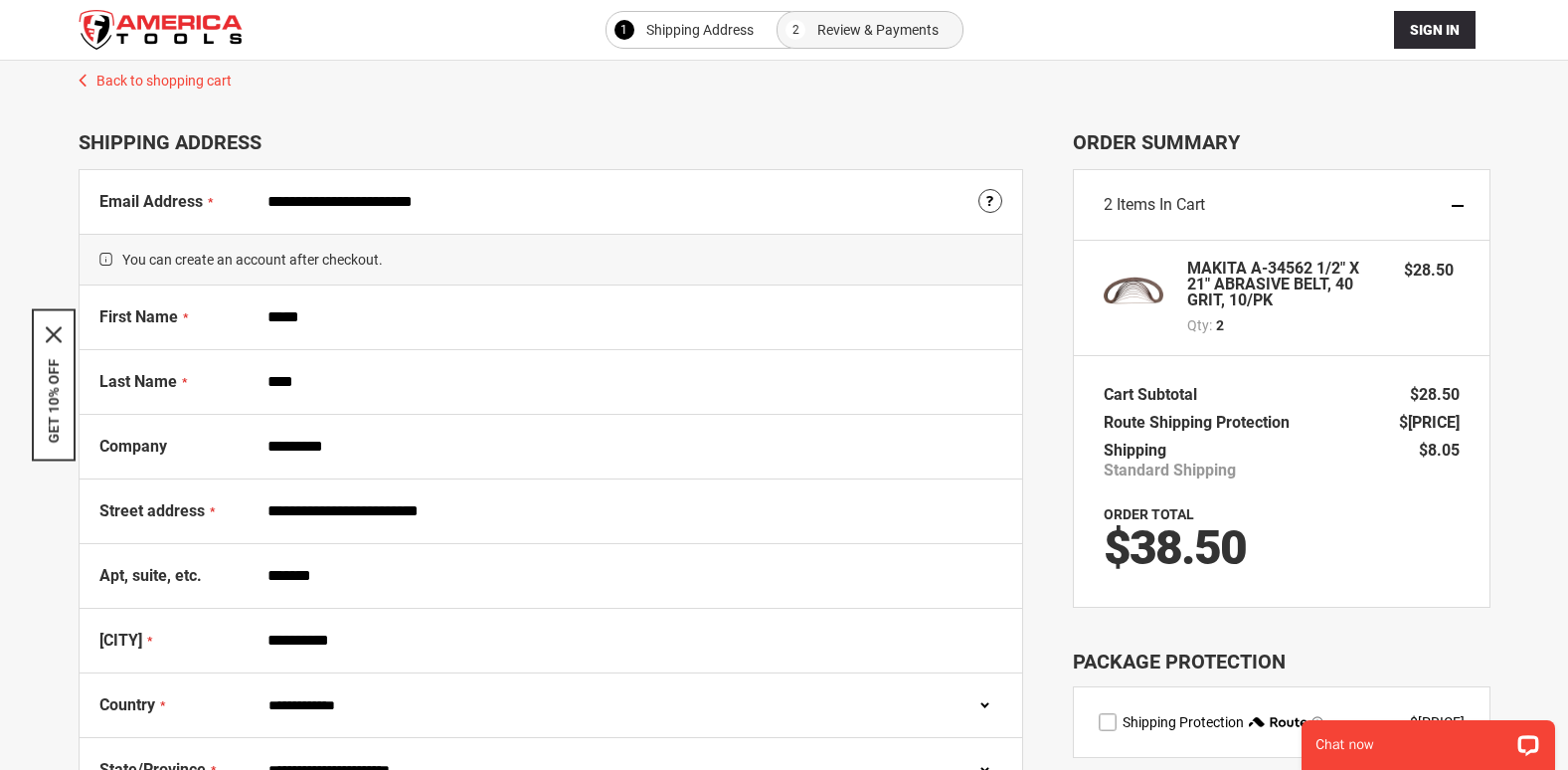 scroll, scrollTop: 99, scrollLeft: 0, axis: vertical 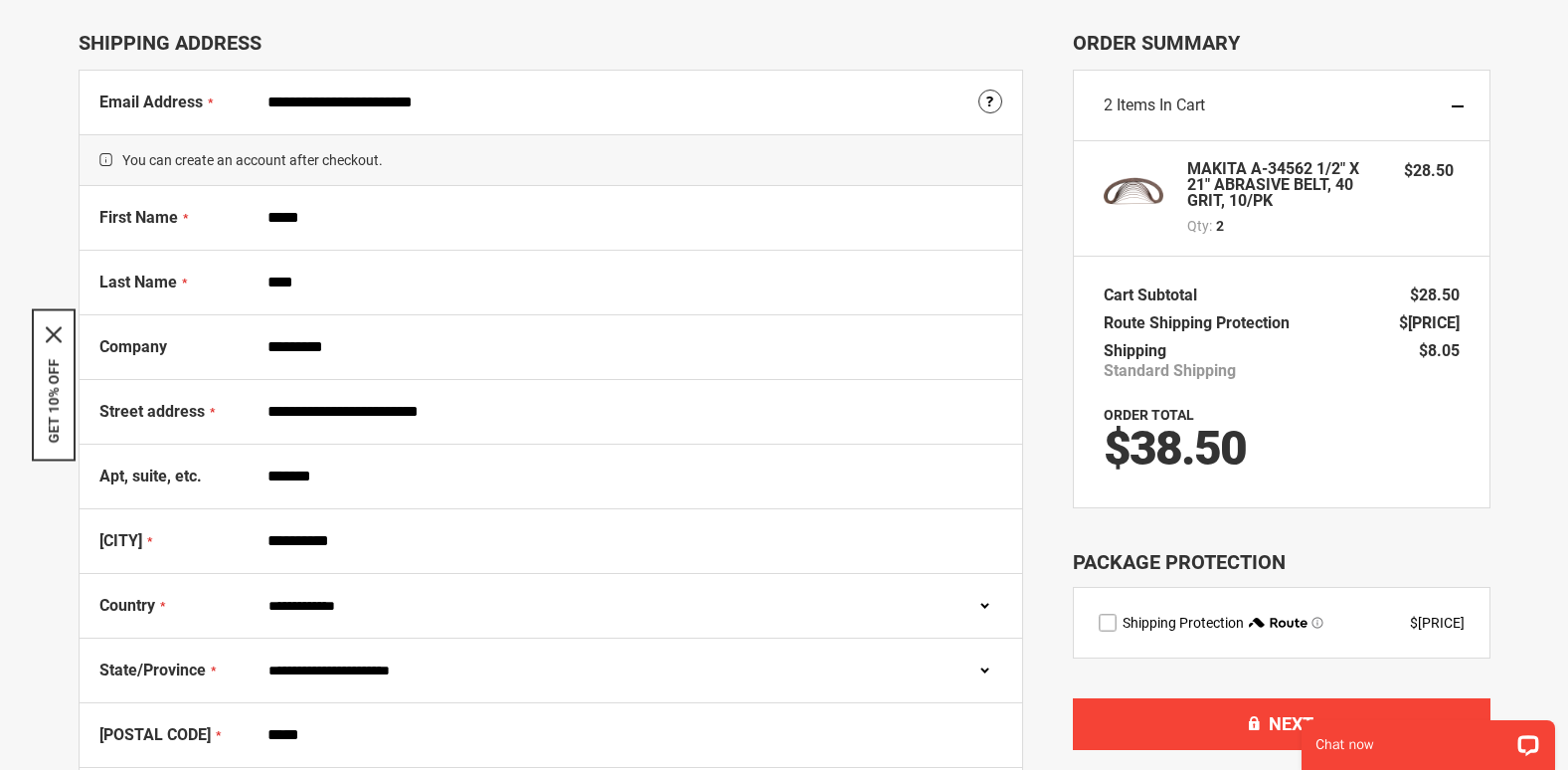 click on "**********" at bounding box center [630, 412] 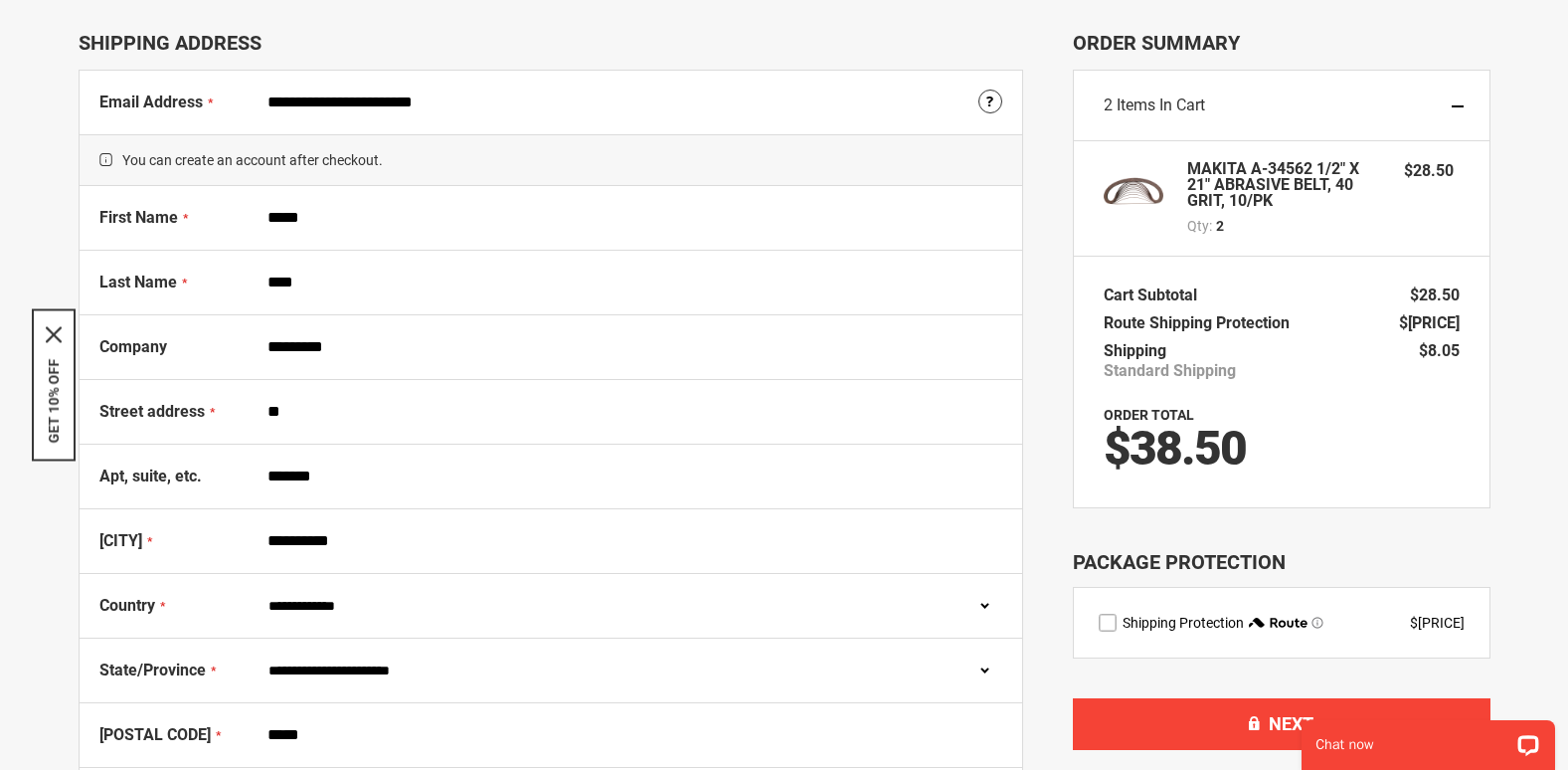 type on "*" 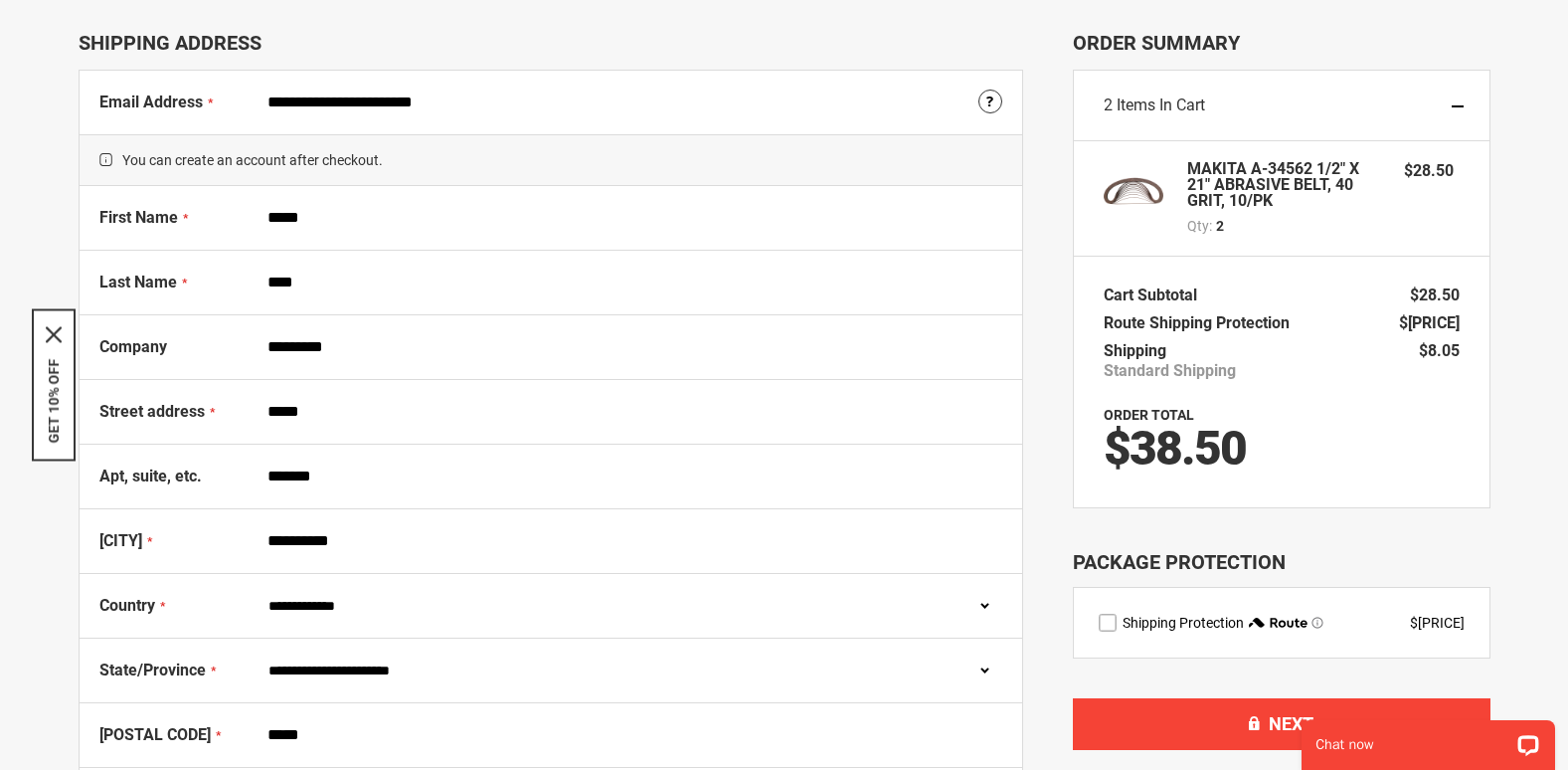 type on "**********" 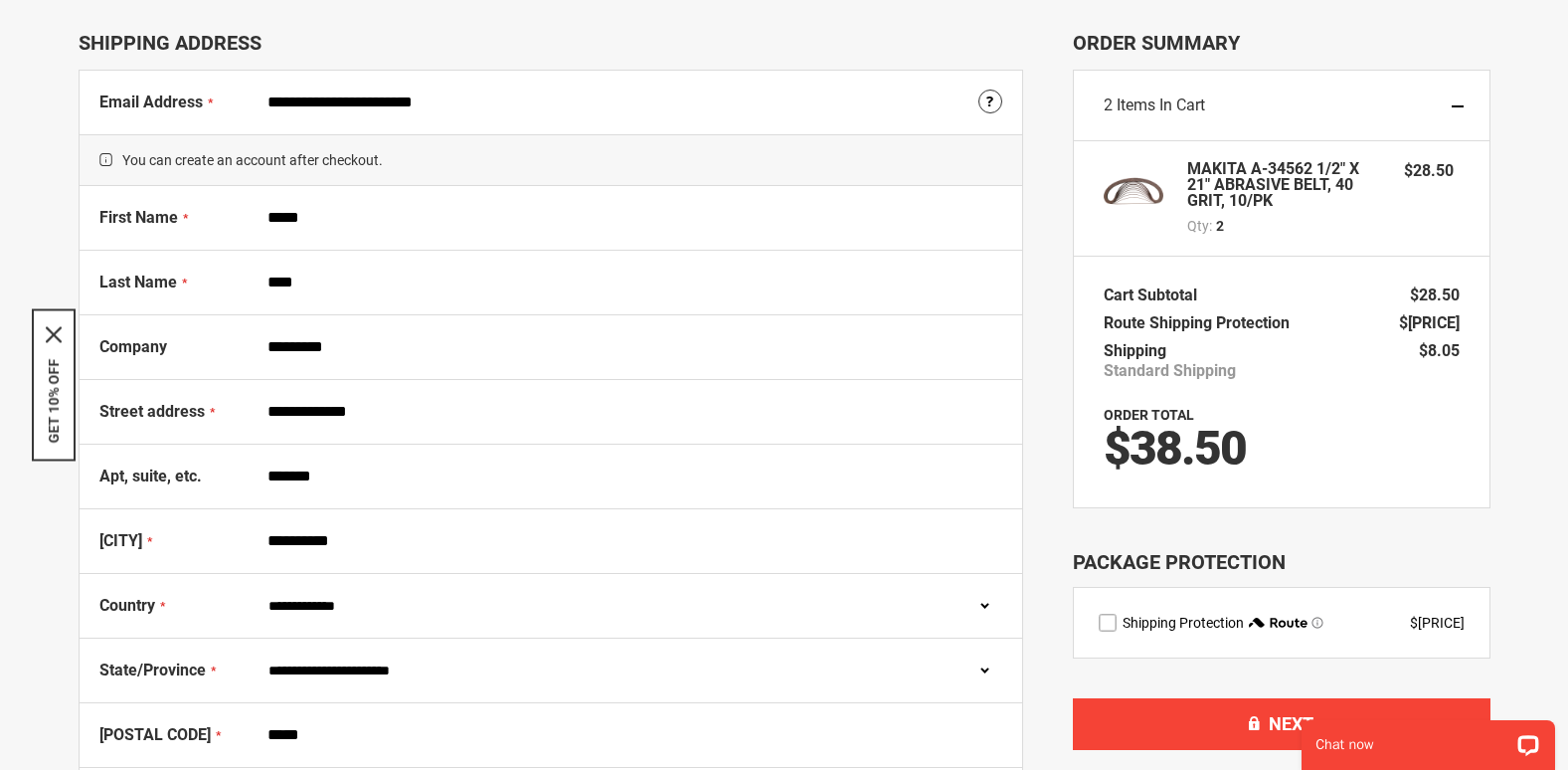 click on "*******" at bounding box center [630, 477] 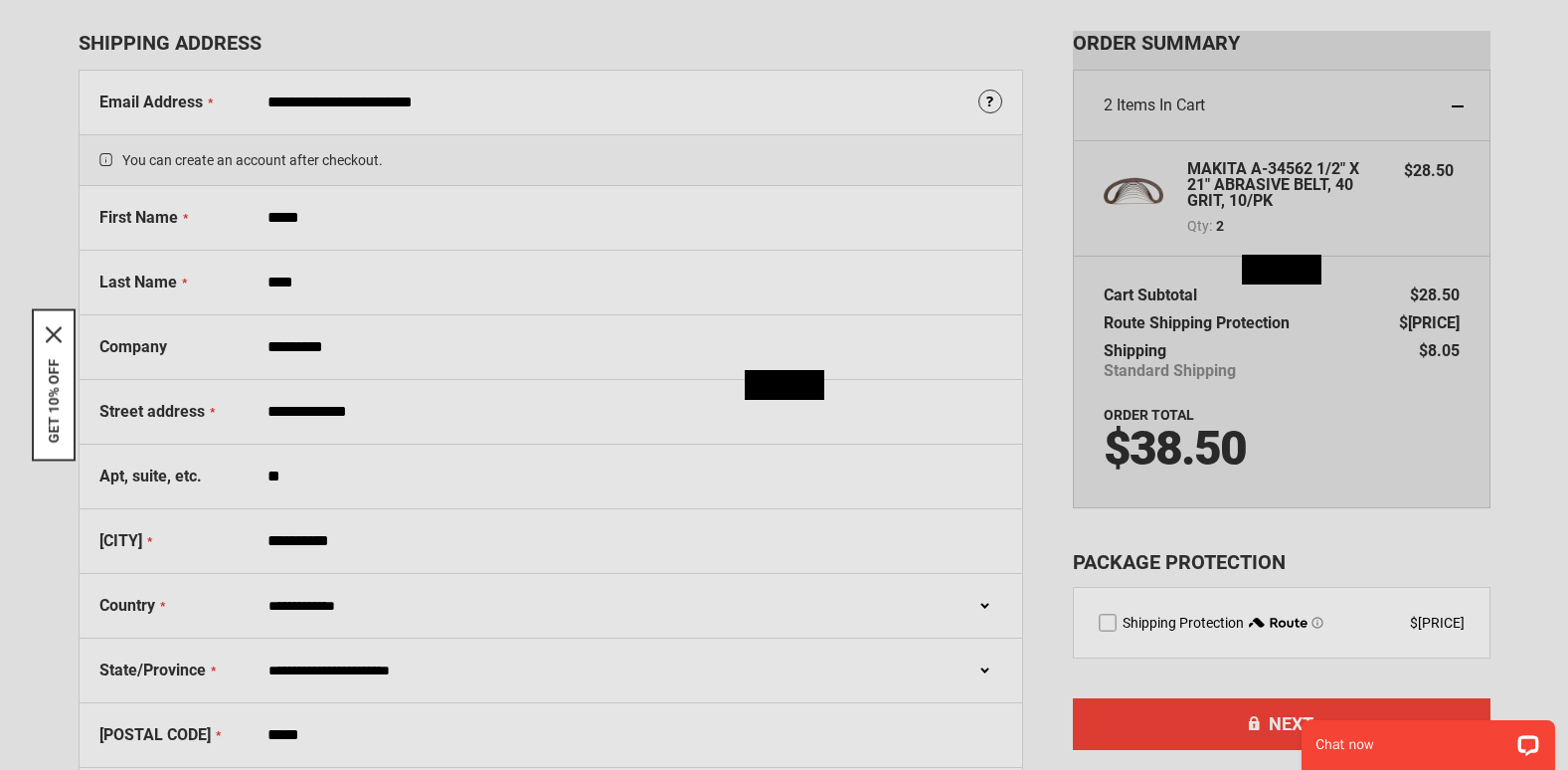 type on "*" 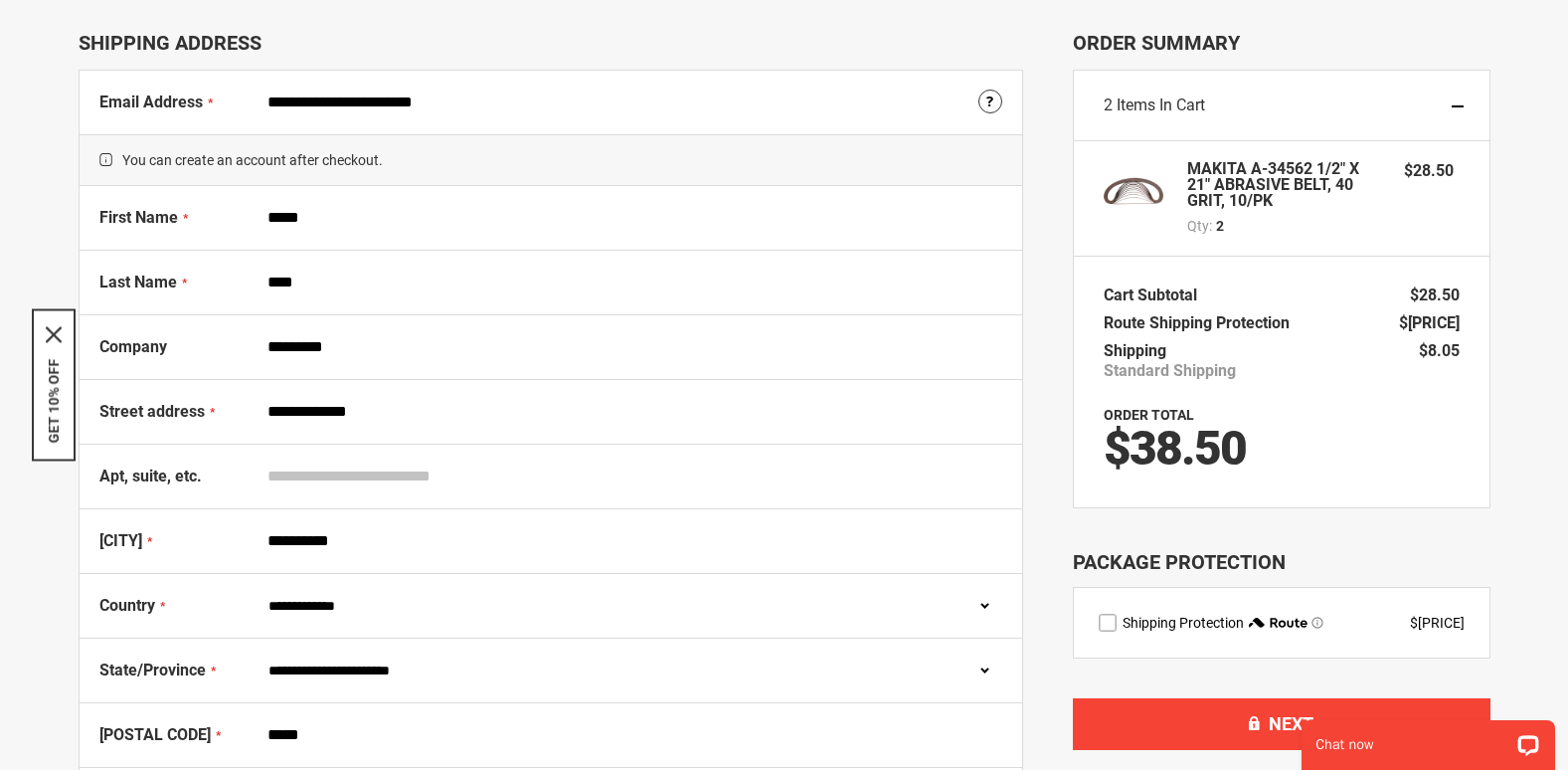 type 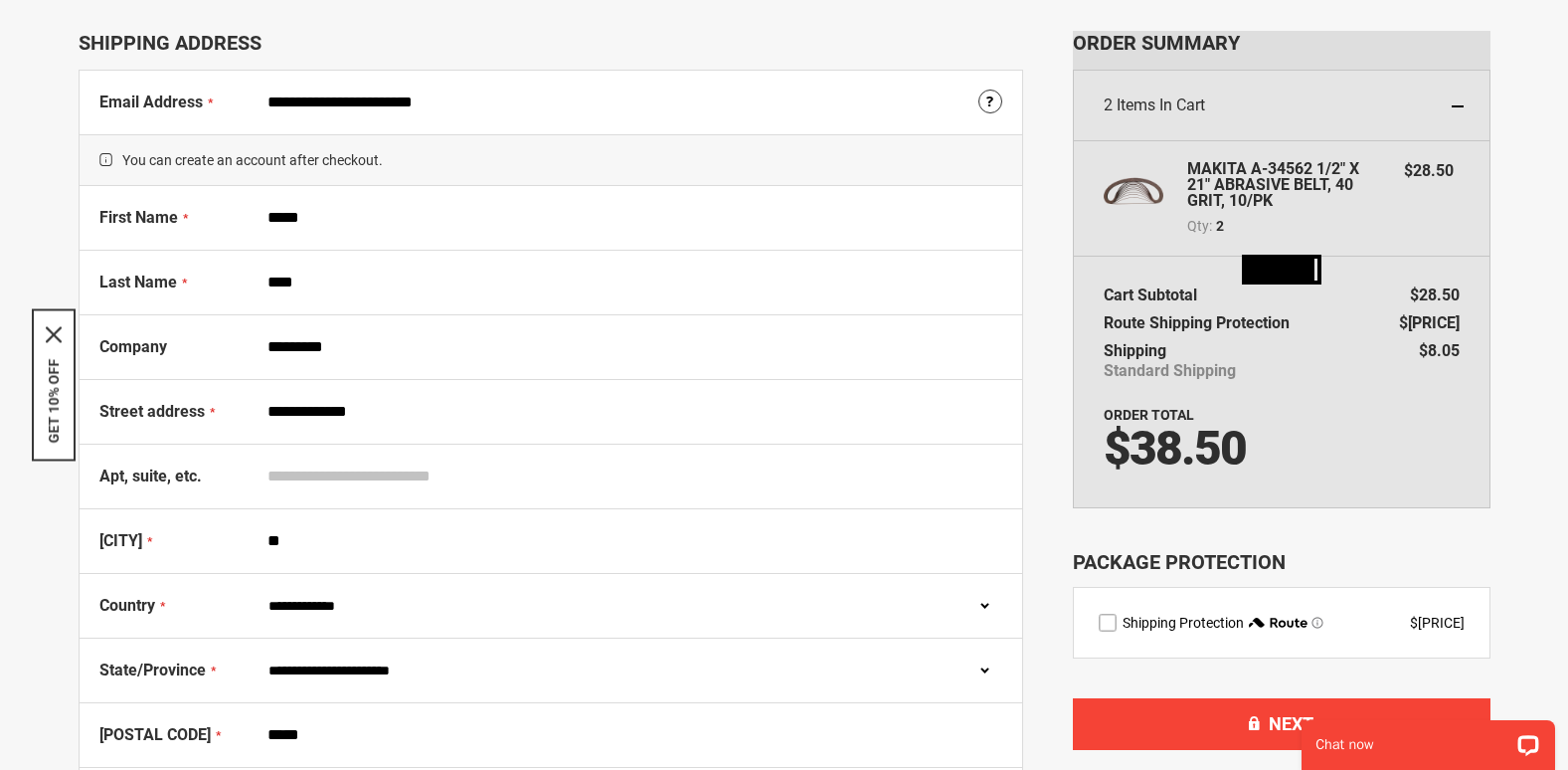 type on "*" 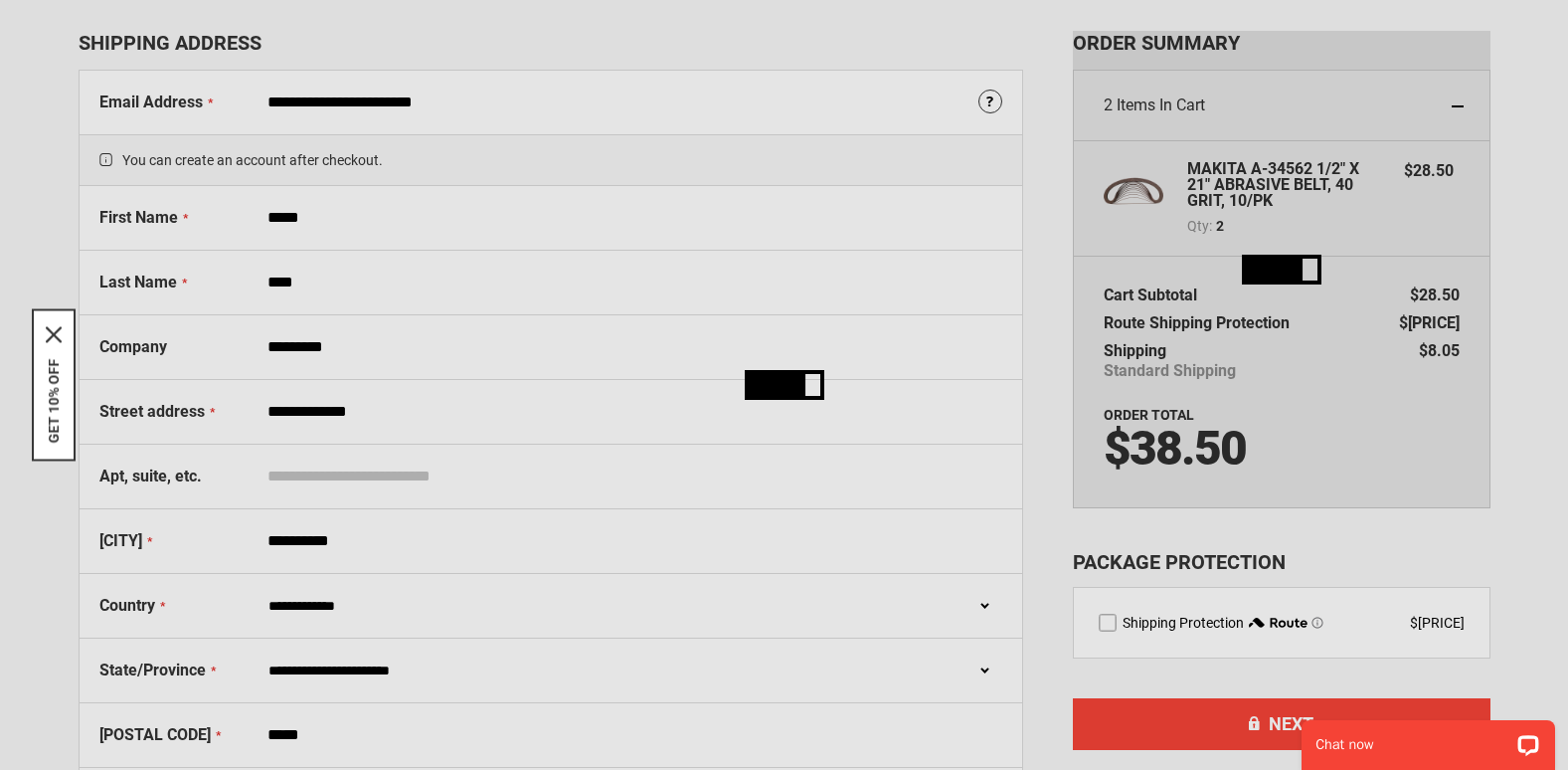 click on "Please wait..." at bounding box center (784, 385) 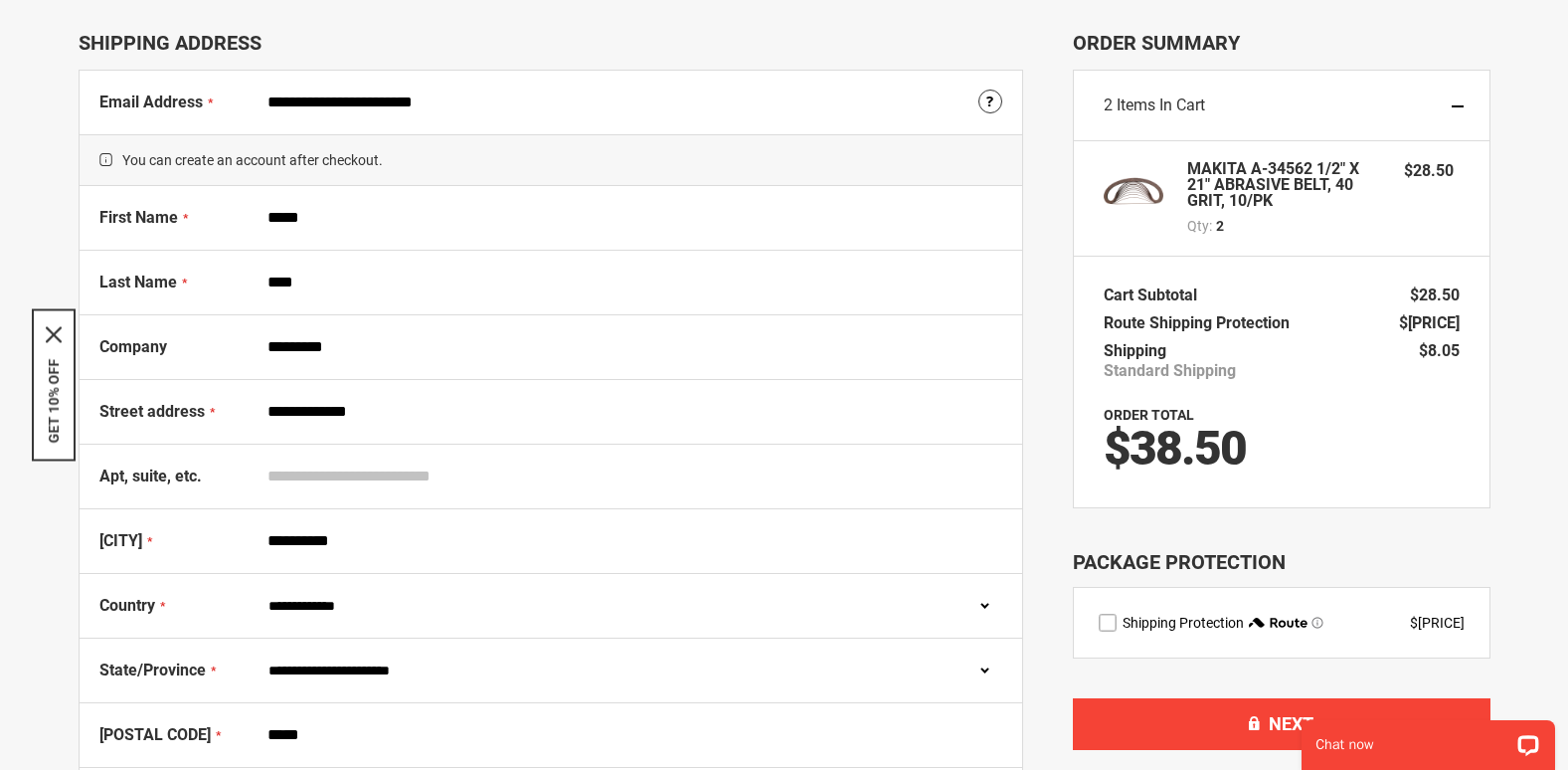 click on "**********" at bounding box center (630, 541) 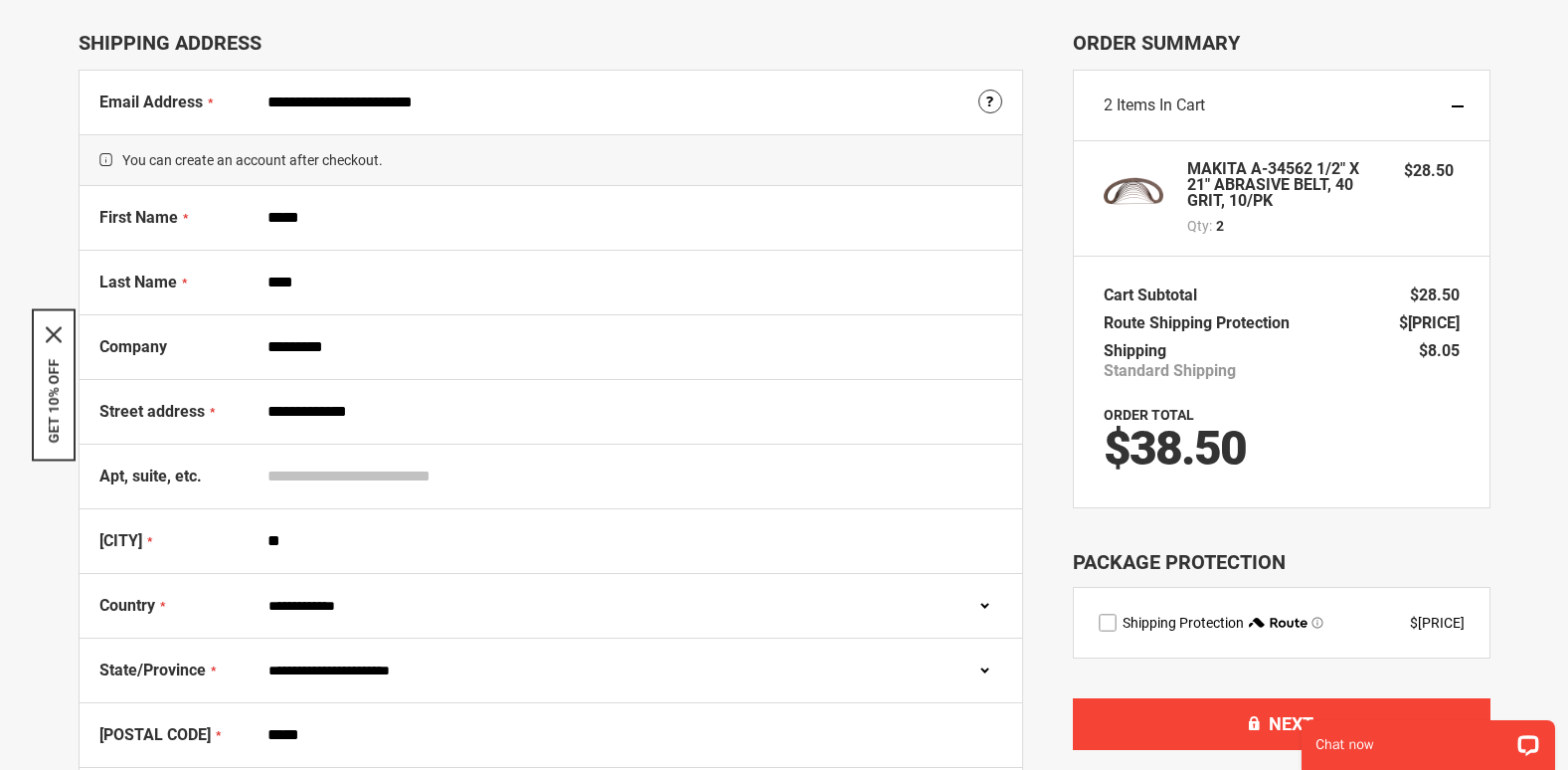 type on "*" 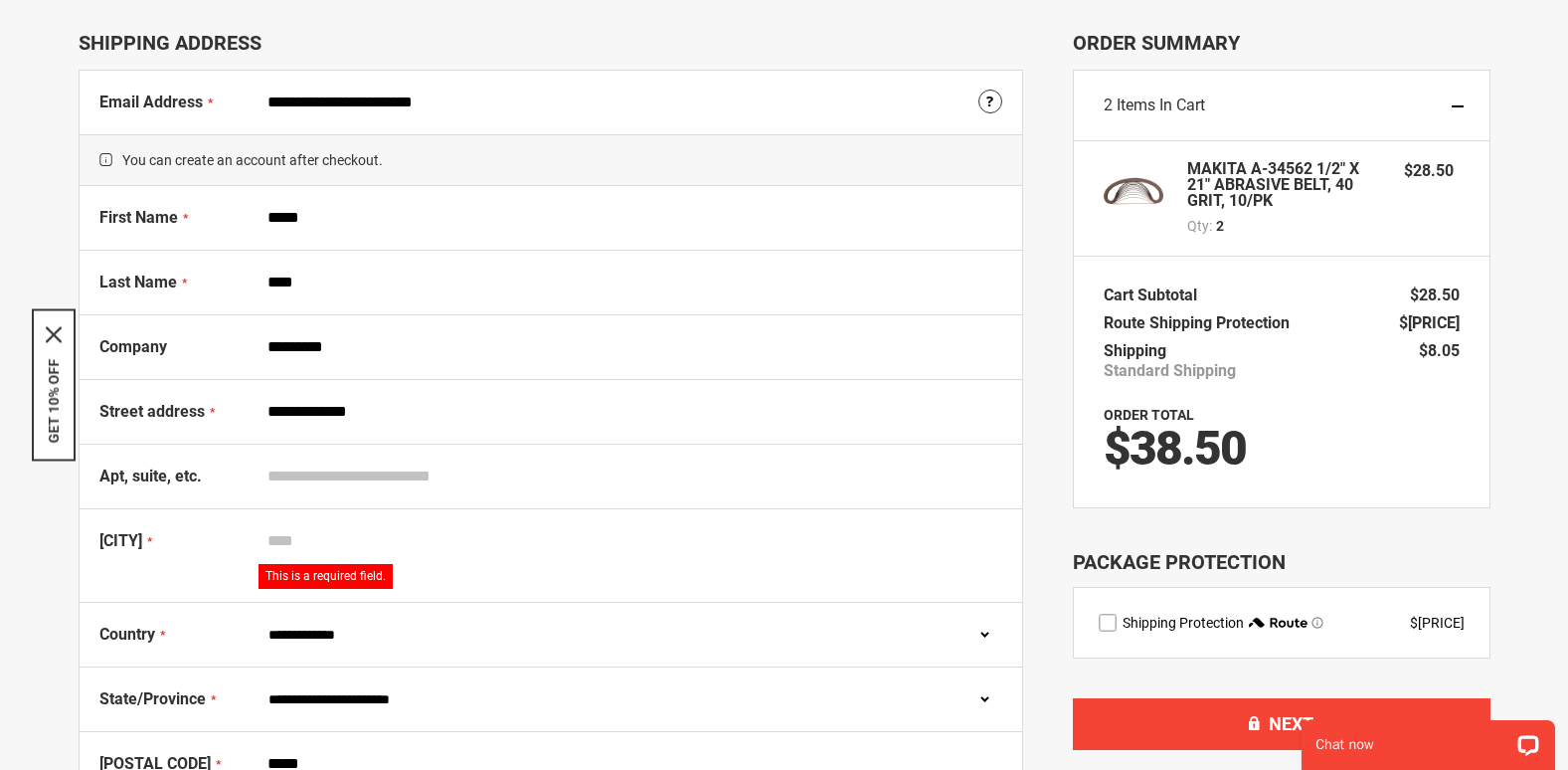 type on "*" 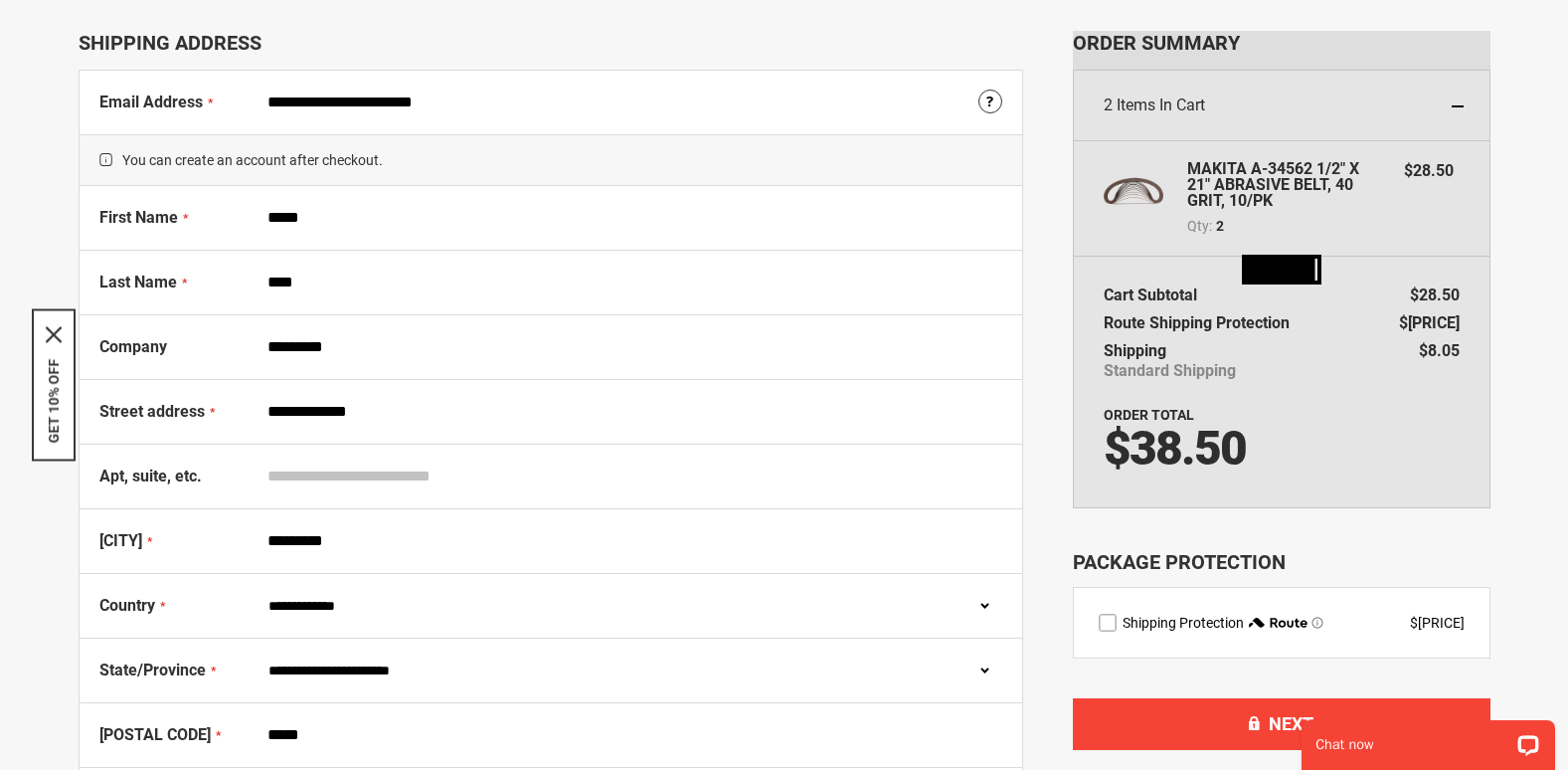 type on "**********" 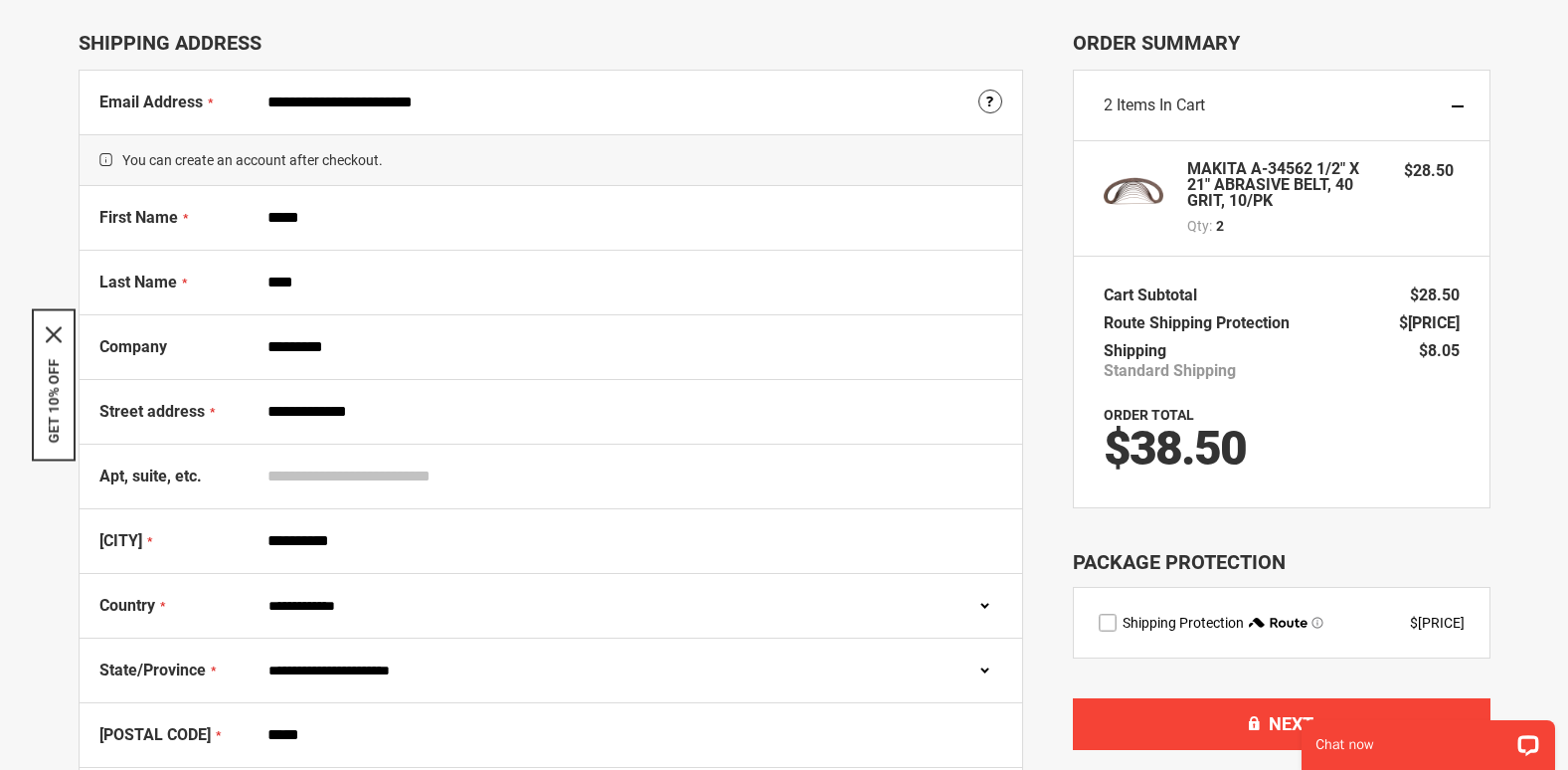 type on "***" 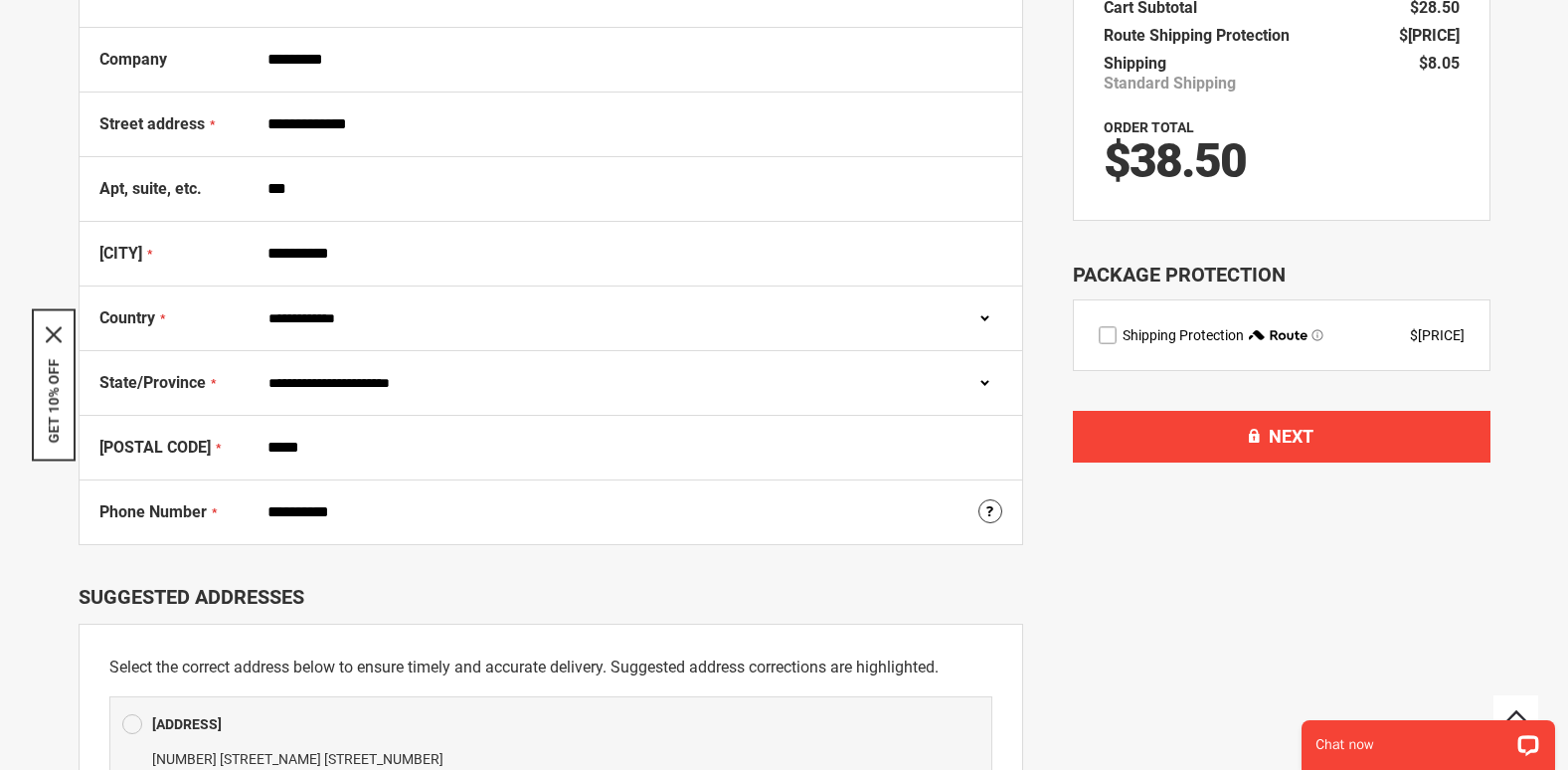 scroll, scrollTop: 398, scrollLeft: 0, axis: vertical 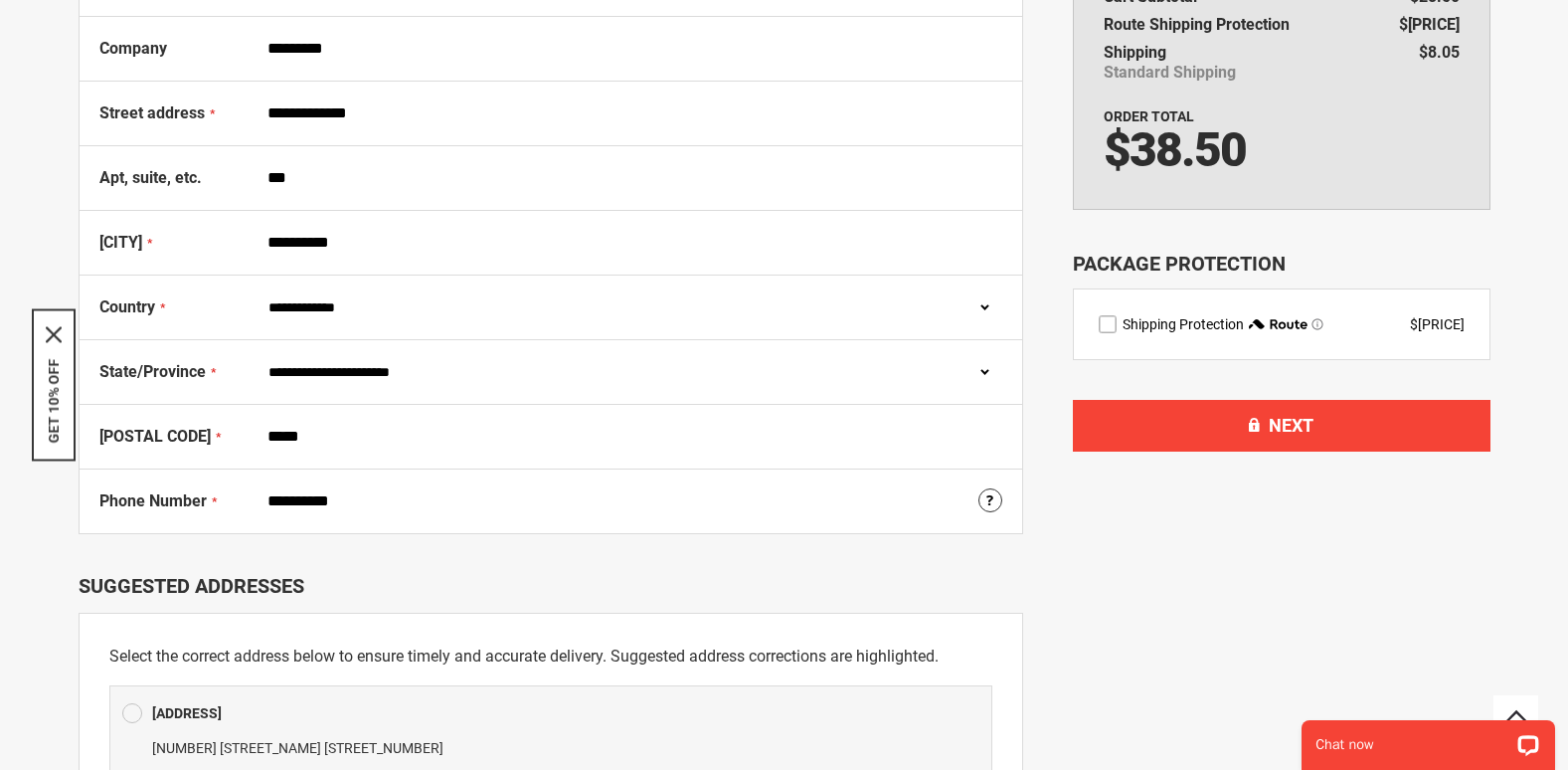 type on "**********" 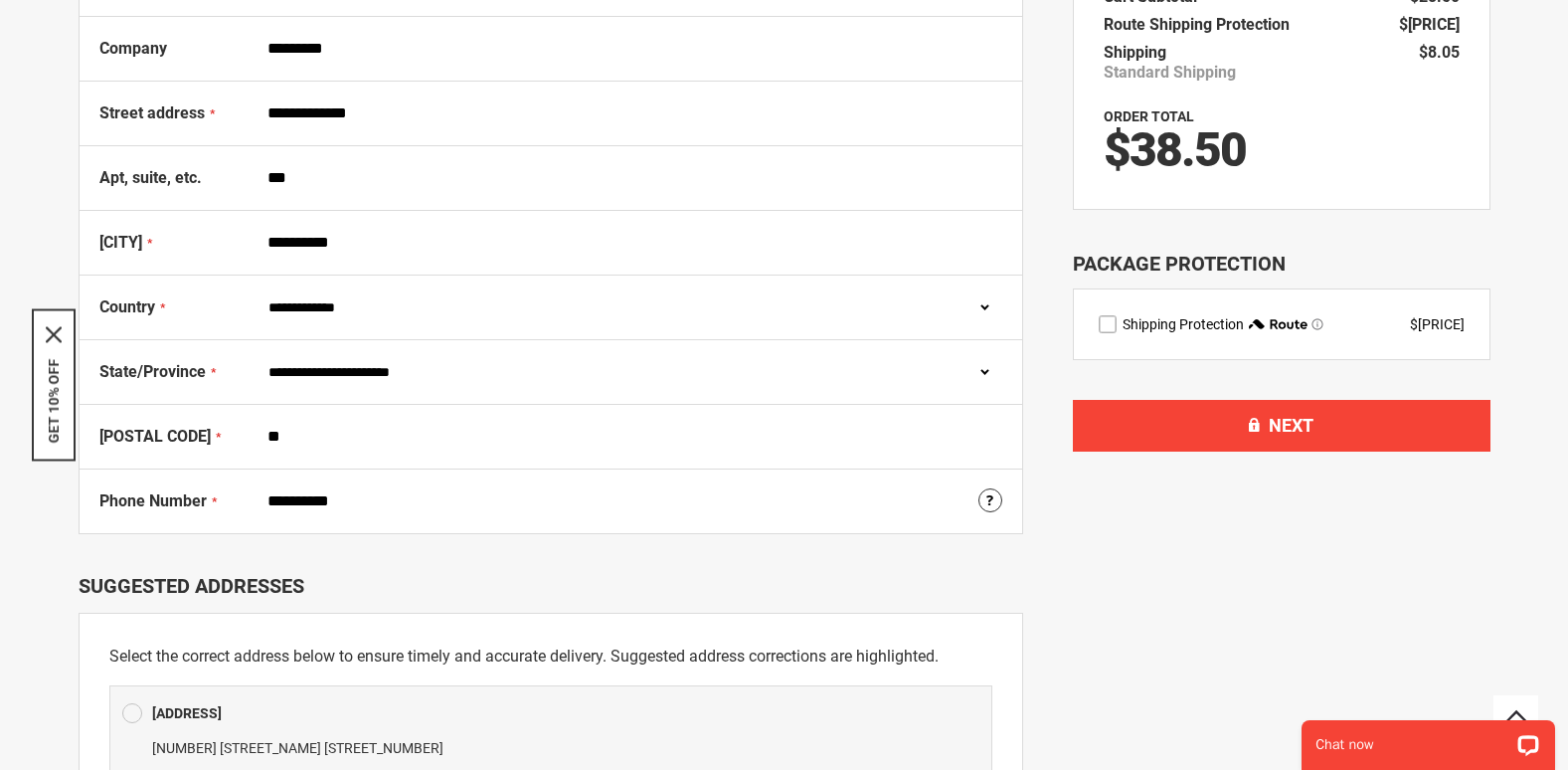 type on "*" 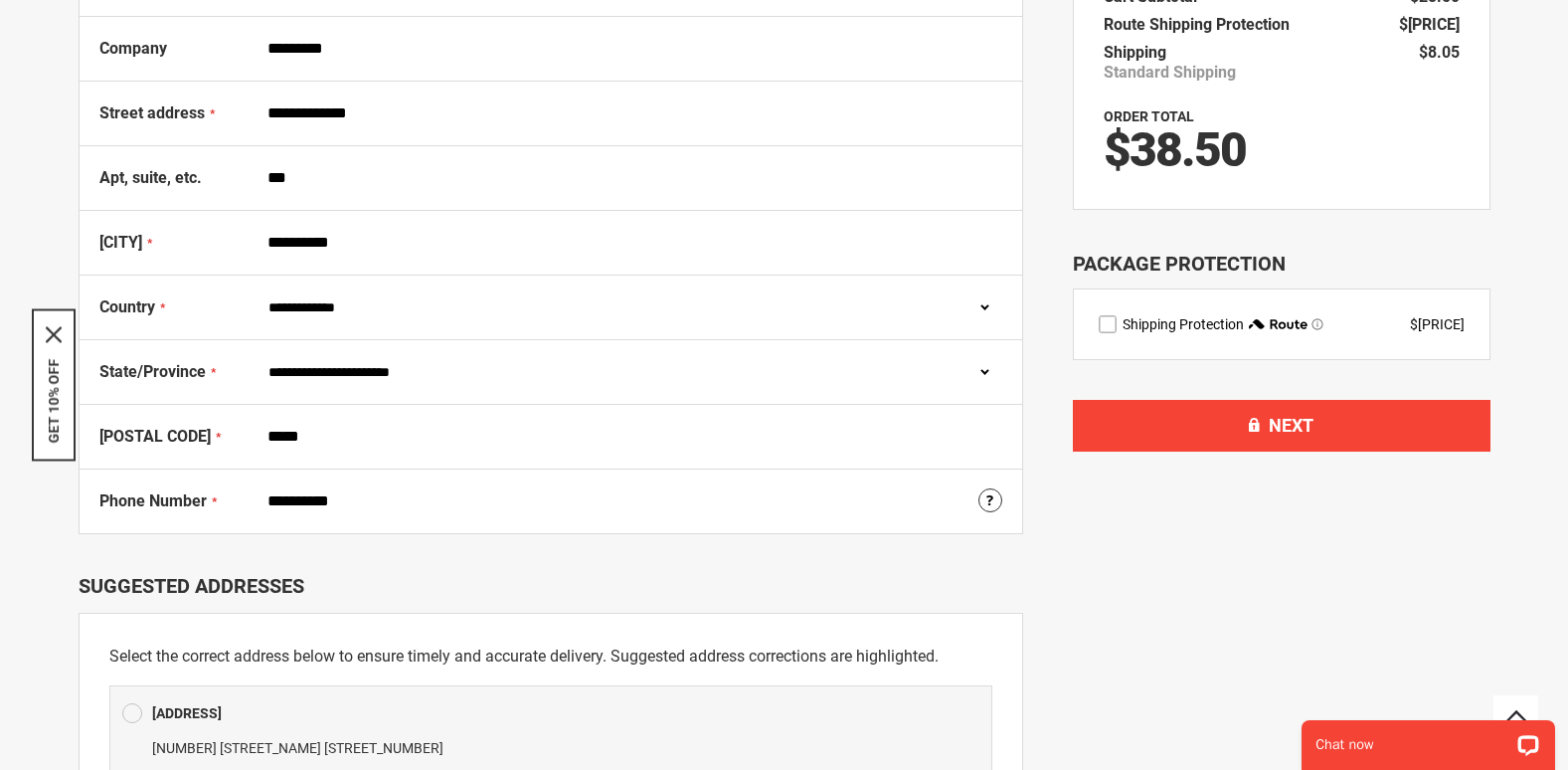 type on "*****" 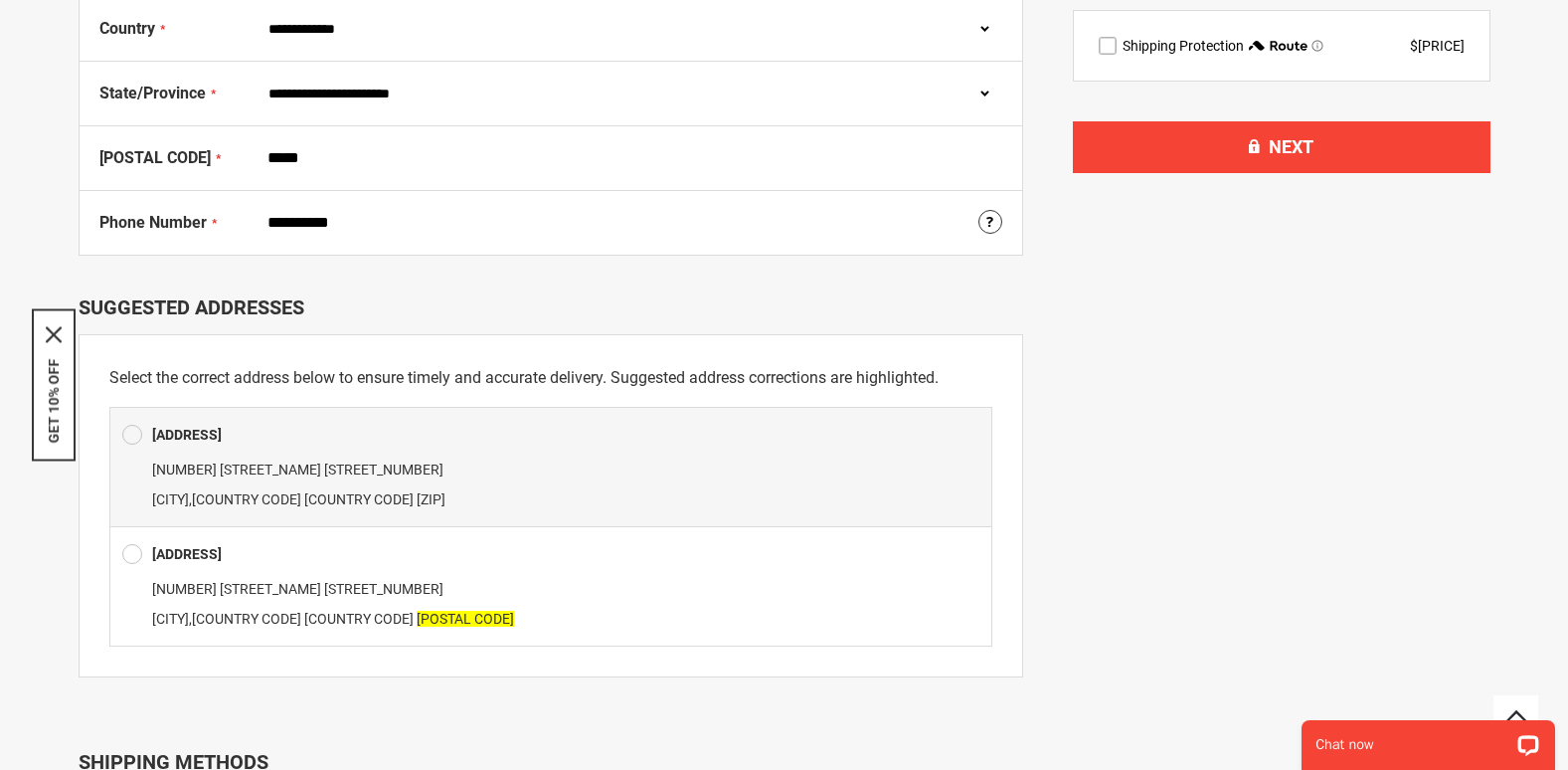 scroll, scrollTop: 796, scrollLeft: 0, axis: vertical 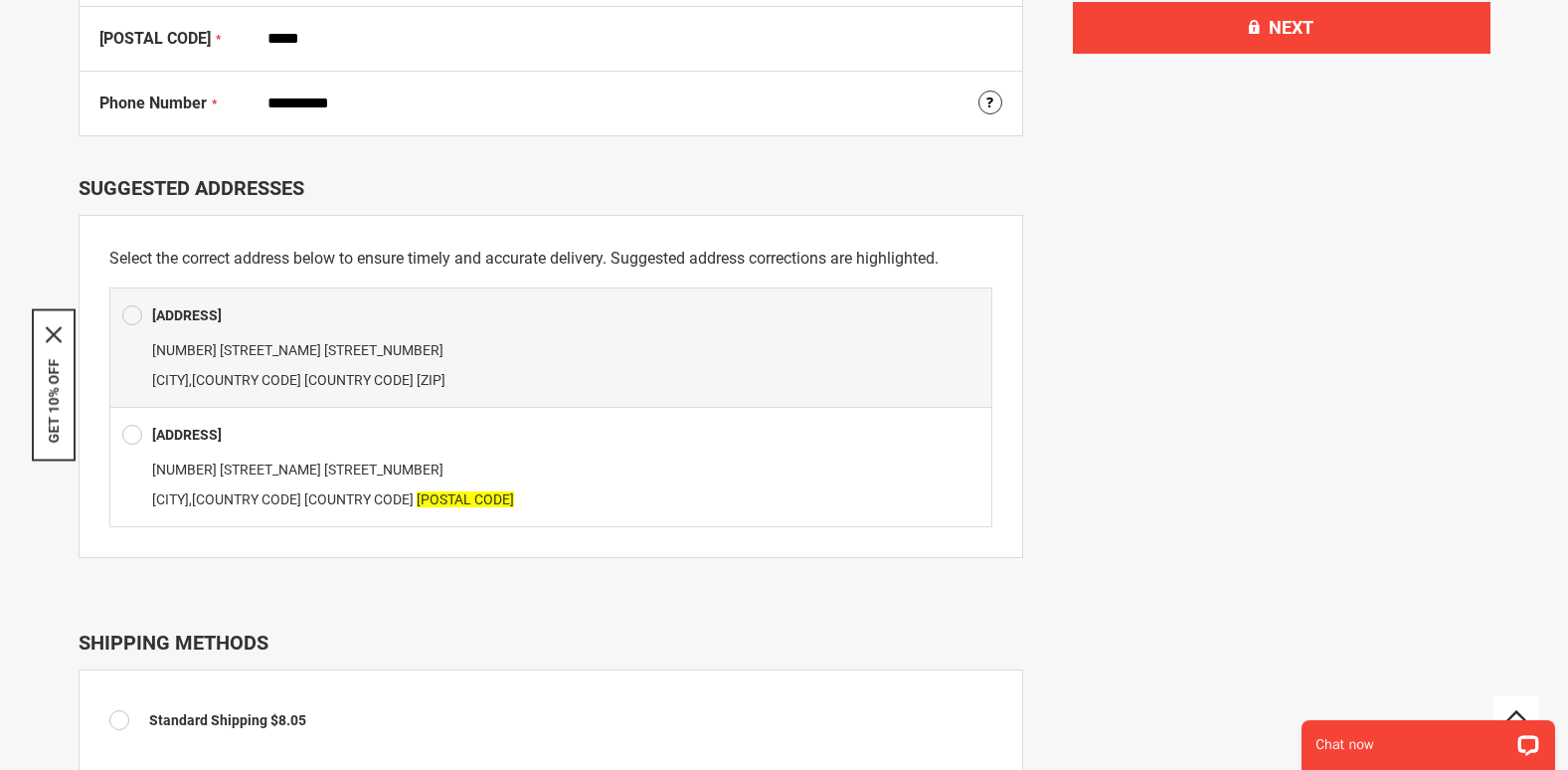 click at bounding box center (132, 435) 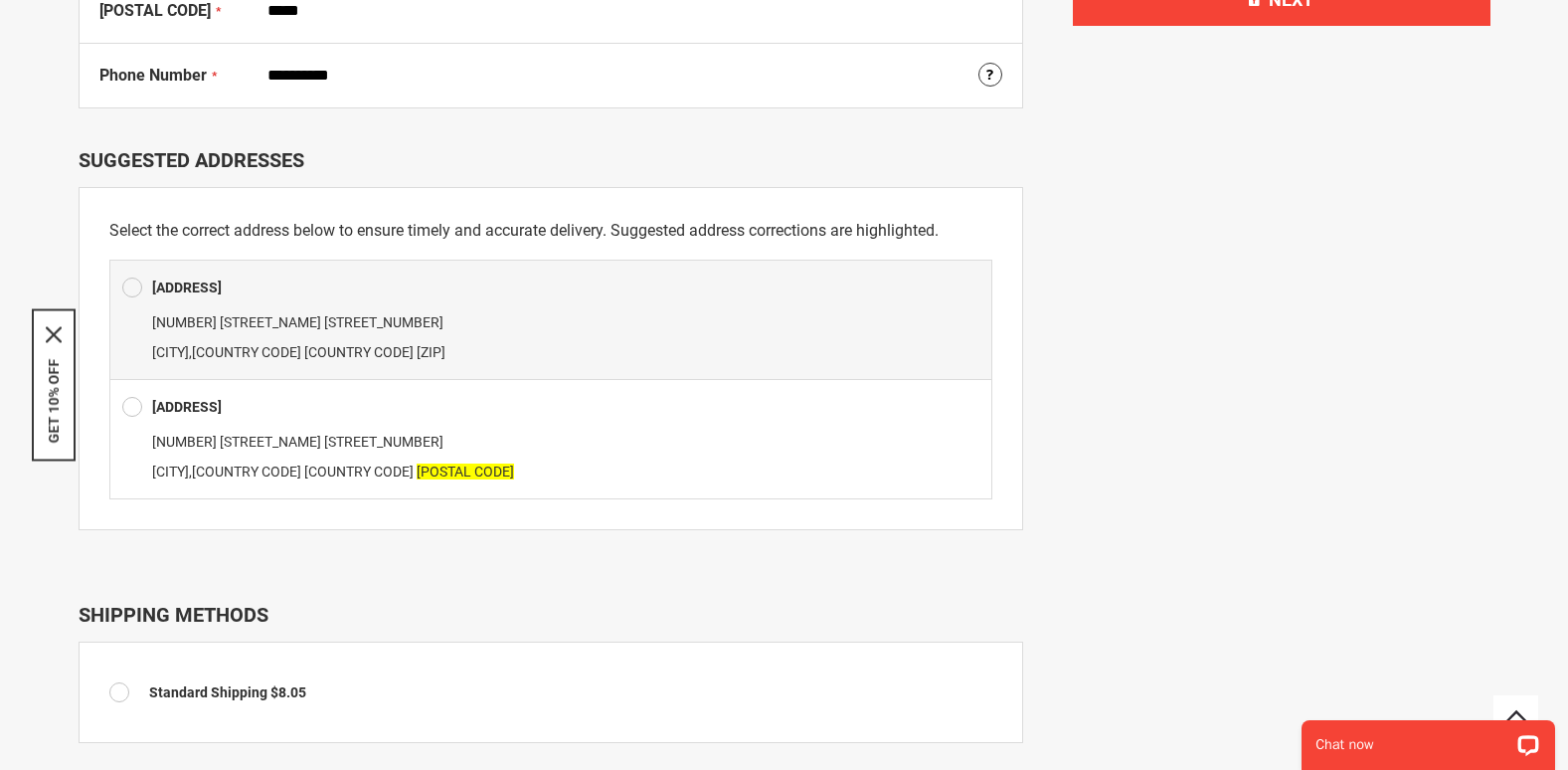 scroll, scrollTop: 995, scrollLeft: 0, axis: vertical 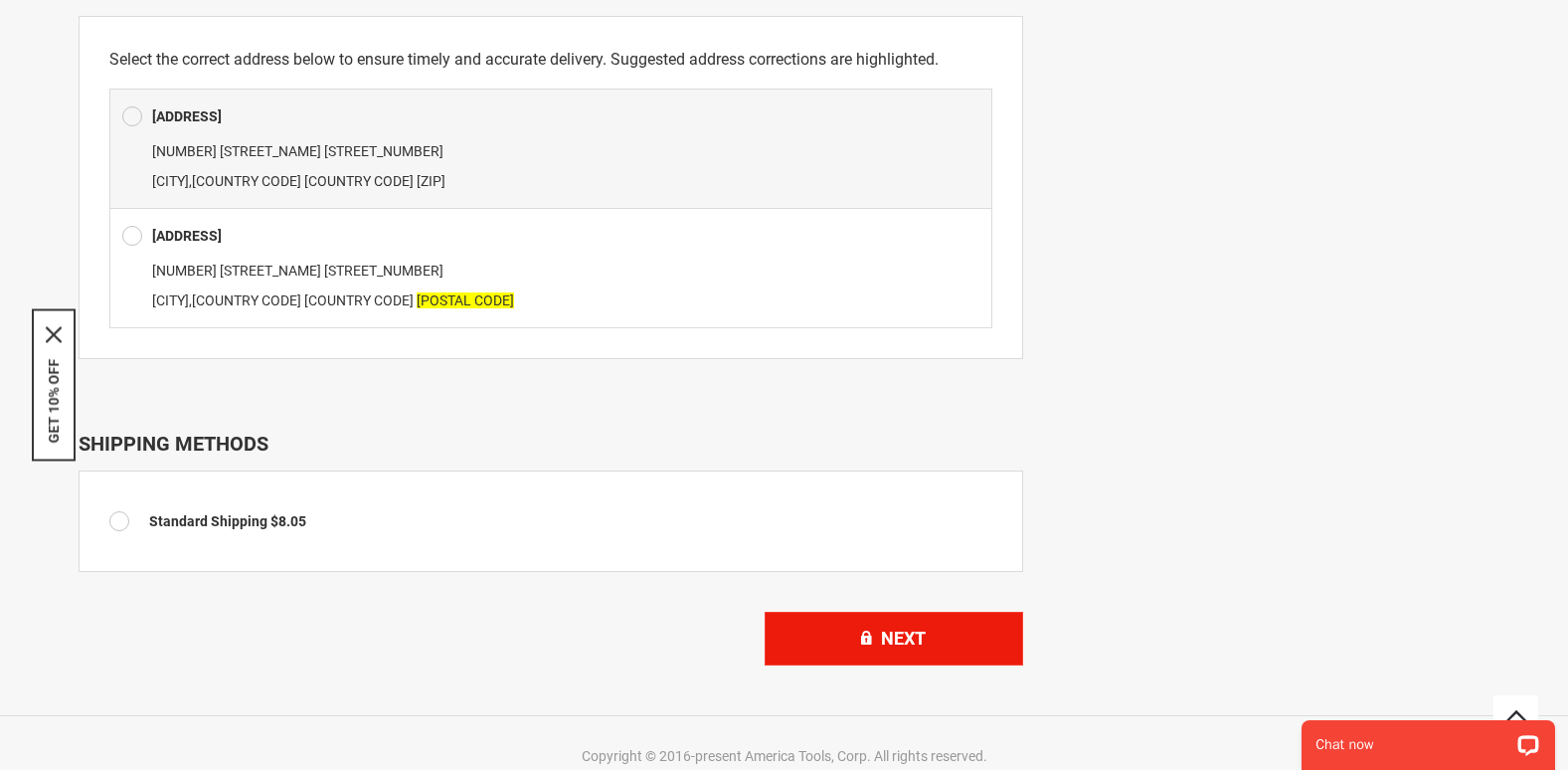 click on "Next" at bounding box center [894, 639] 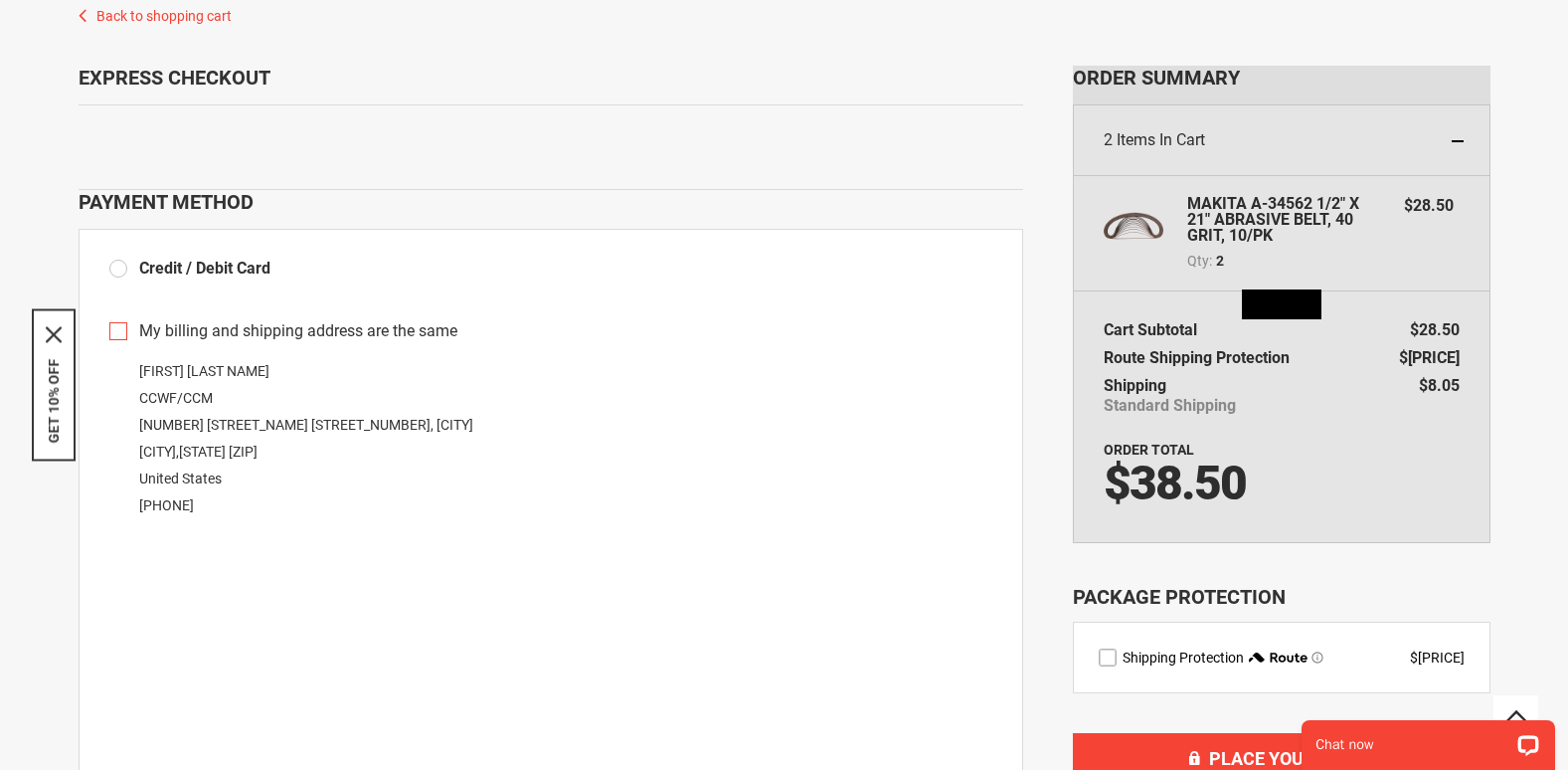 scroll, scrollTop: 199, scrollLeft: 0, axis: vertical 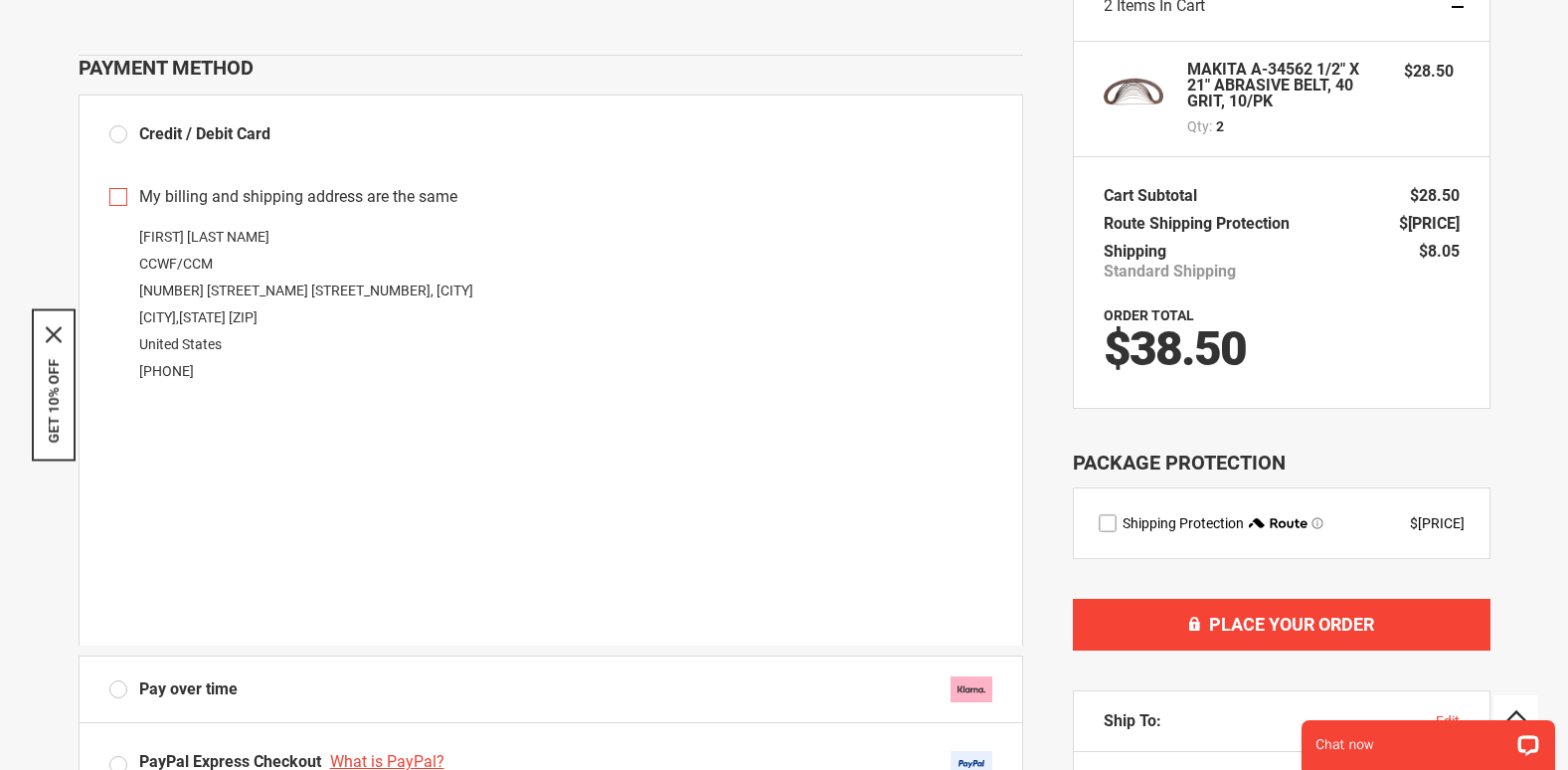 click on "My billing and shipping address are the same" at bounding box center (551, 197) 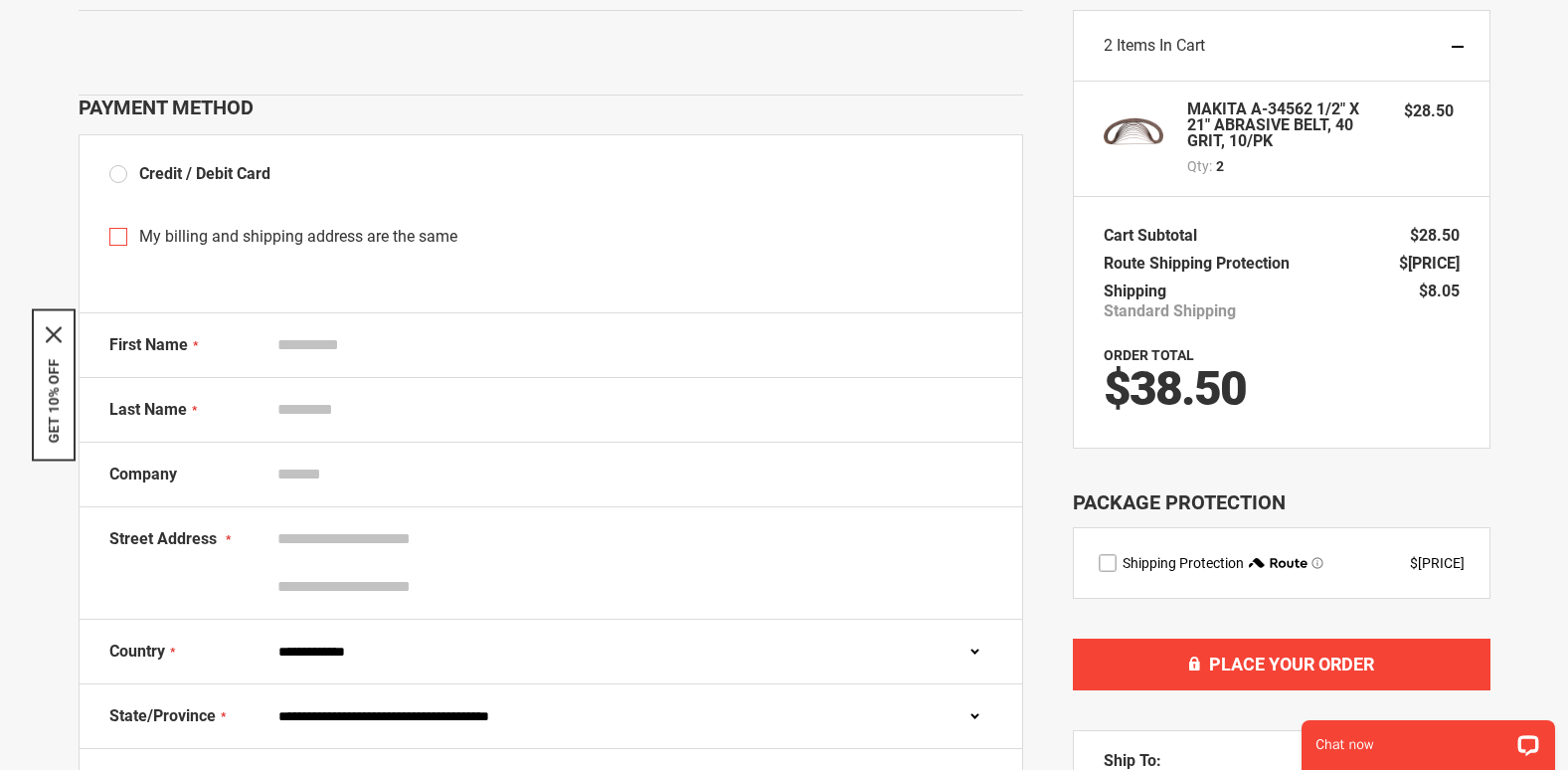 scroll, scrollTop: 199, scrollLeft: 0, axis: vertical 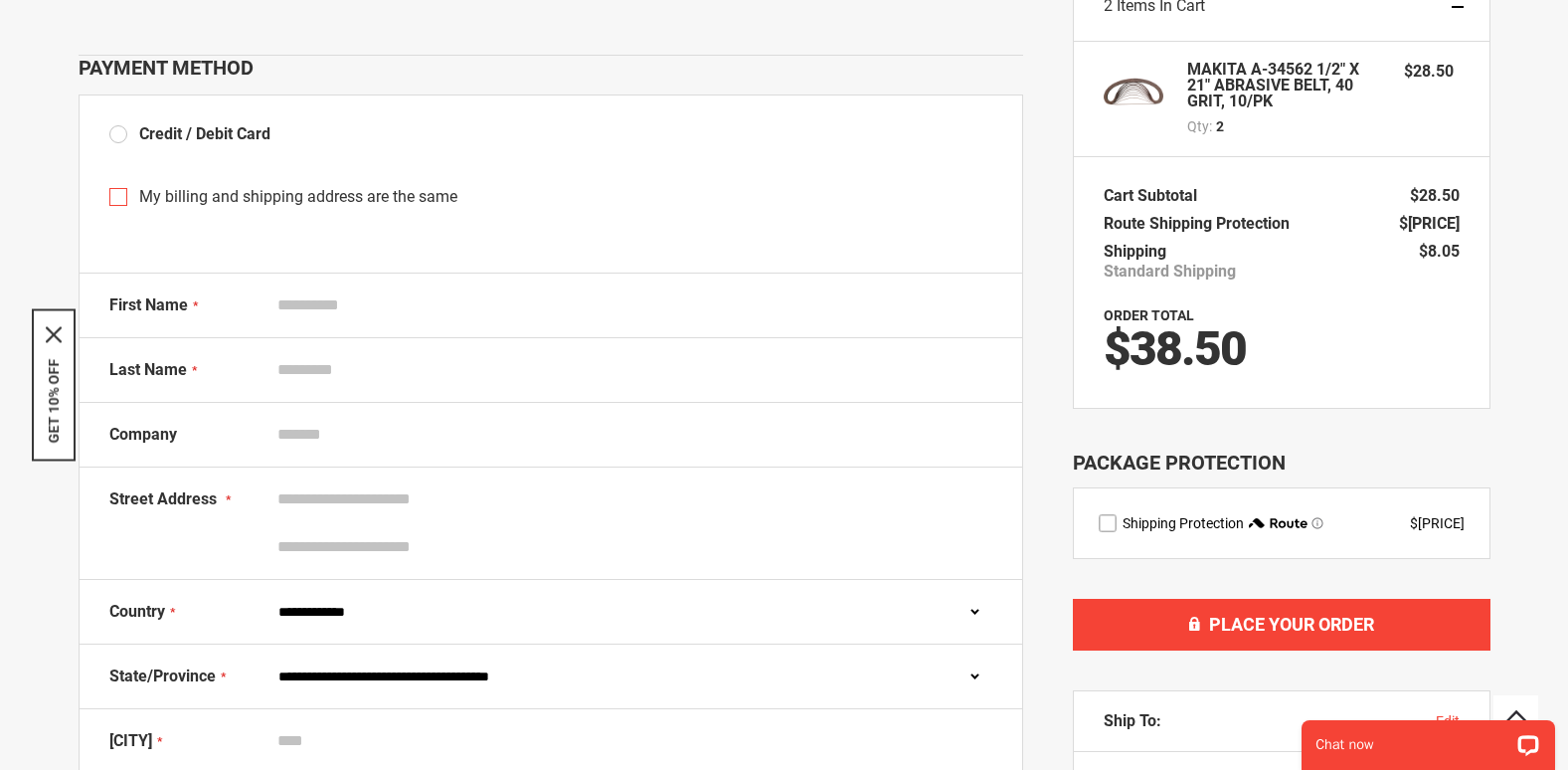 click on "First Name" at bounding box center [630, 305] 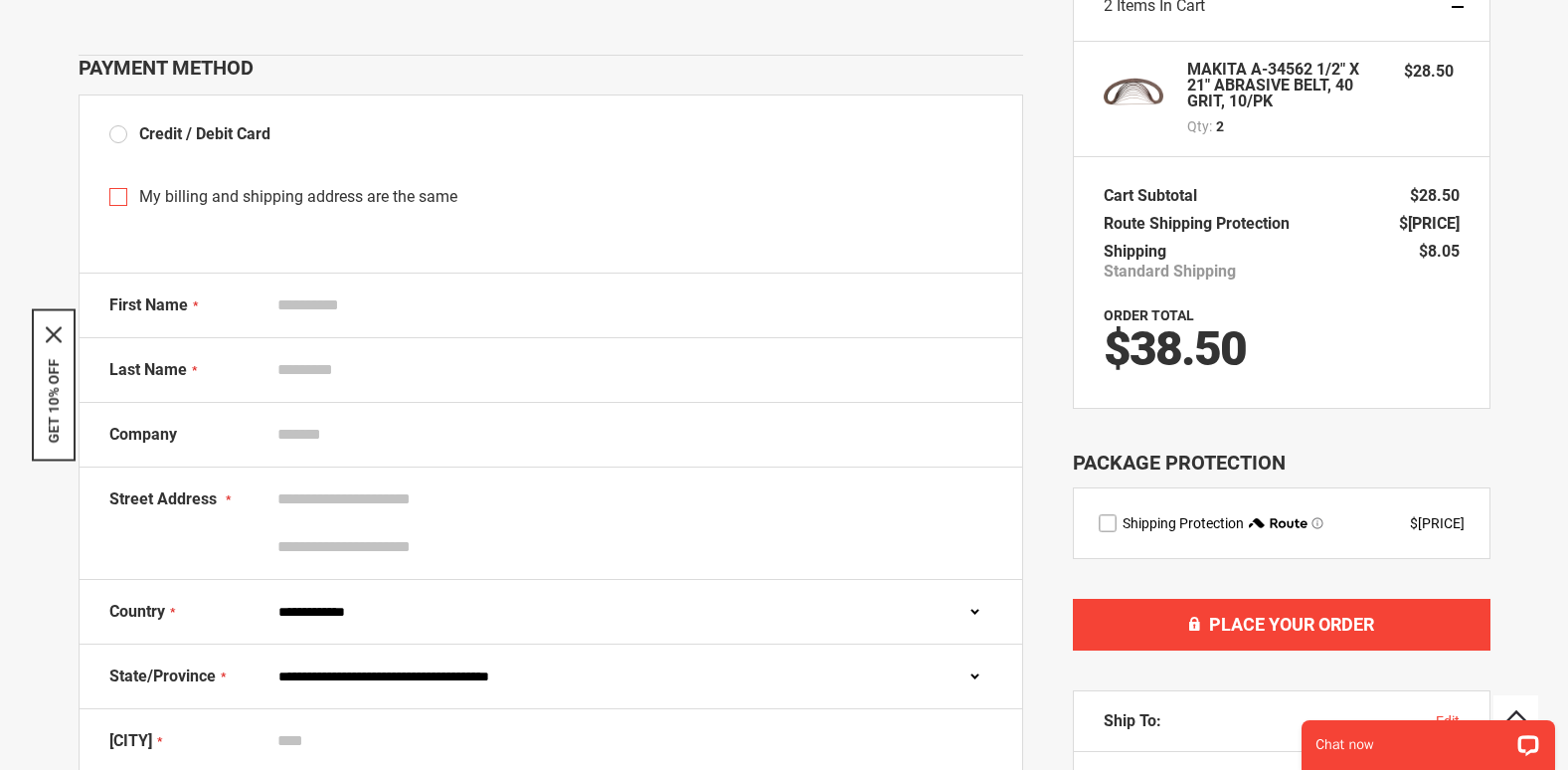 type on "*****" 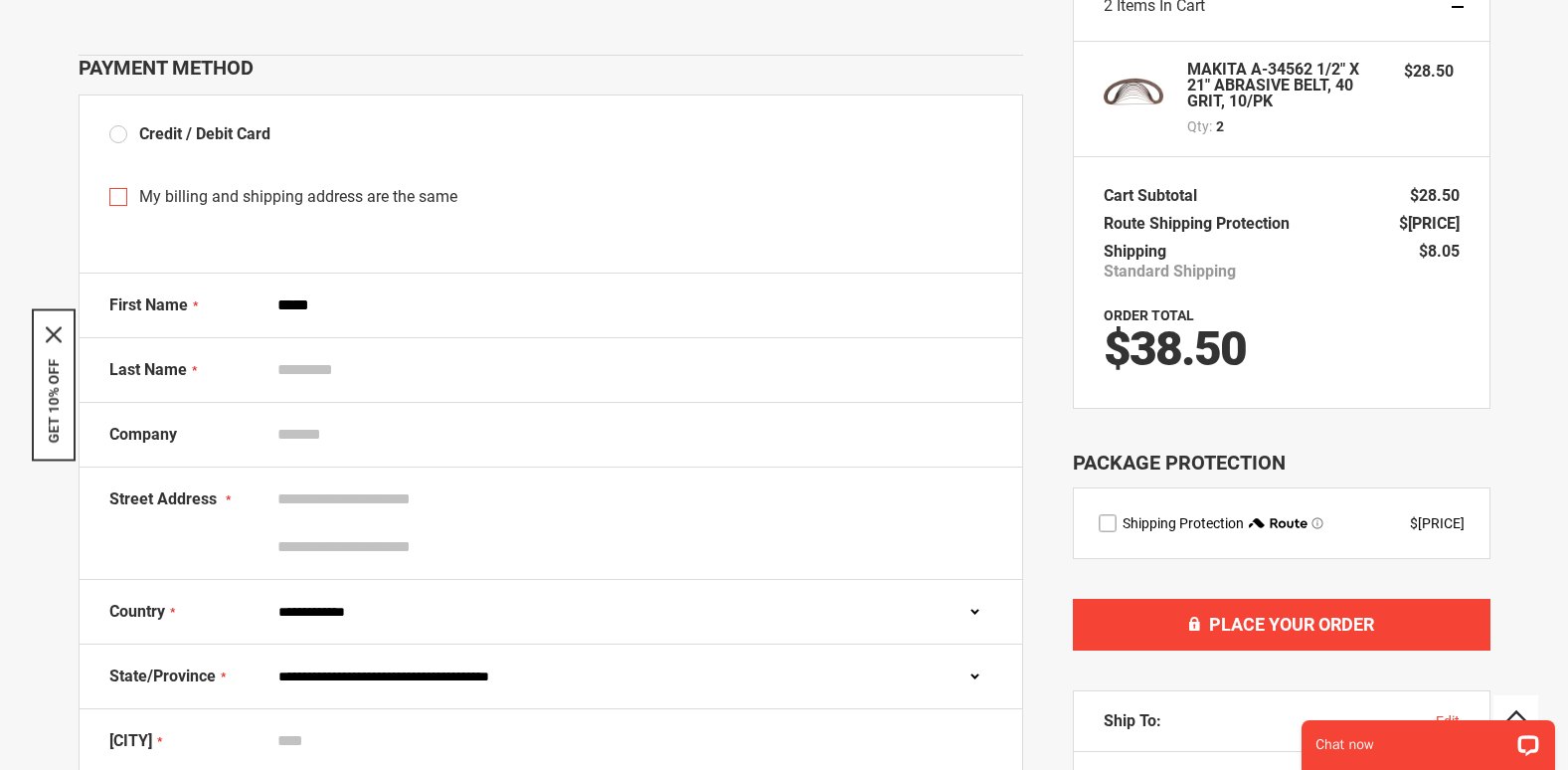 type on "****" 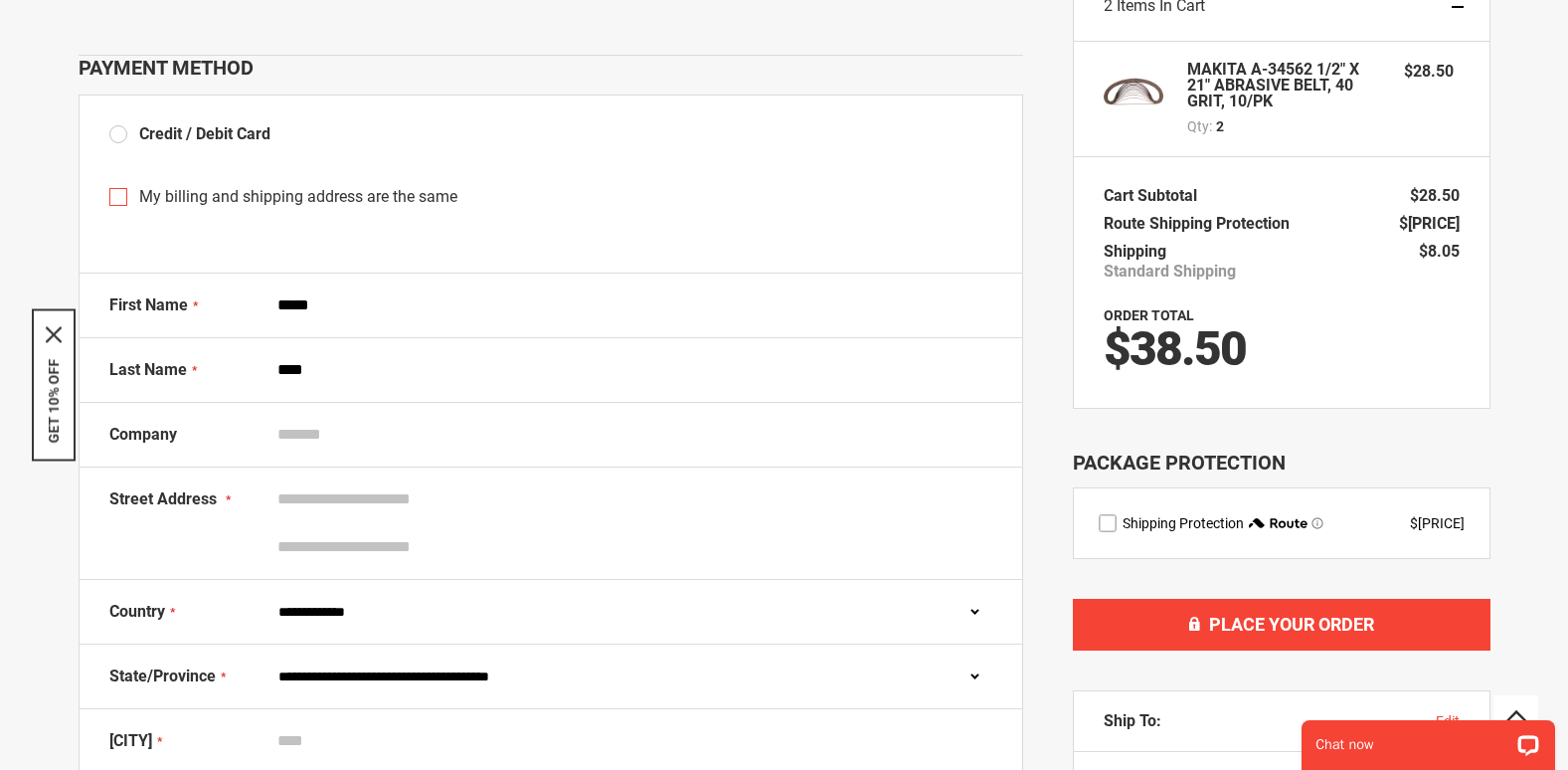 type on "**********" 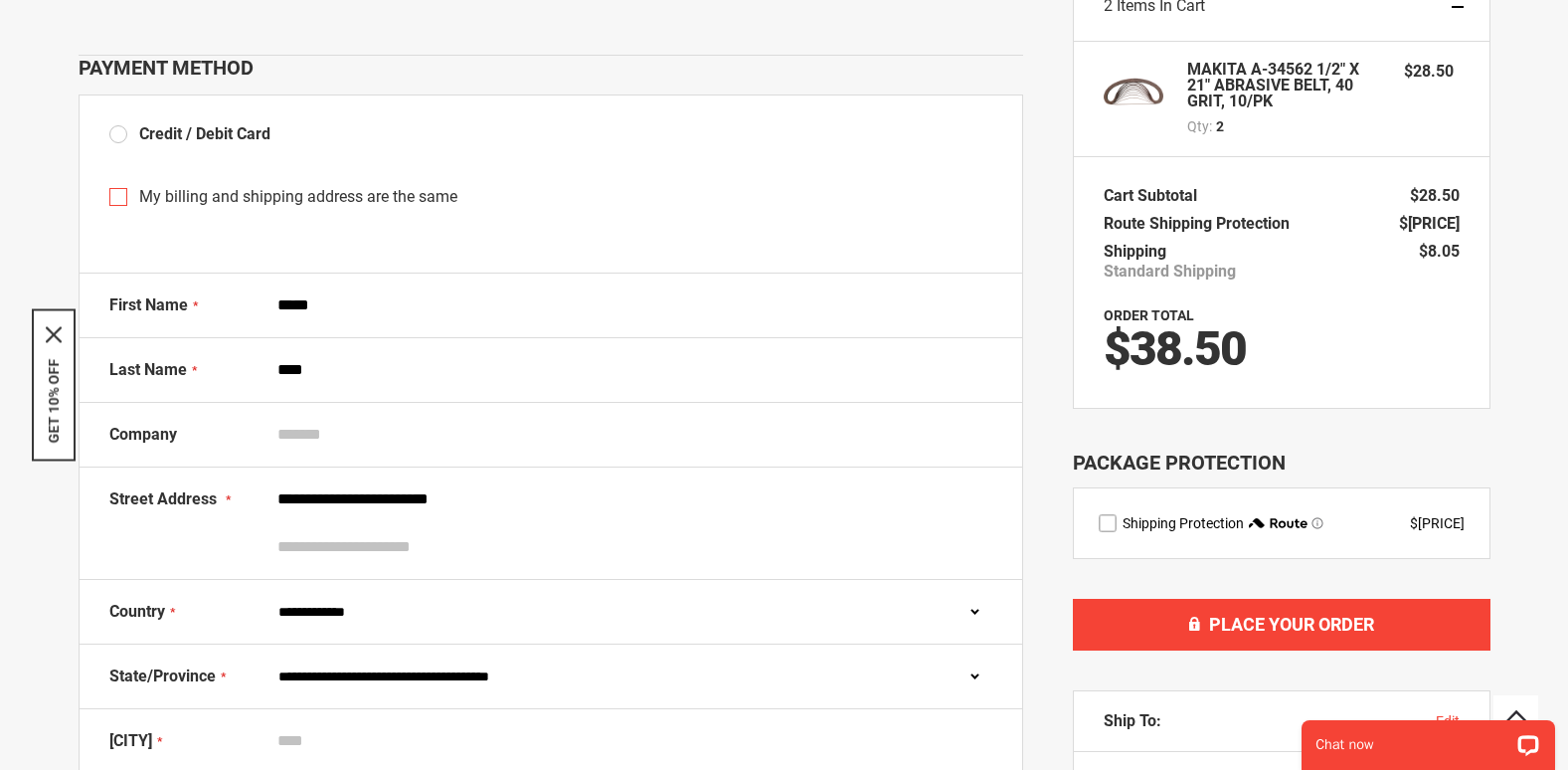 type on "*******" 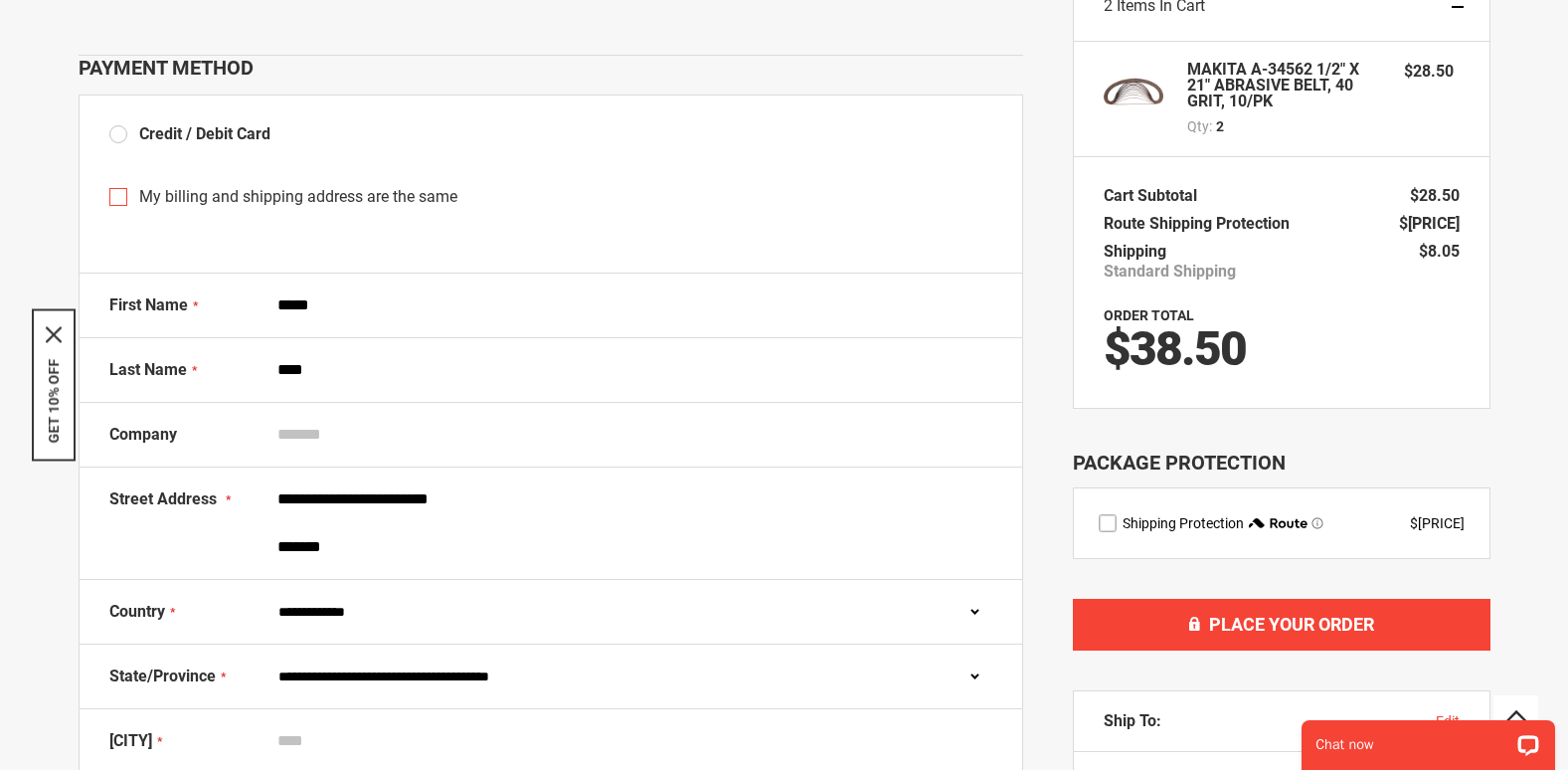 select on "**" 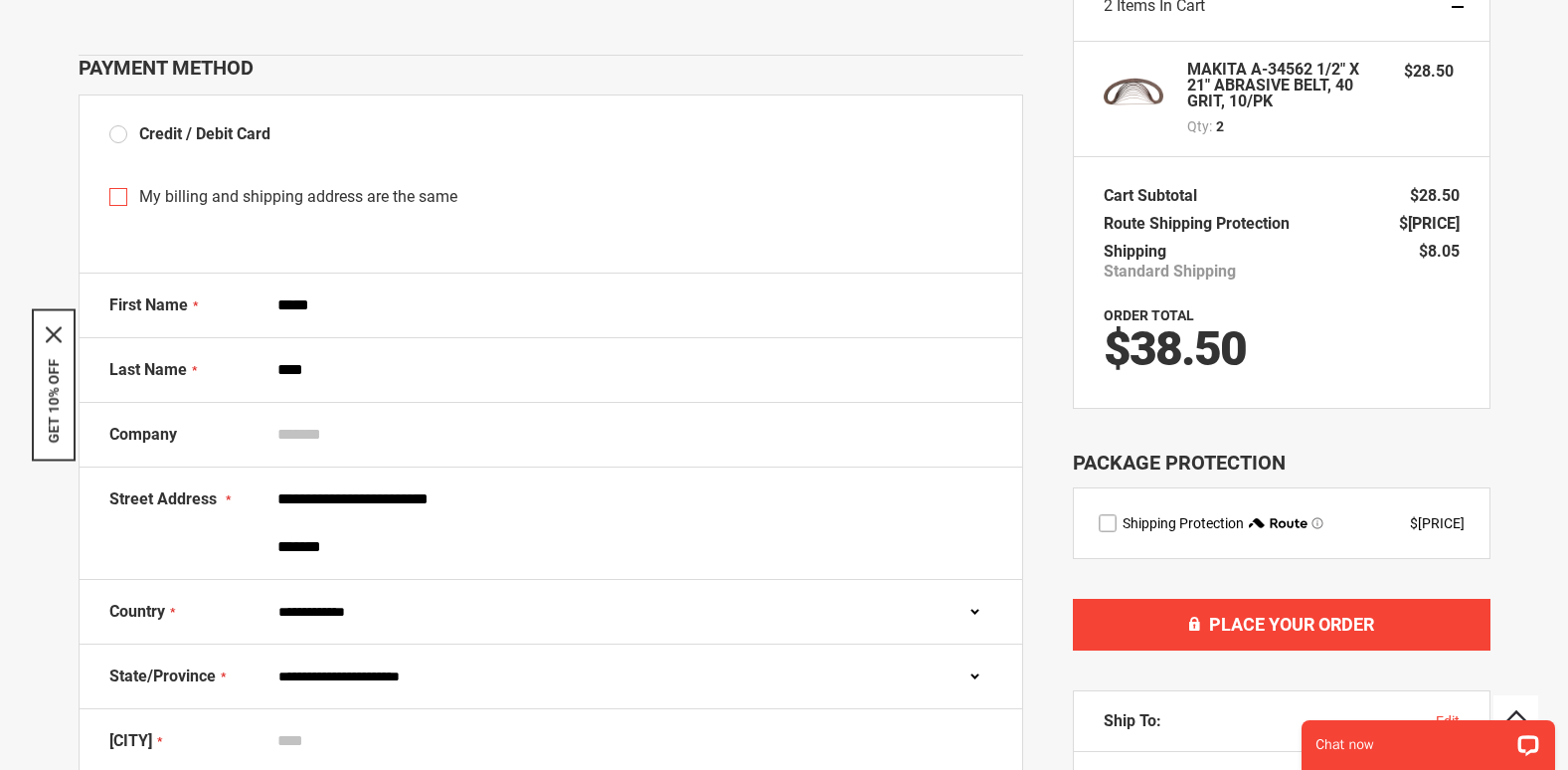 type on "**********" 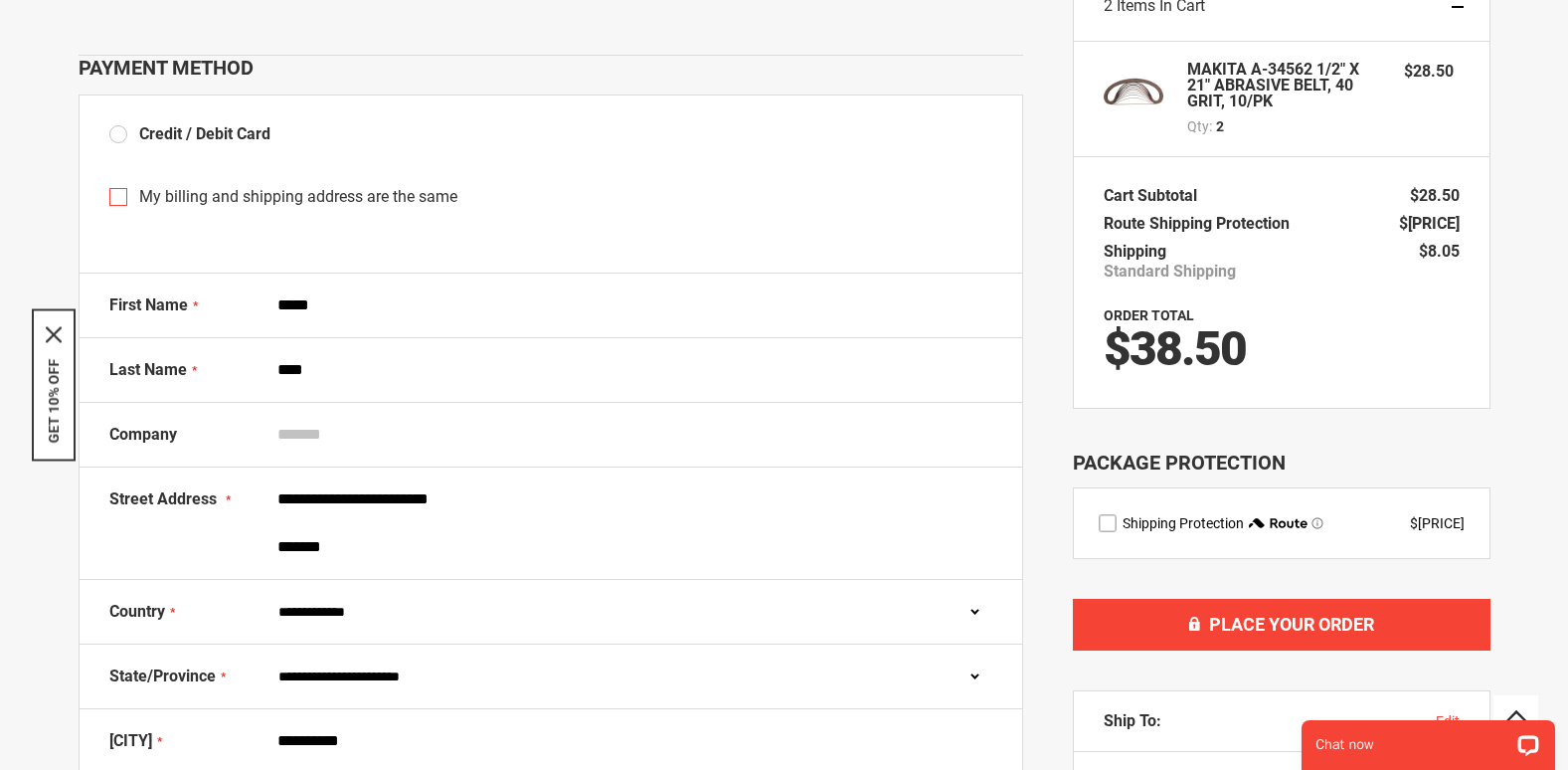 type on "*****" 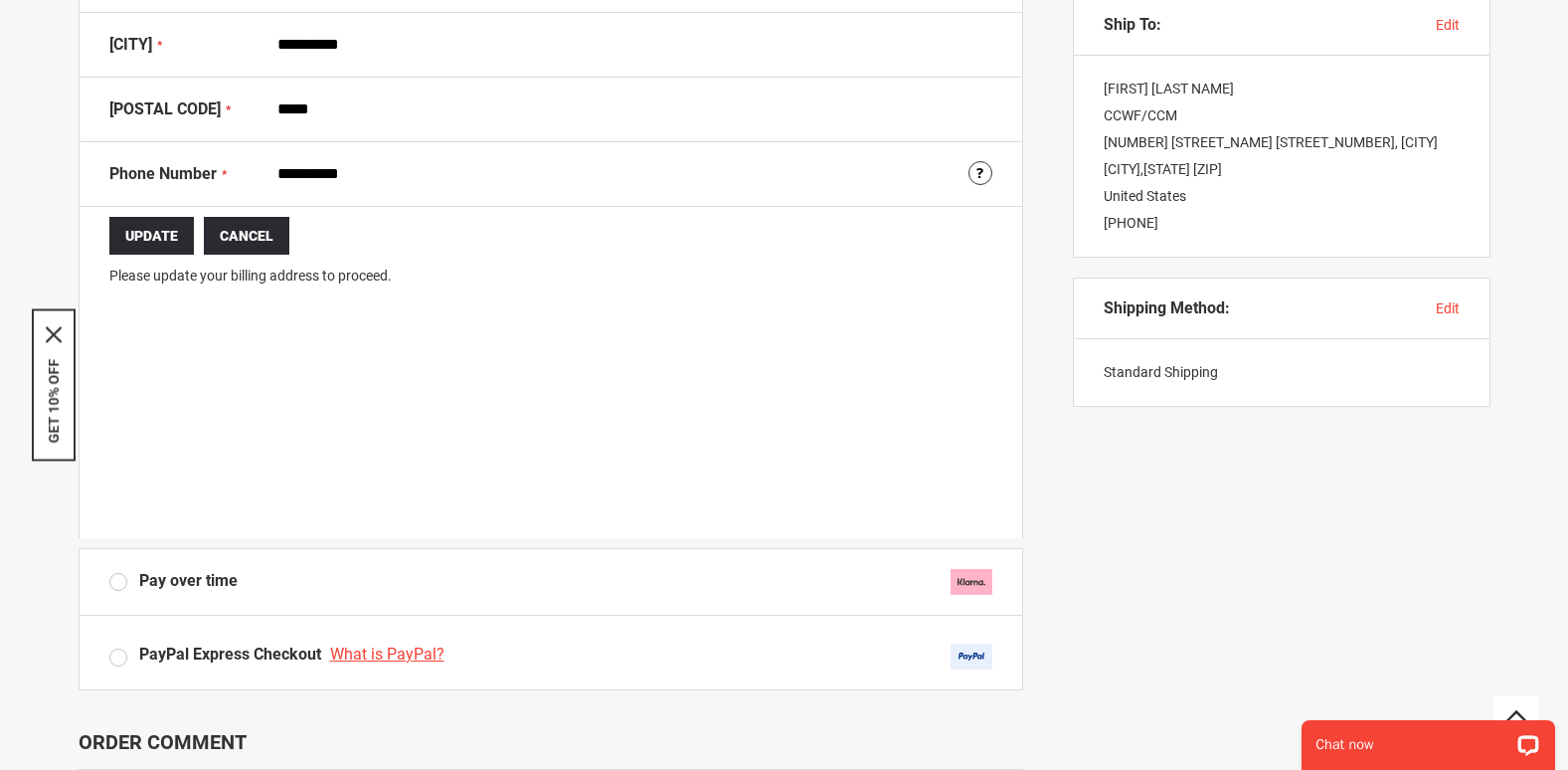 scroll, scrollTop: 995, scrollLeft: 0, axis: vertical 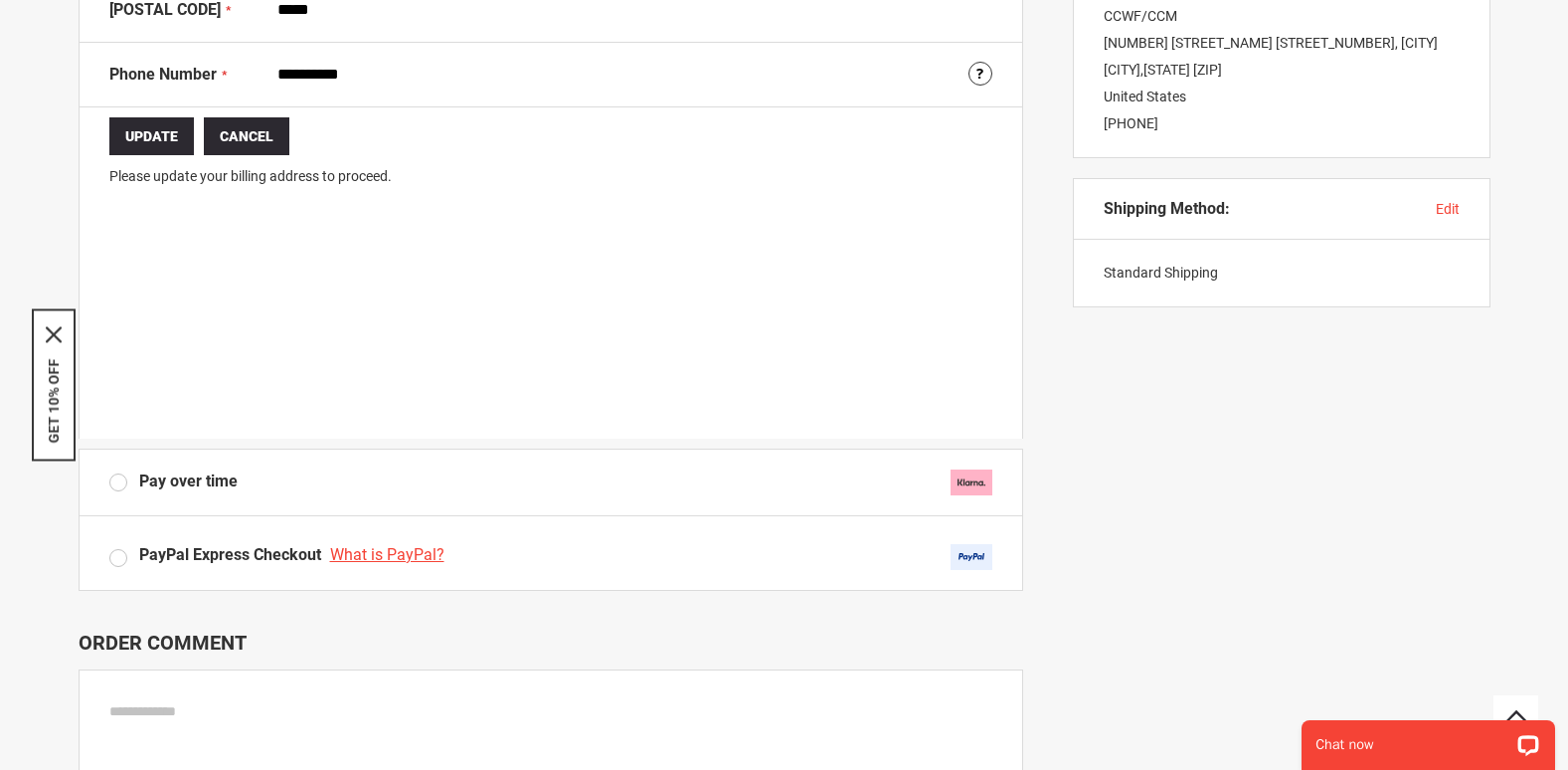 click on "**********" at bounding box center [551, -75] 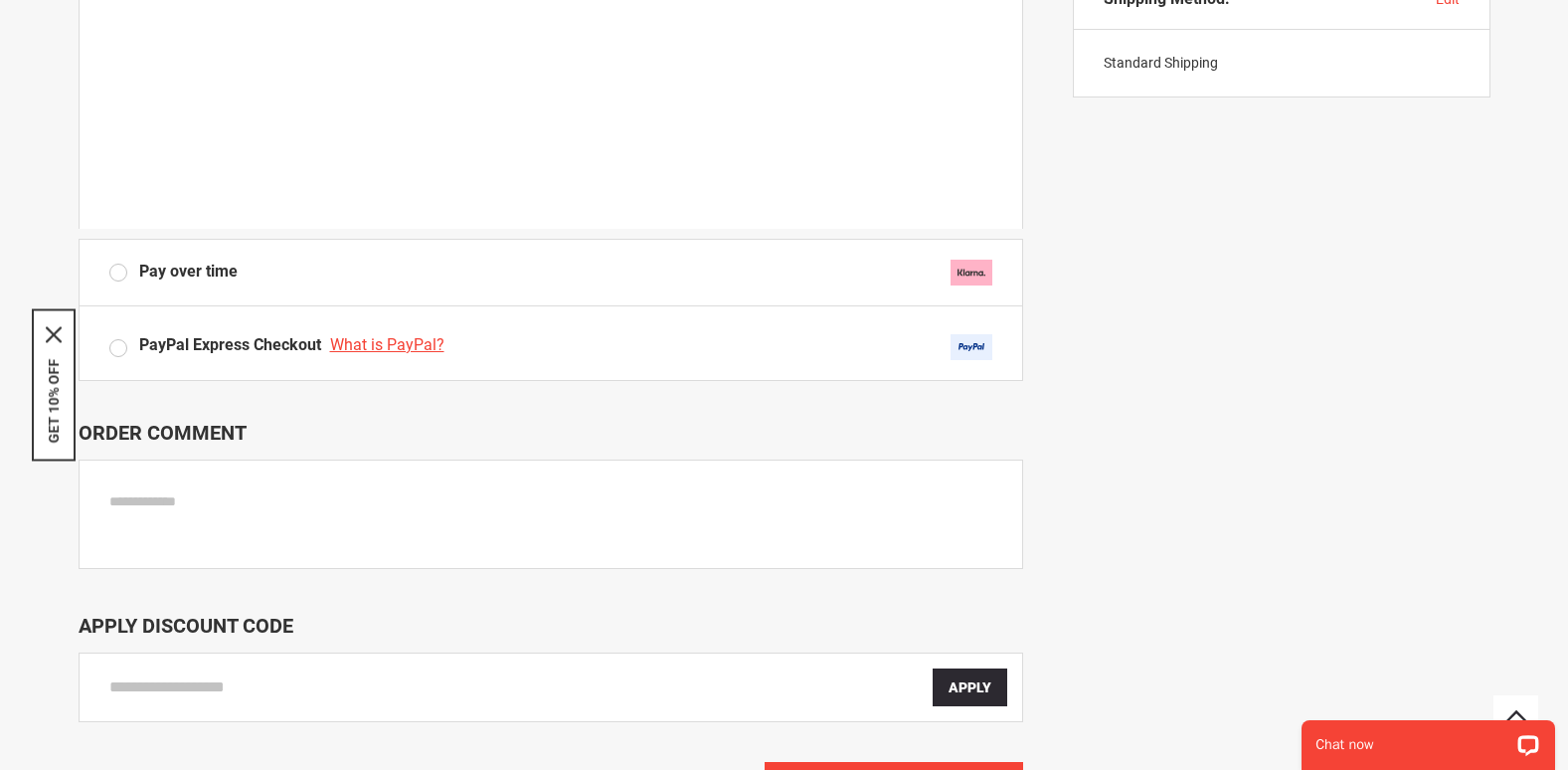 scroll, scrollTop: 1393, scrollLeft: 0, axis: vertical 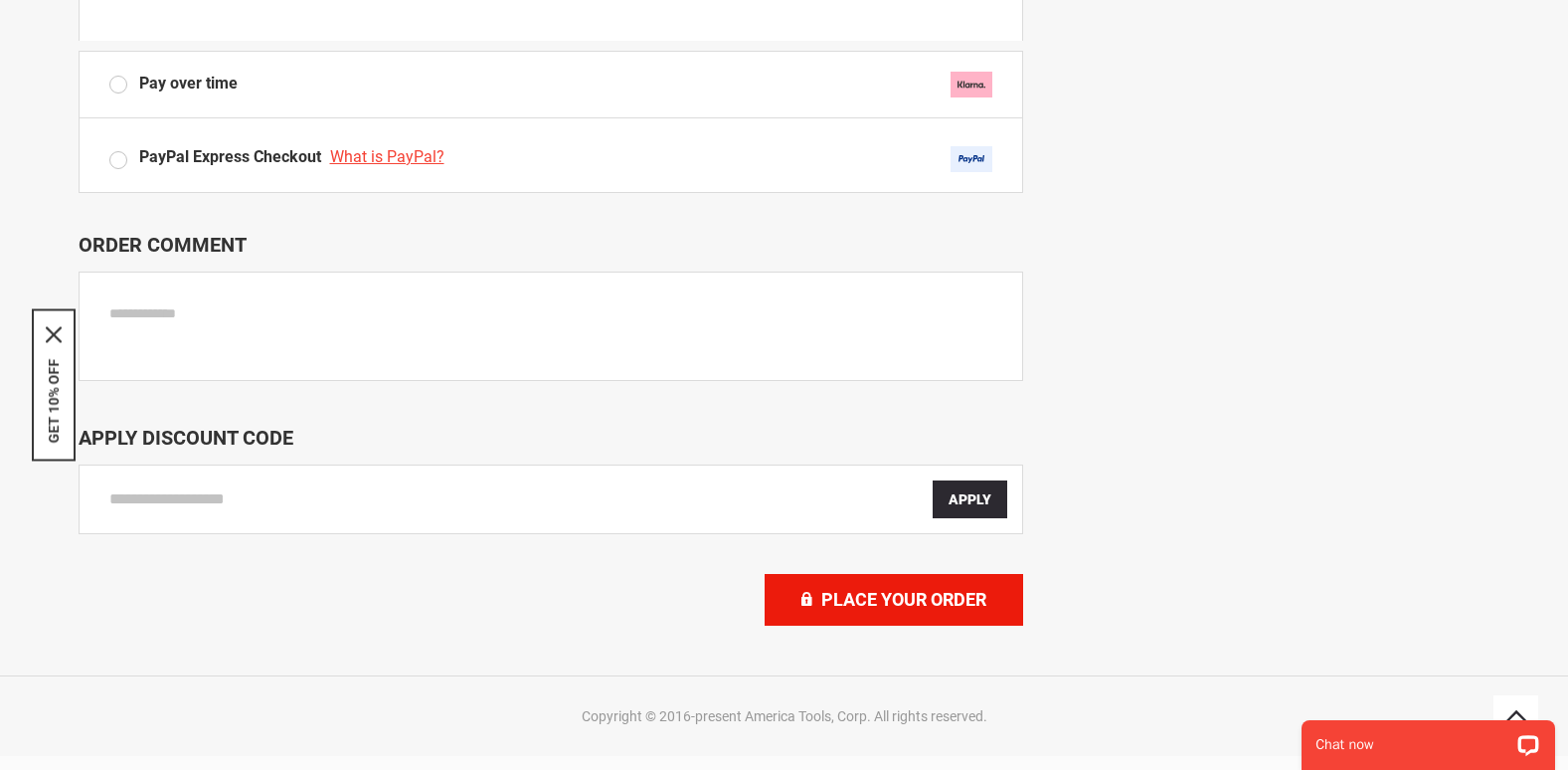 click on "Place Your Order" at bounding box center [904, 599] 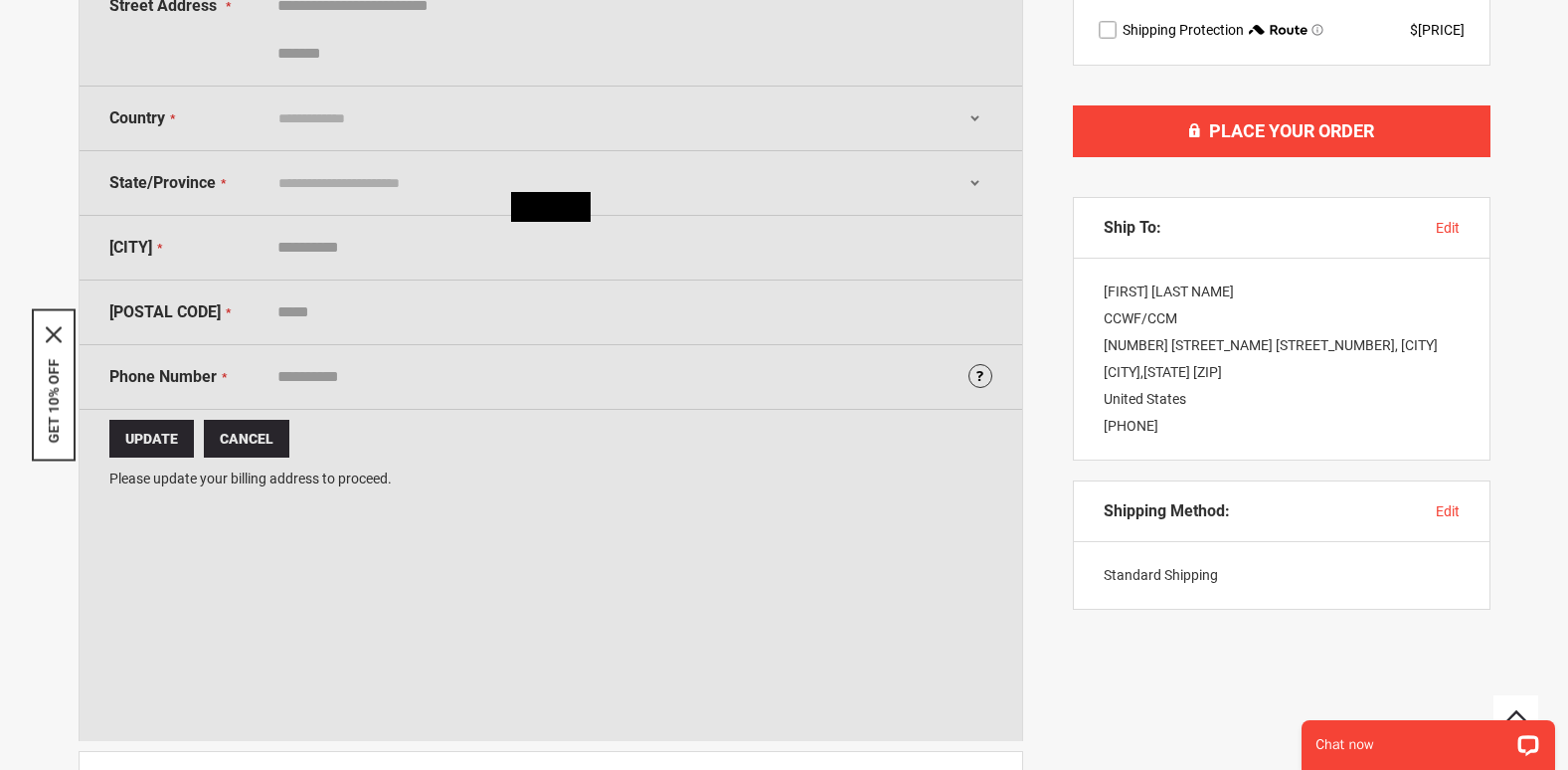 scroll, scrollTop: 696, scrollLeft: 0, axis: vertical 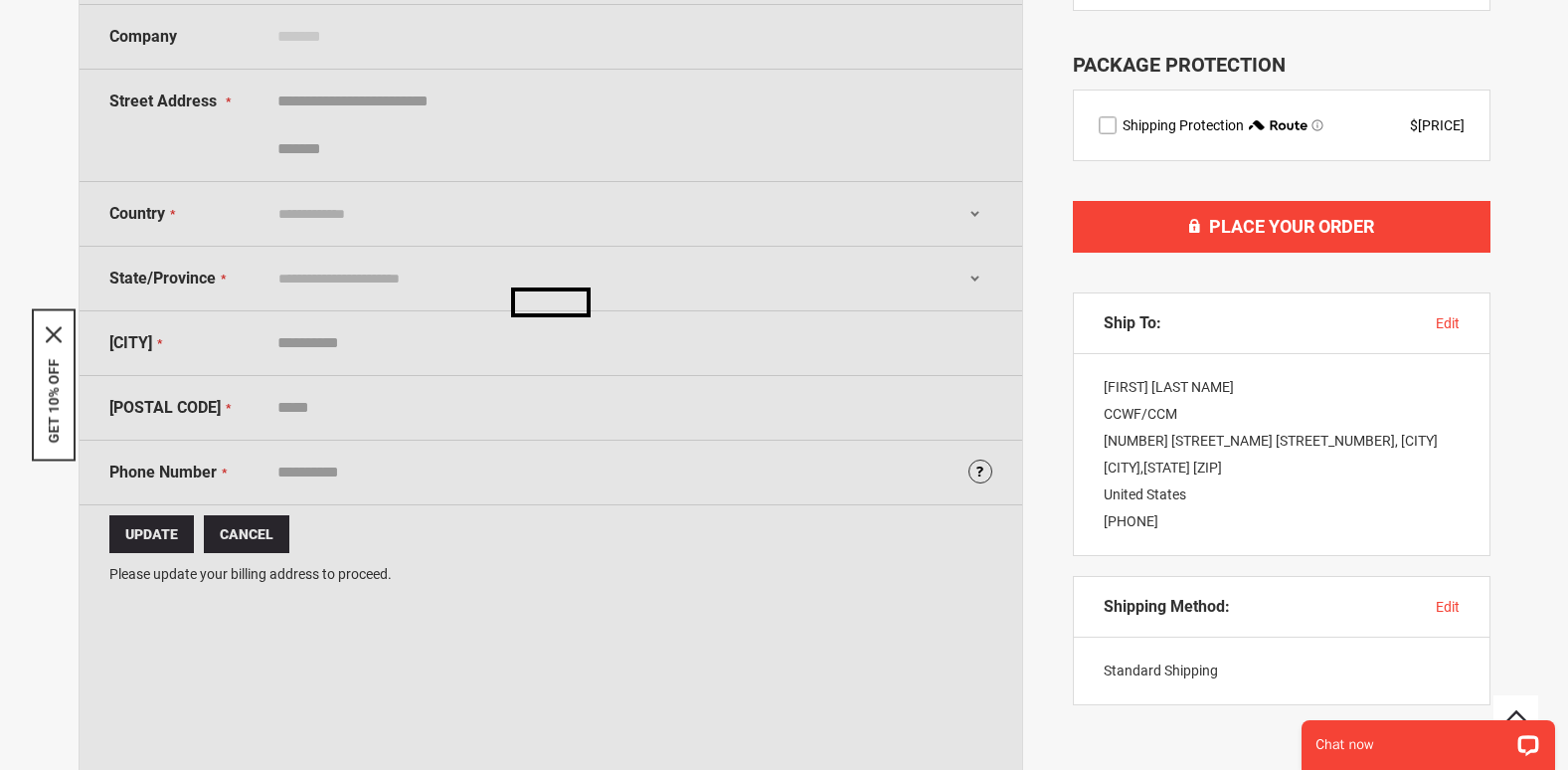 click at bounding box center [1108, 125] 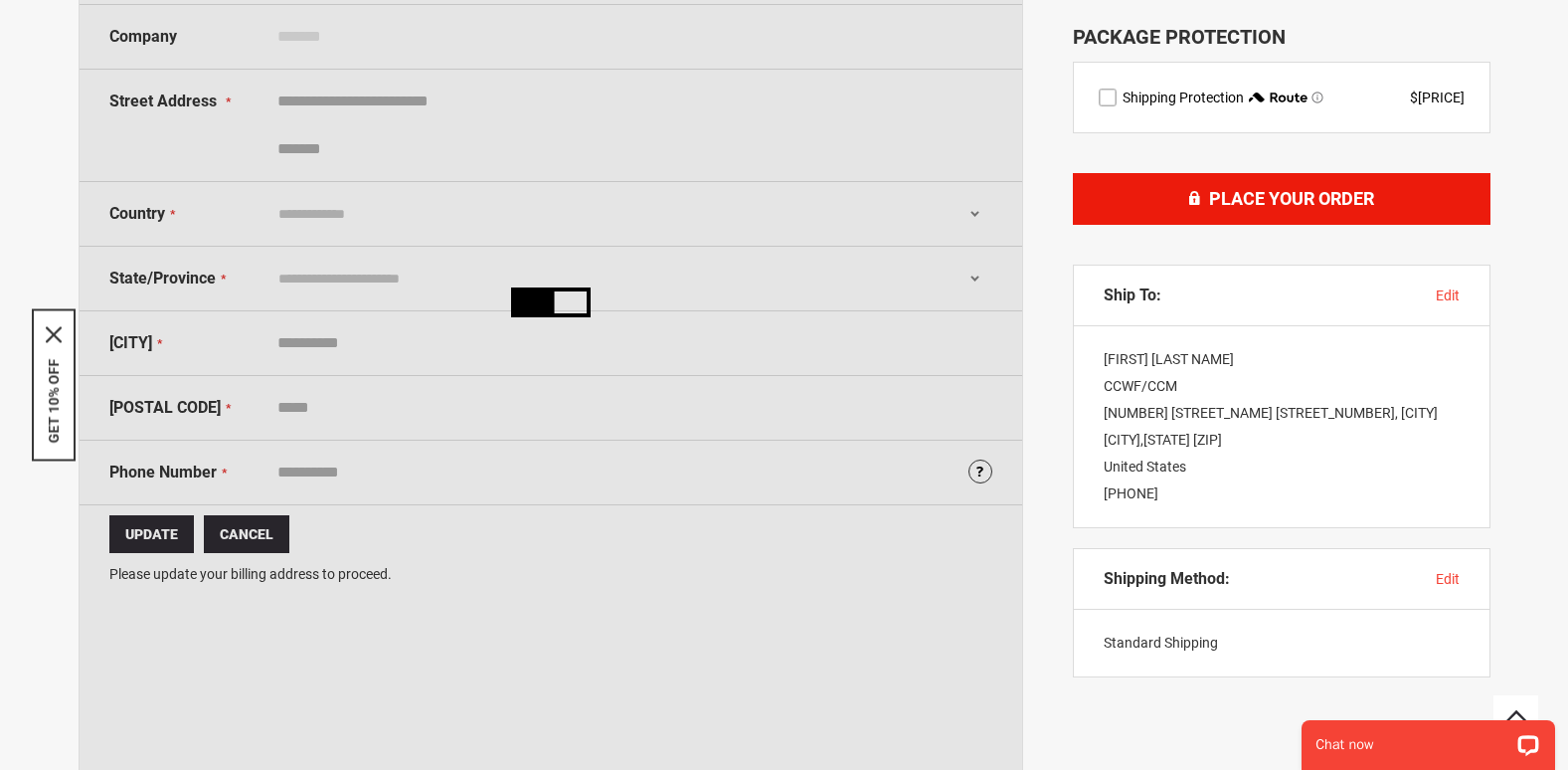 click on "Place Your Order" at bounding box center (1292, 198) 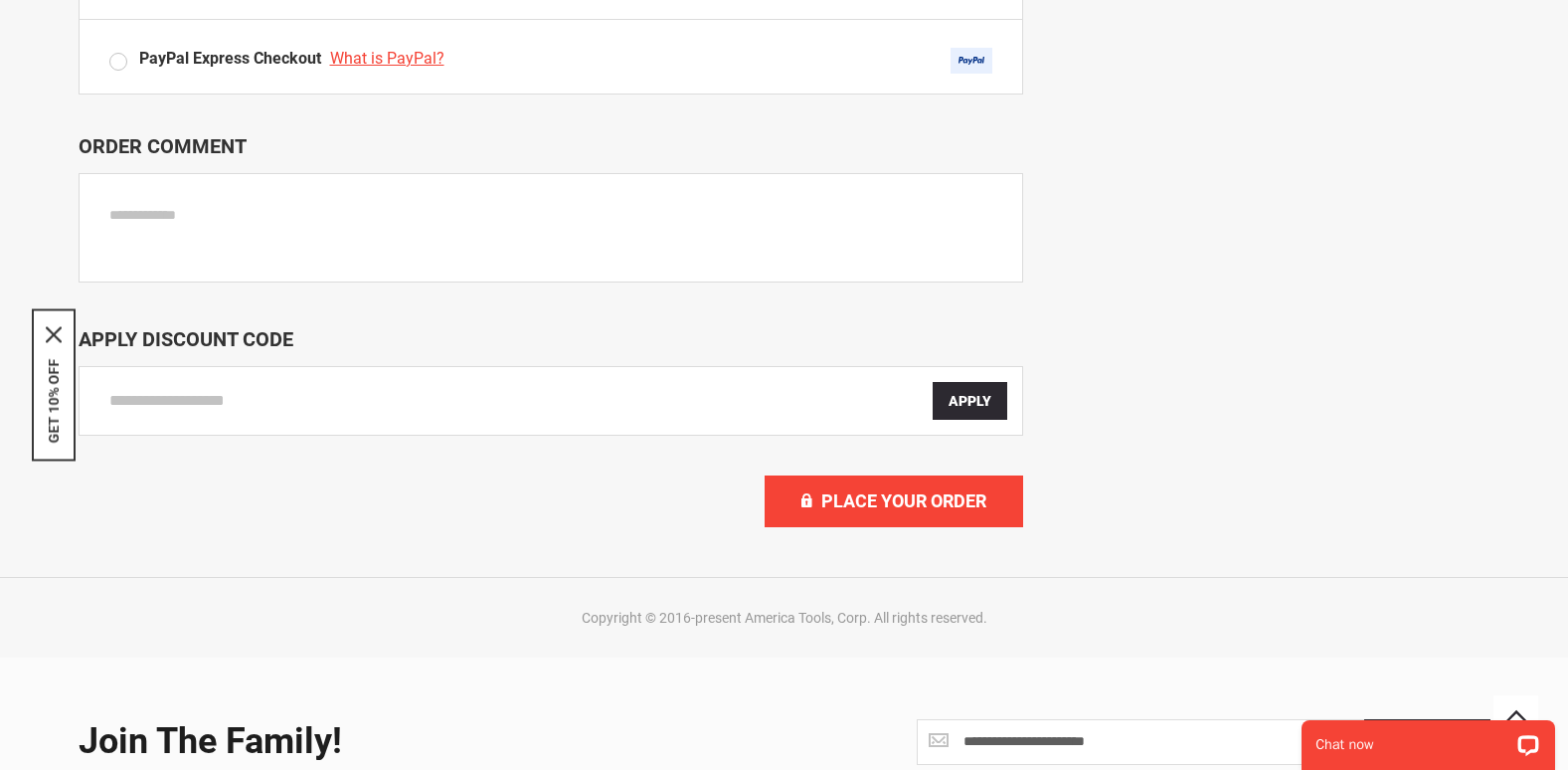 scroll, scrollTop: 1492, scrollLeft: 0, axis: vertical 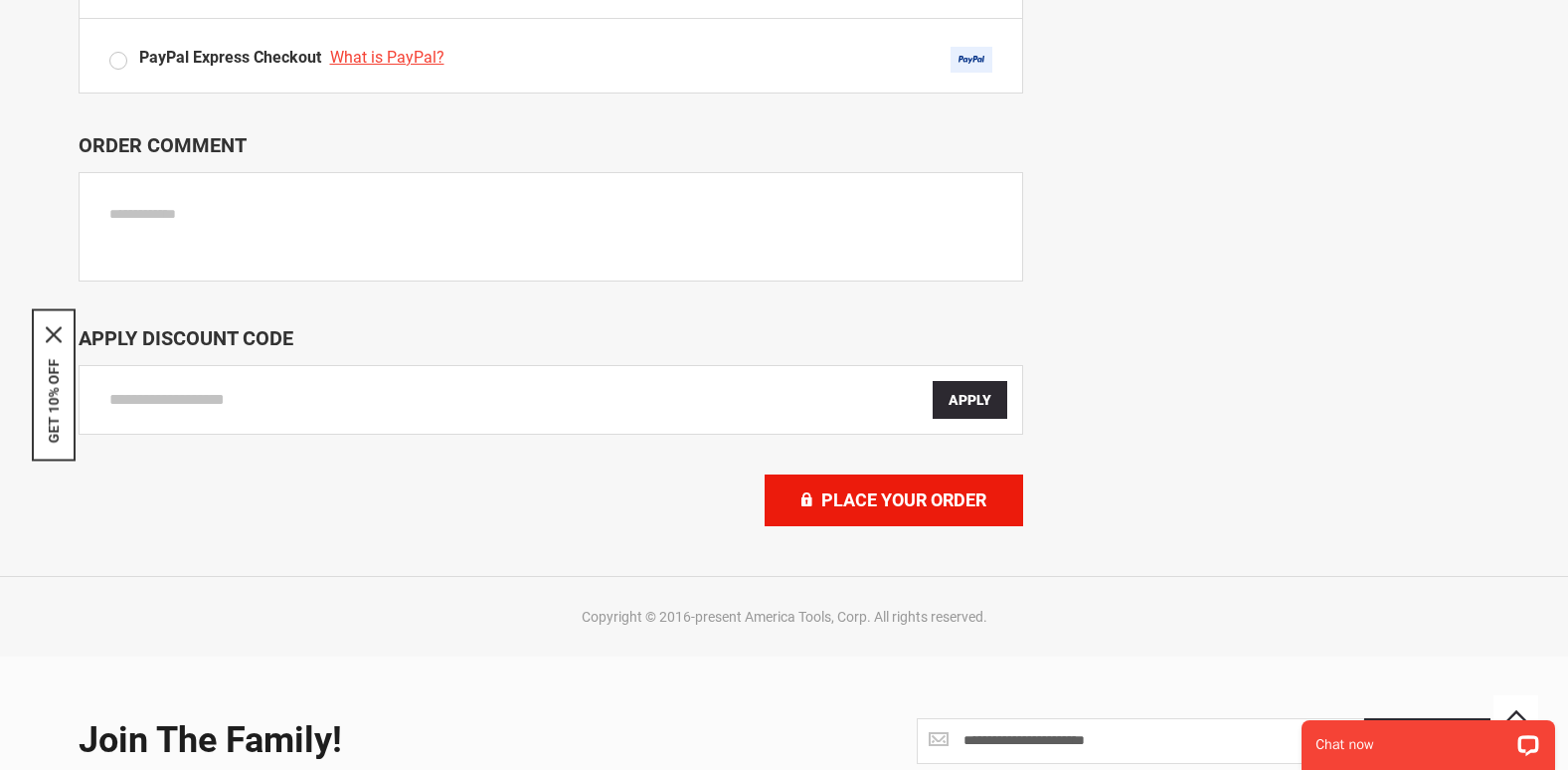 click on "Place Your Order" at bounding box center (904, 499) 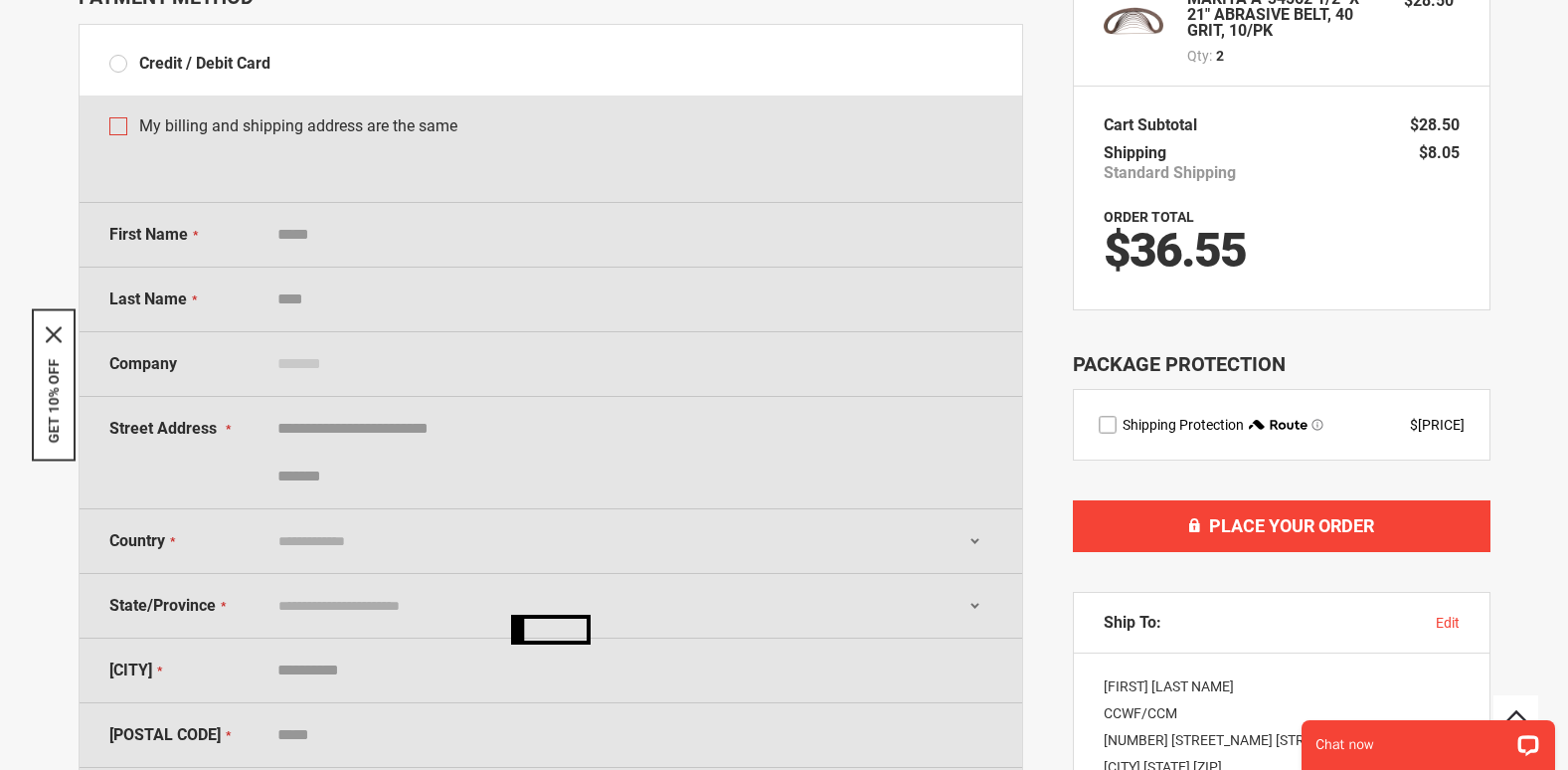 scroll, scrollTop: 0, scrollLeft: 0, axis: both 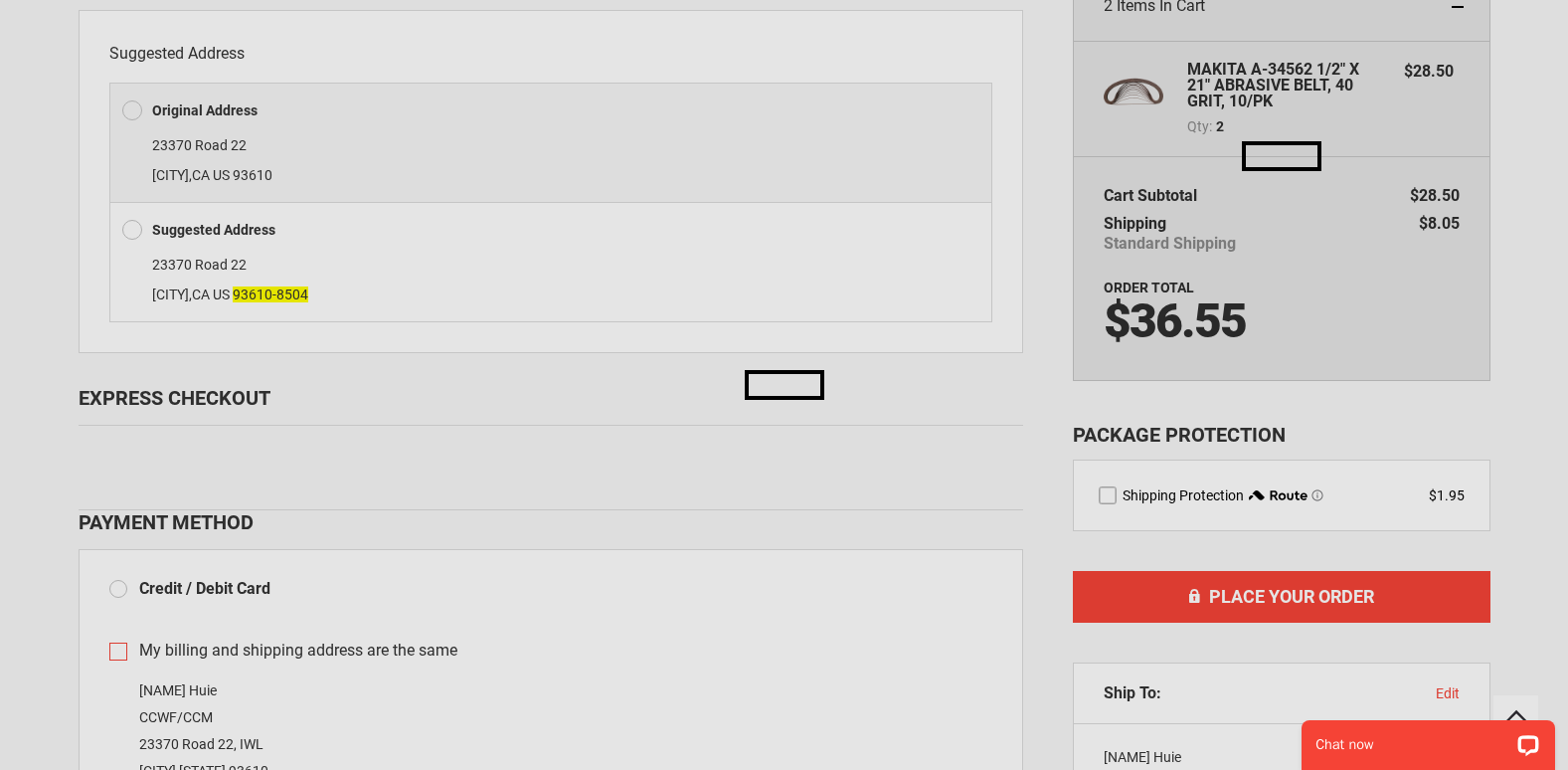 click on "Please wait..." at bounding box center (784, 385) 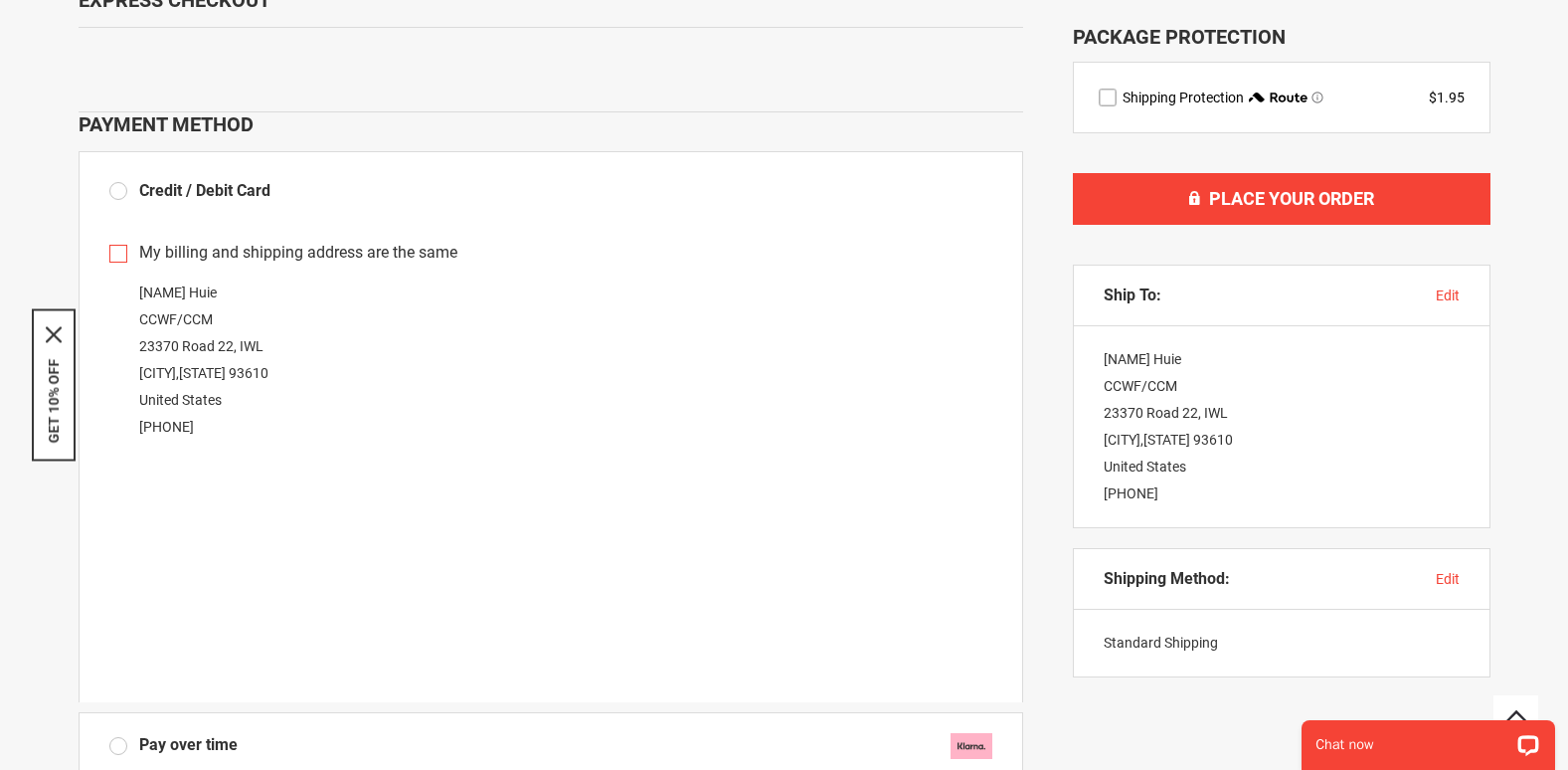 scroll, scrollTop: 696, scrollLeft: 0, axis: vertical 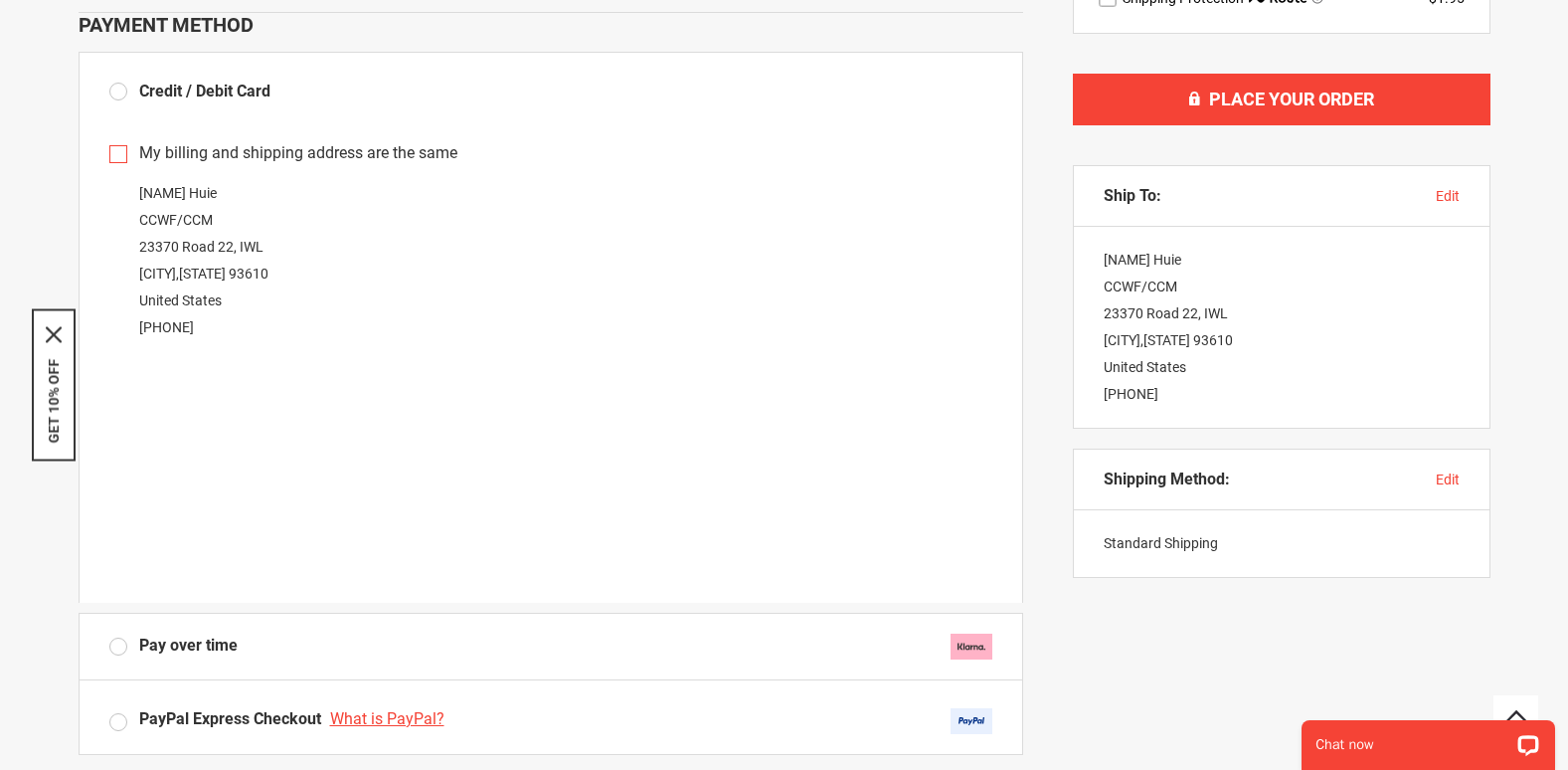click on "My billing and shipping address are the same" at bounding box center (551, 153) 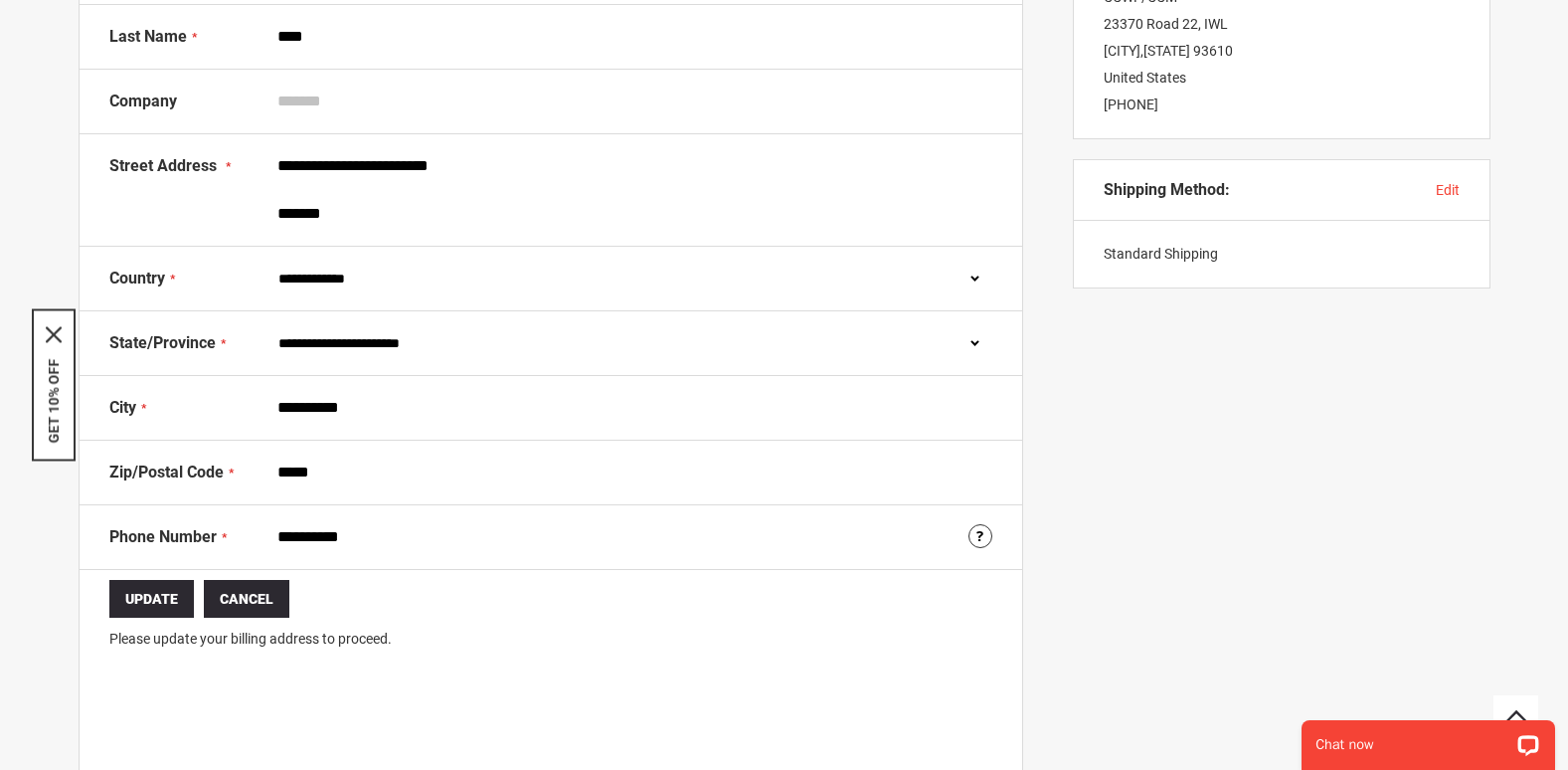 scroll, scrollTop: 995, scrollLeft: 0, axis: vertical 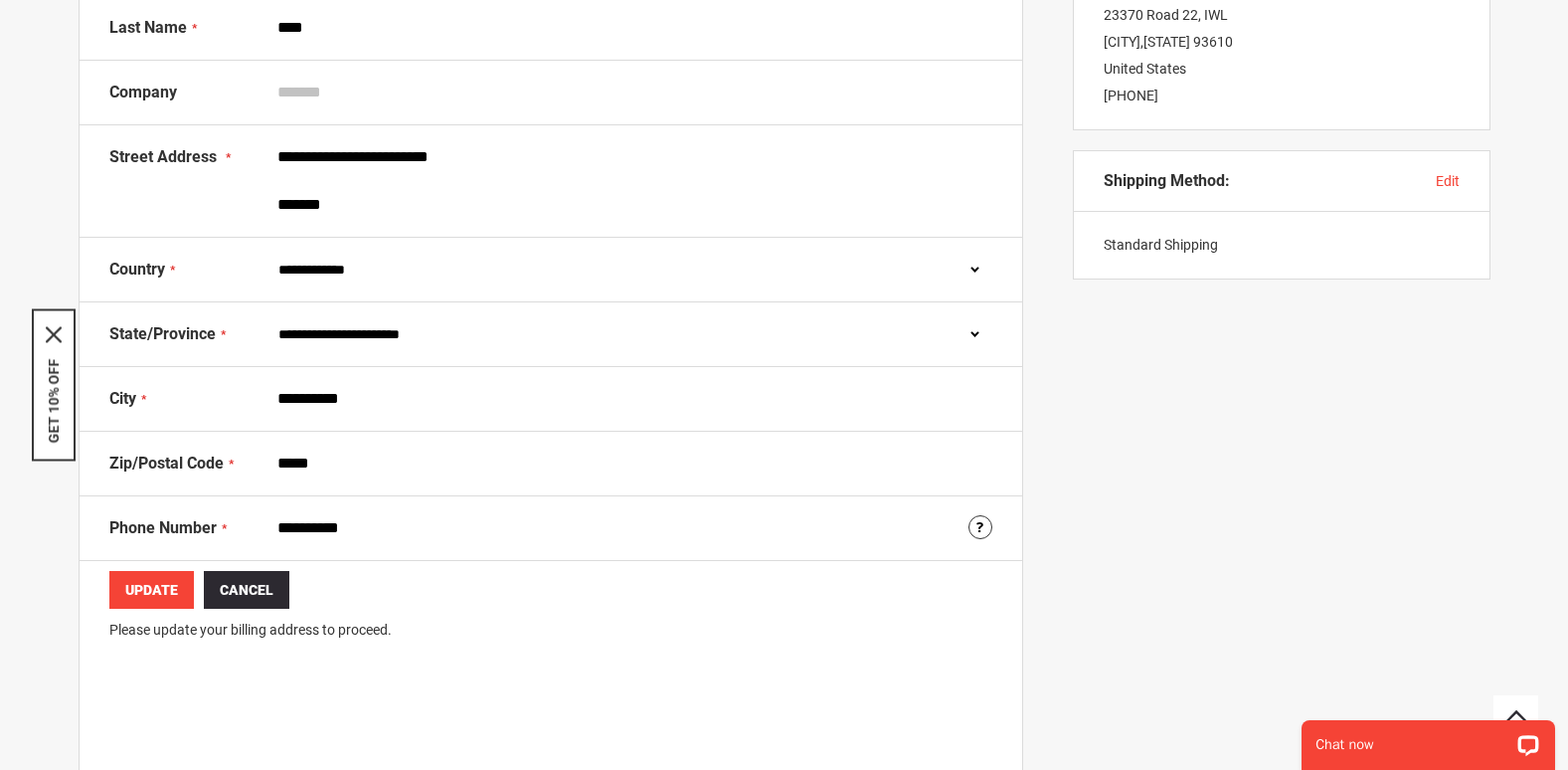 click on "Update" at bounding box center [151, 590] 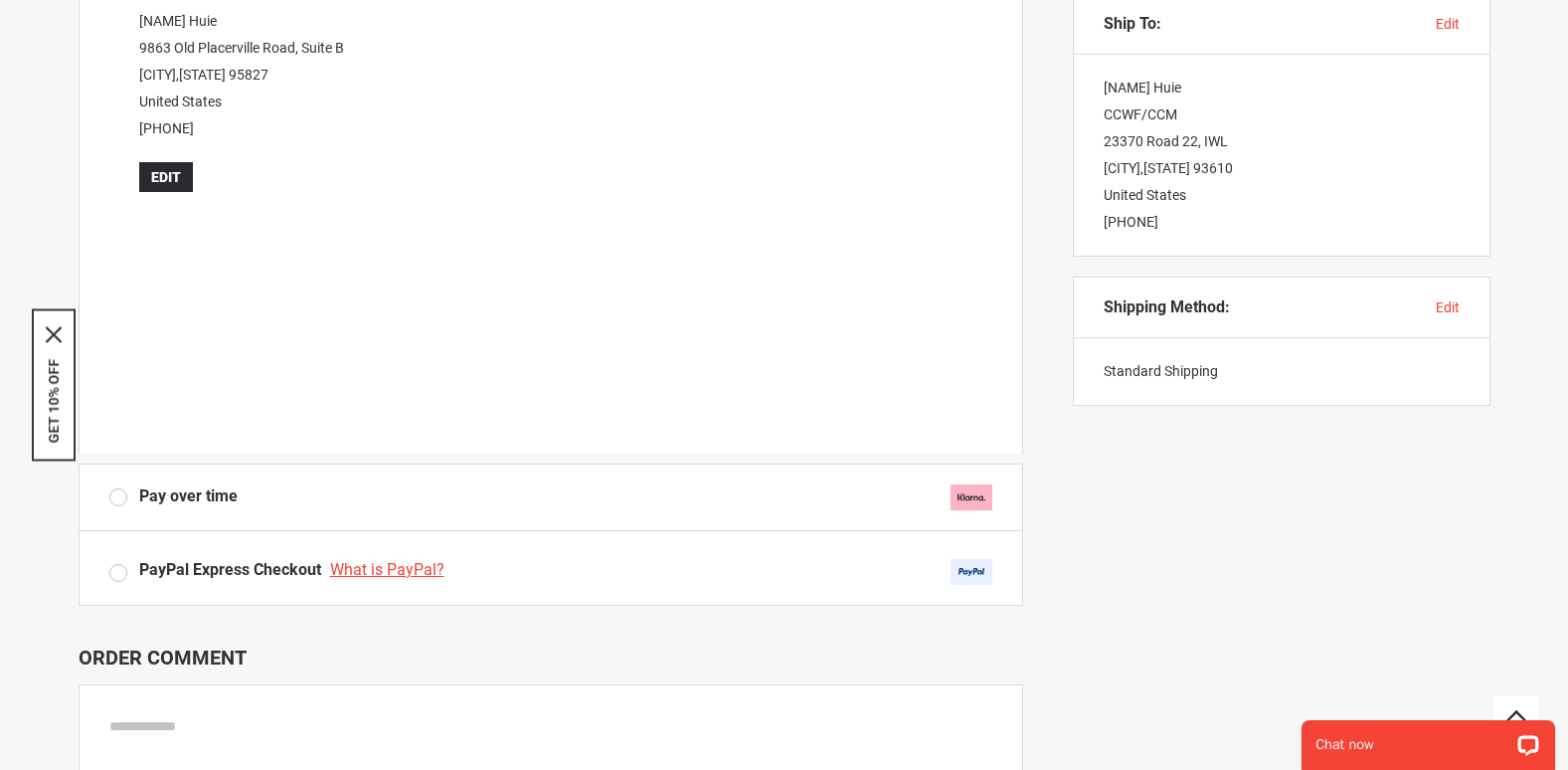scroll, scrollTop: 895, scrollLeft: 0, axis: vertical 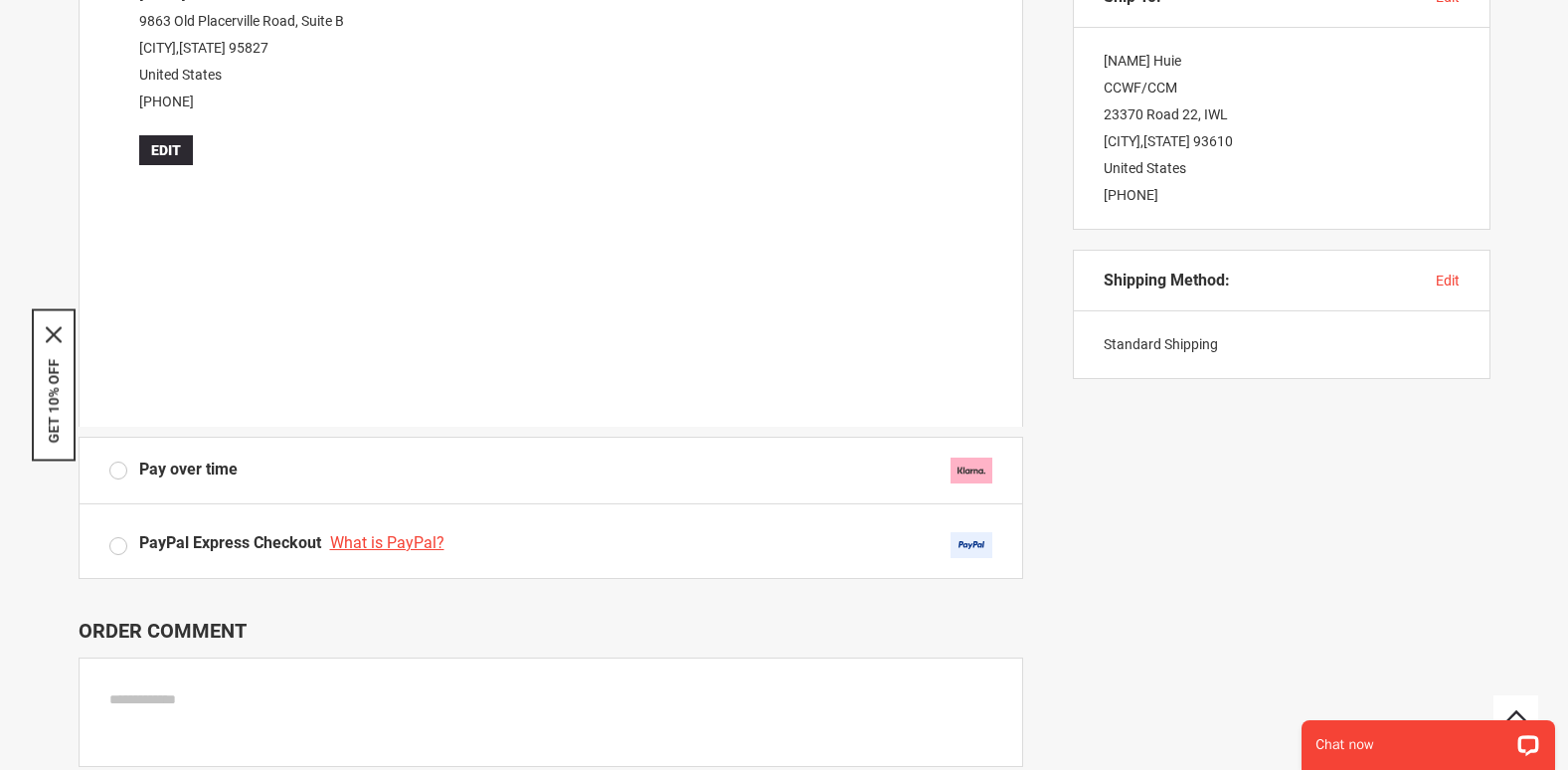 click on "Back to shopping cart
Payment Method
Credit / Debit Card
My billing and shipping address are the same
Terry
Huie
9863 Old Placerville Road, Suite B
Sacramento ,  California
95827
United States
5596655531
Edit
Billing Address
First Name
*****
Last Name
****
Company" at bounding box center [551, 196] 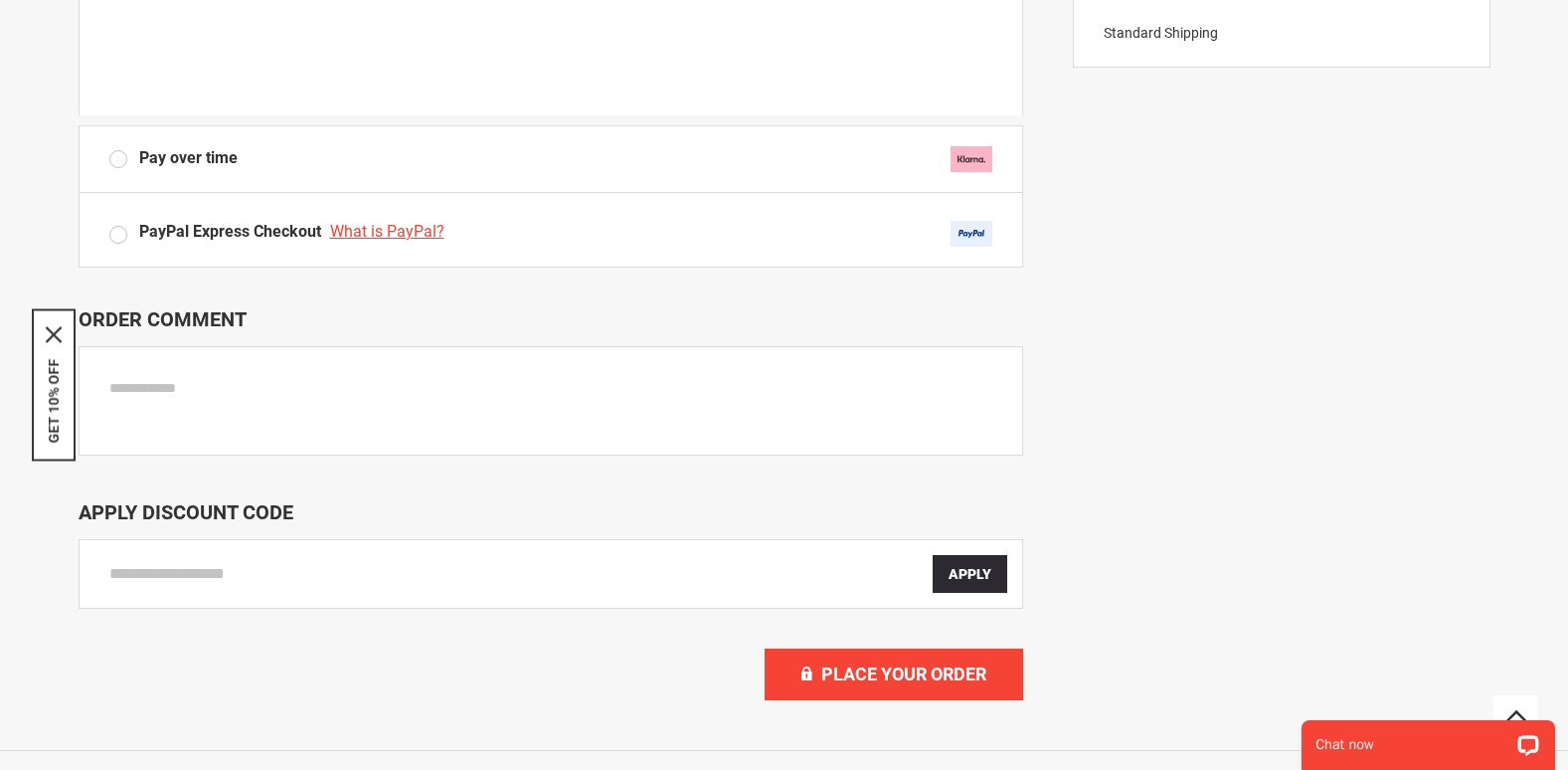 scroll, scrollTop: 1293, scrollLeft: 0, axis: vertical 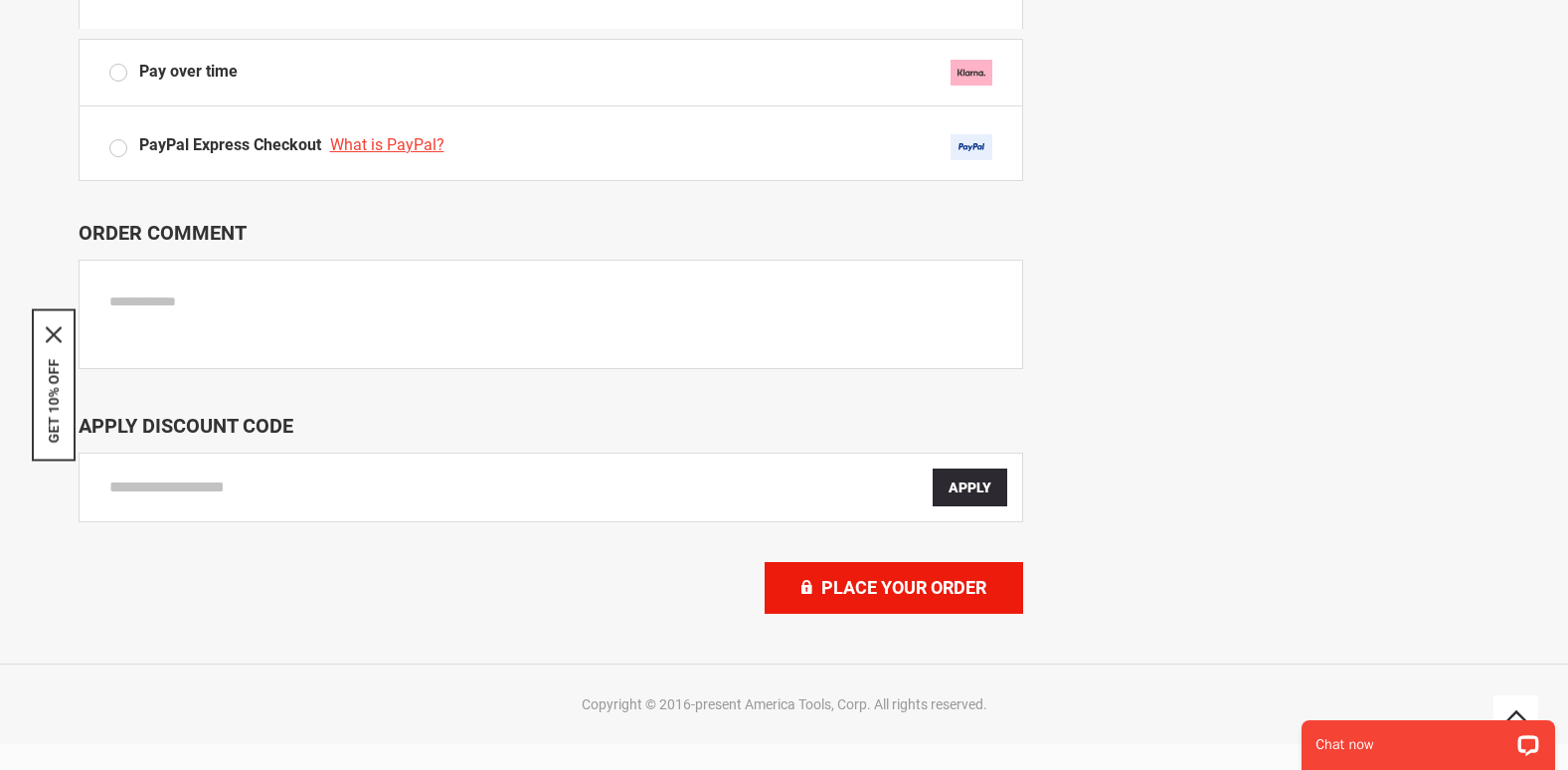 click on "Place Your Order" at bounding box center (904, 587) 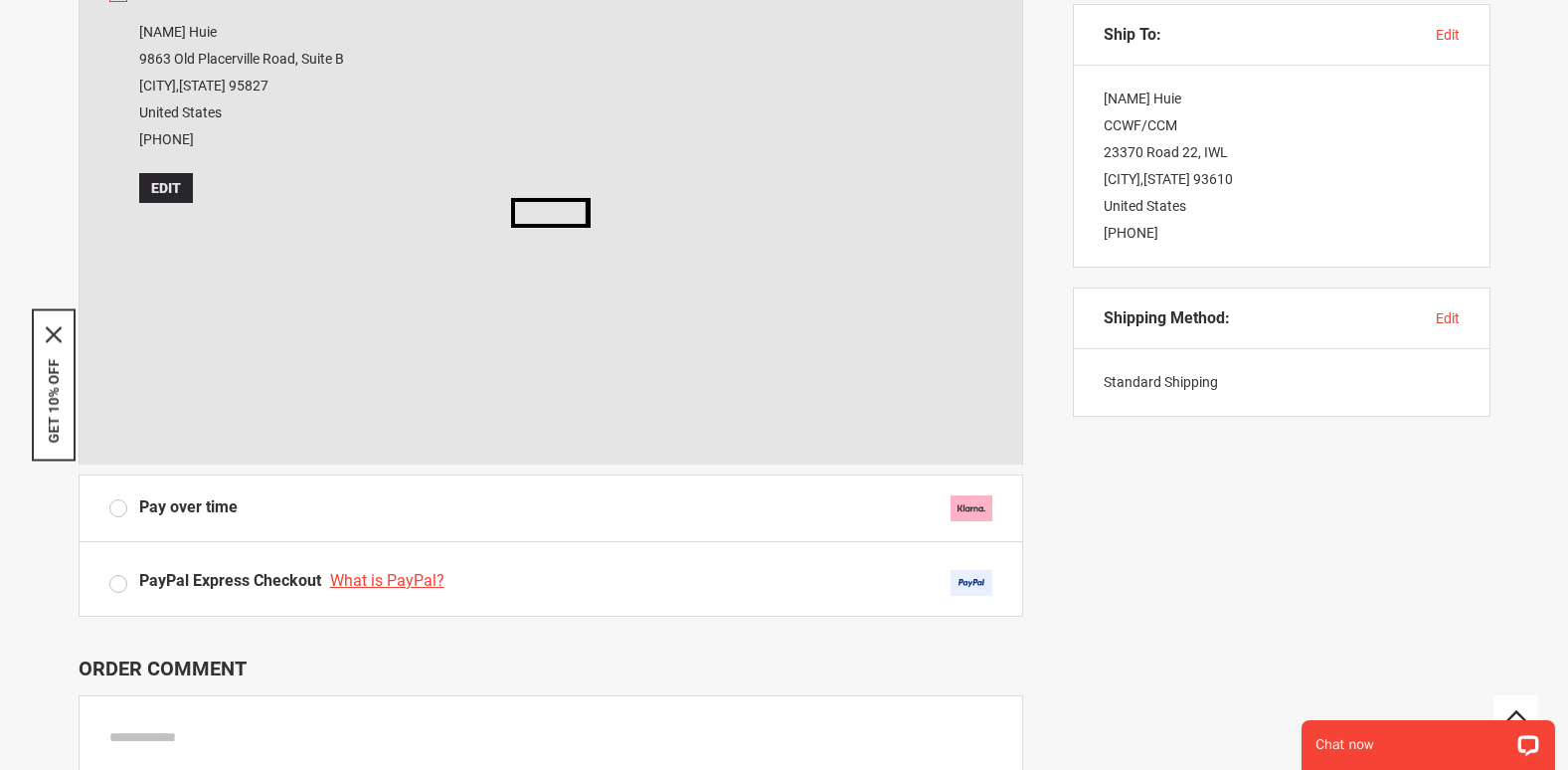 scroll, scrollTop: 597, scrollLeft: 0, axis: vertical 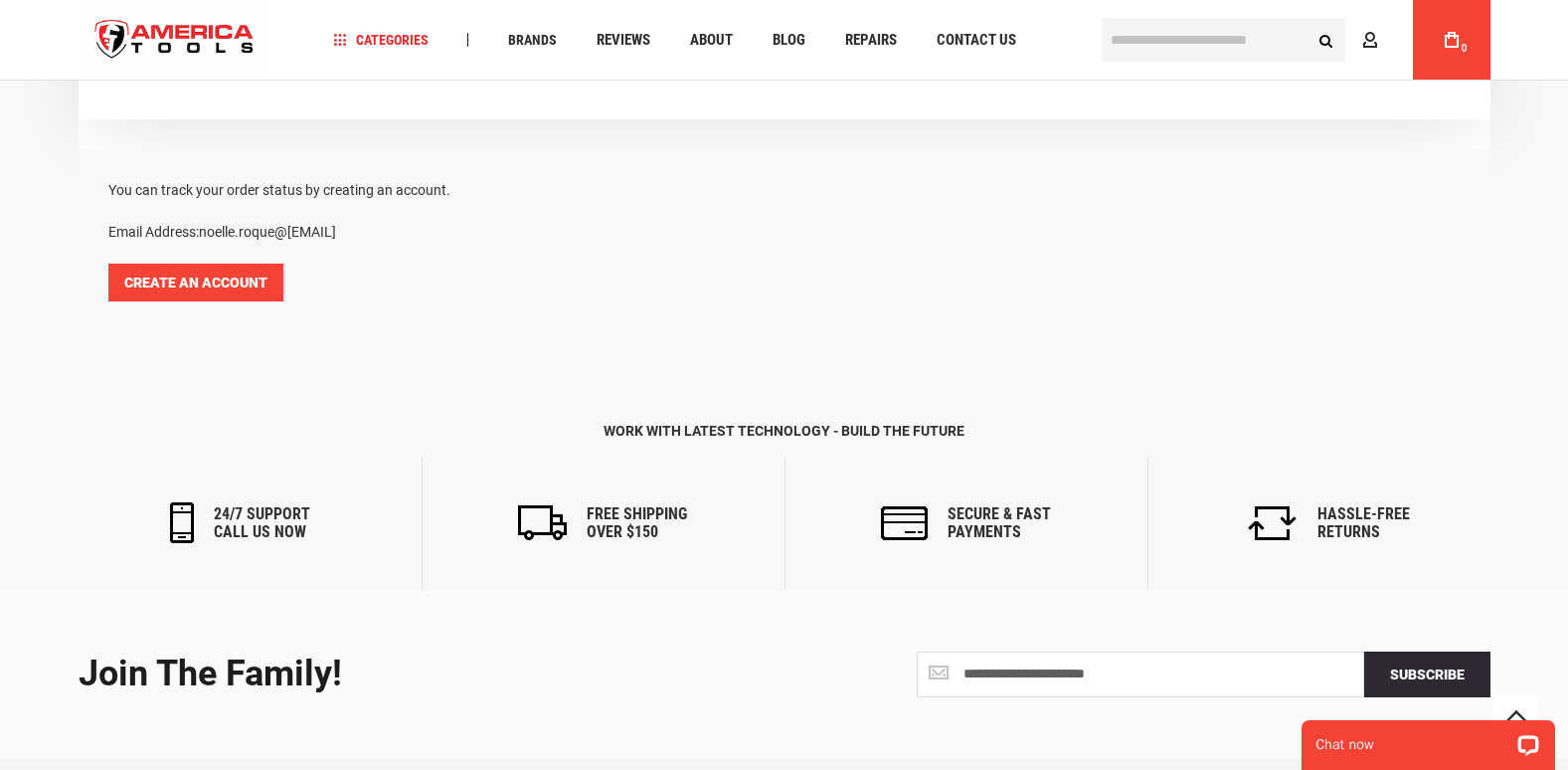 click on "Create an Account" at bounding box center (196, 283) 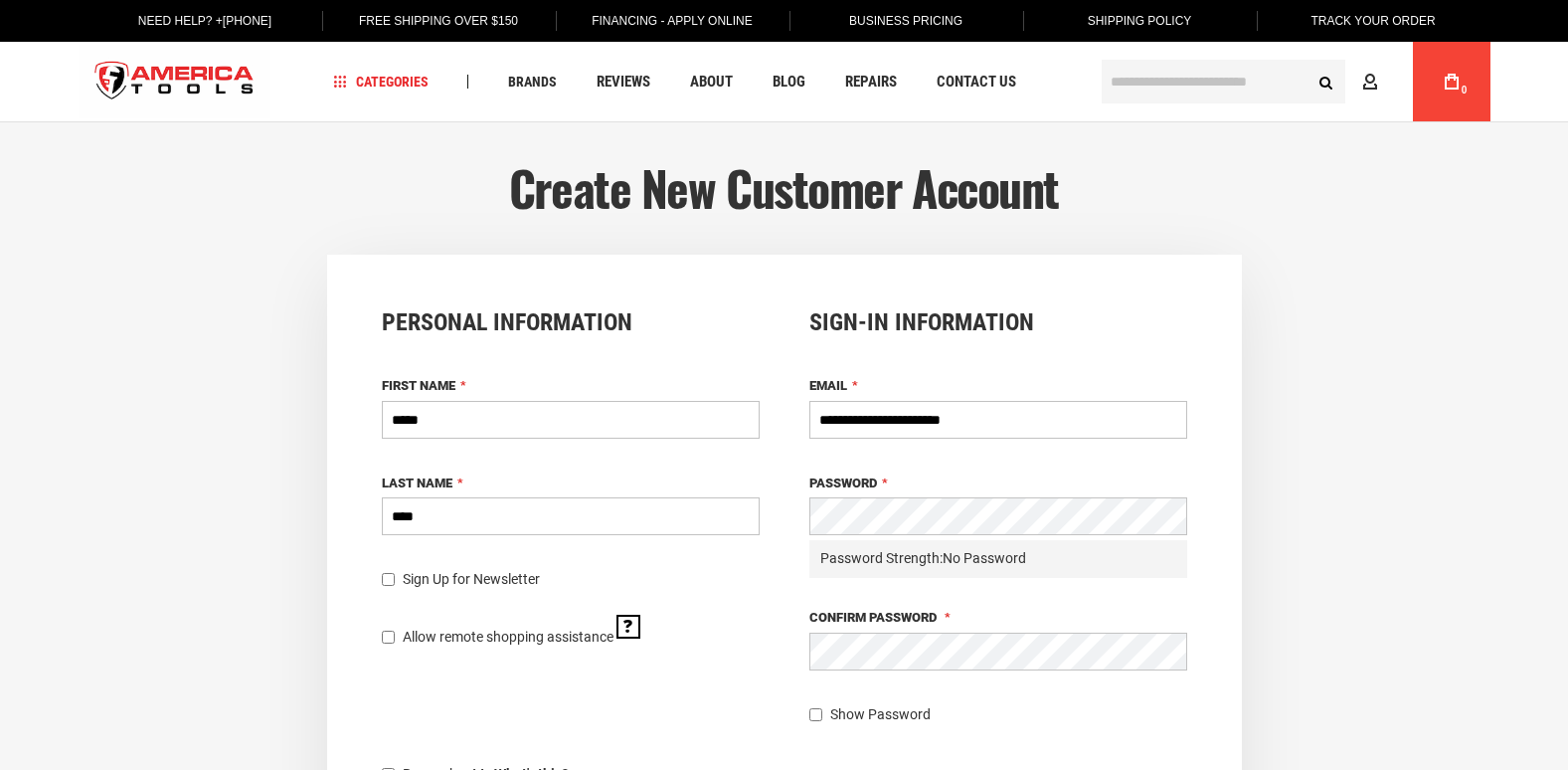 scroll, scrollTop: 0, scrollLeft: 0, axis: both 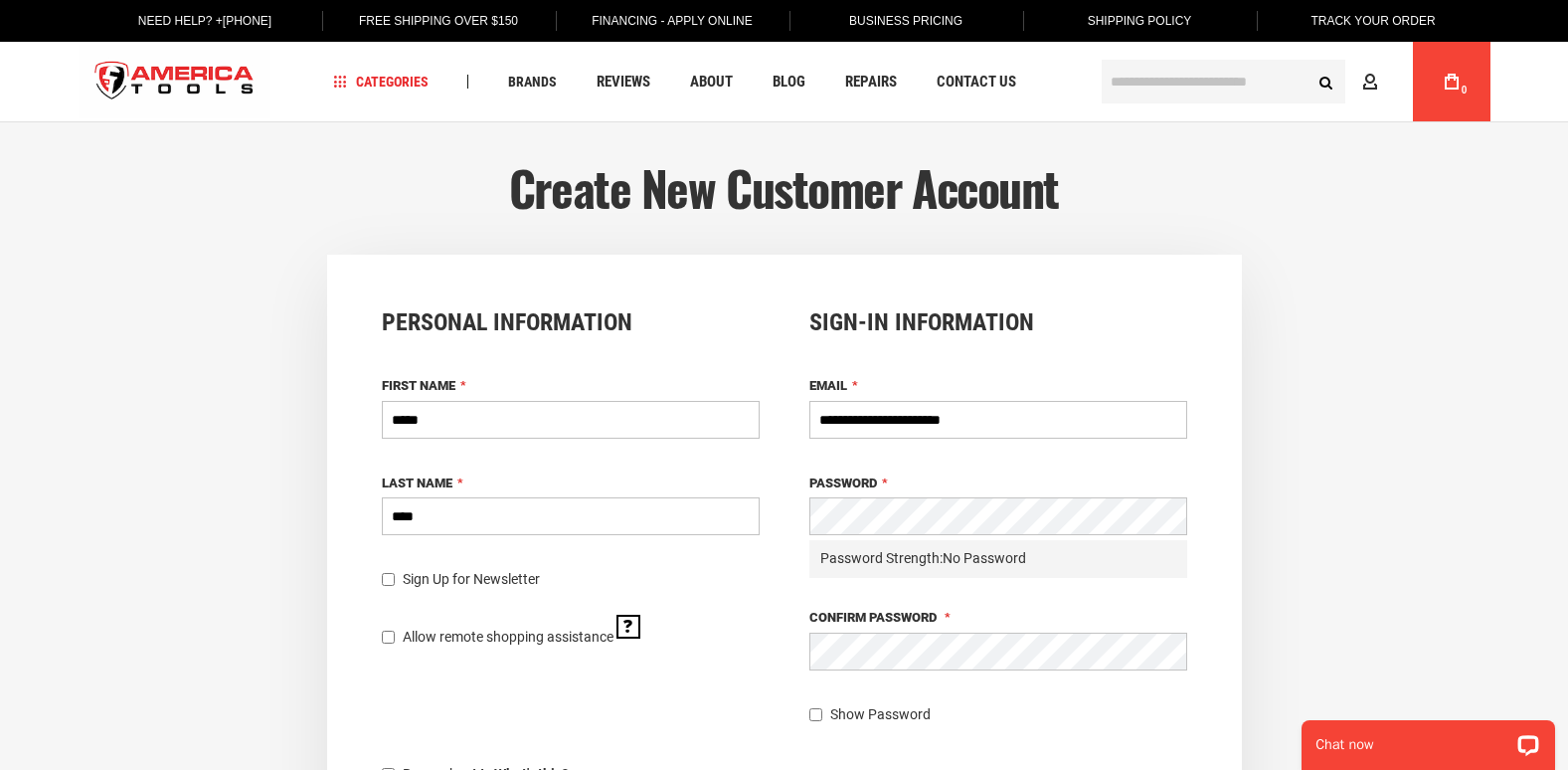 click on "*****" at bounding box center [571, 420] 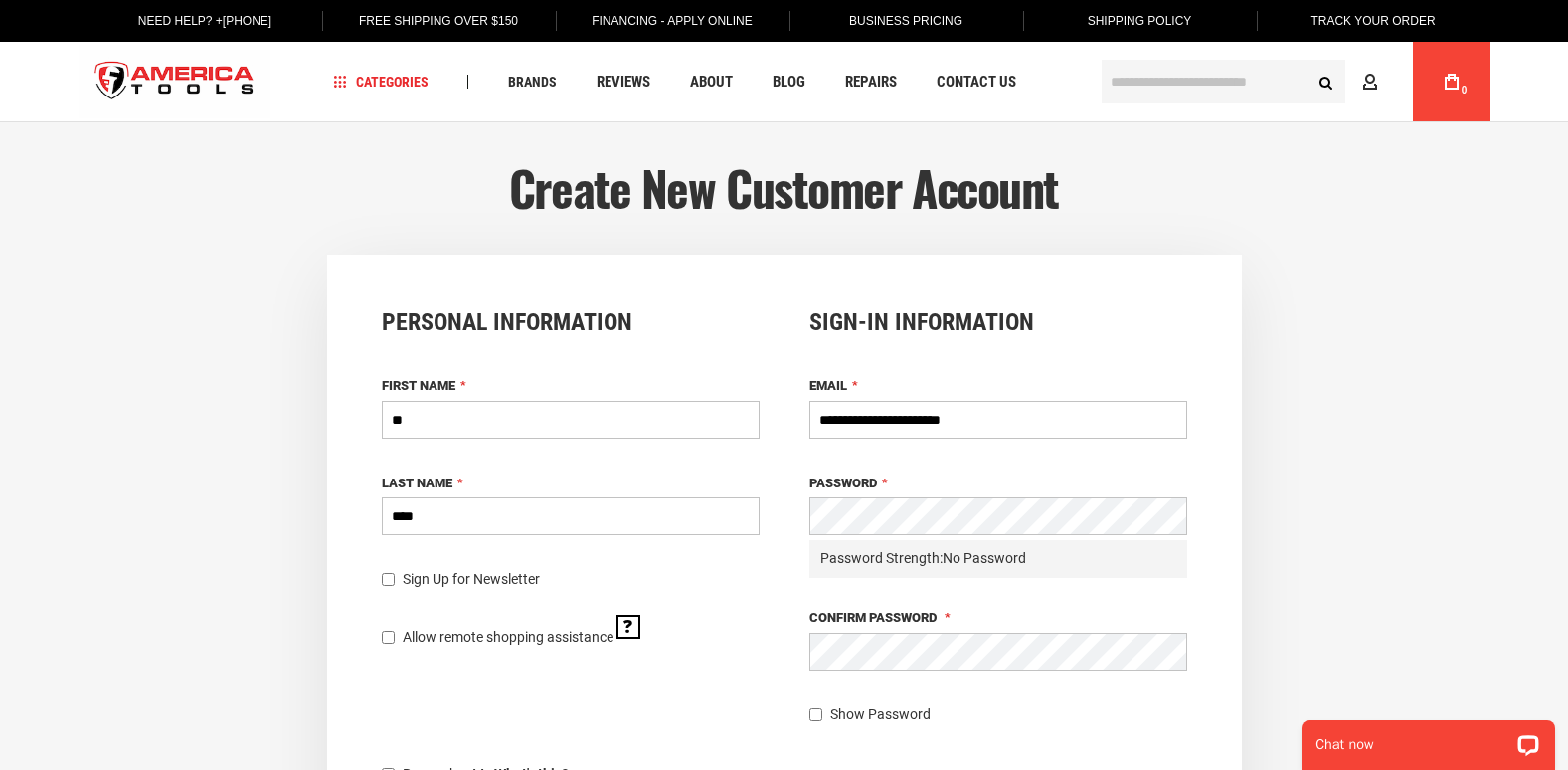 type on "*" 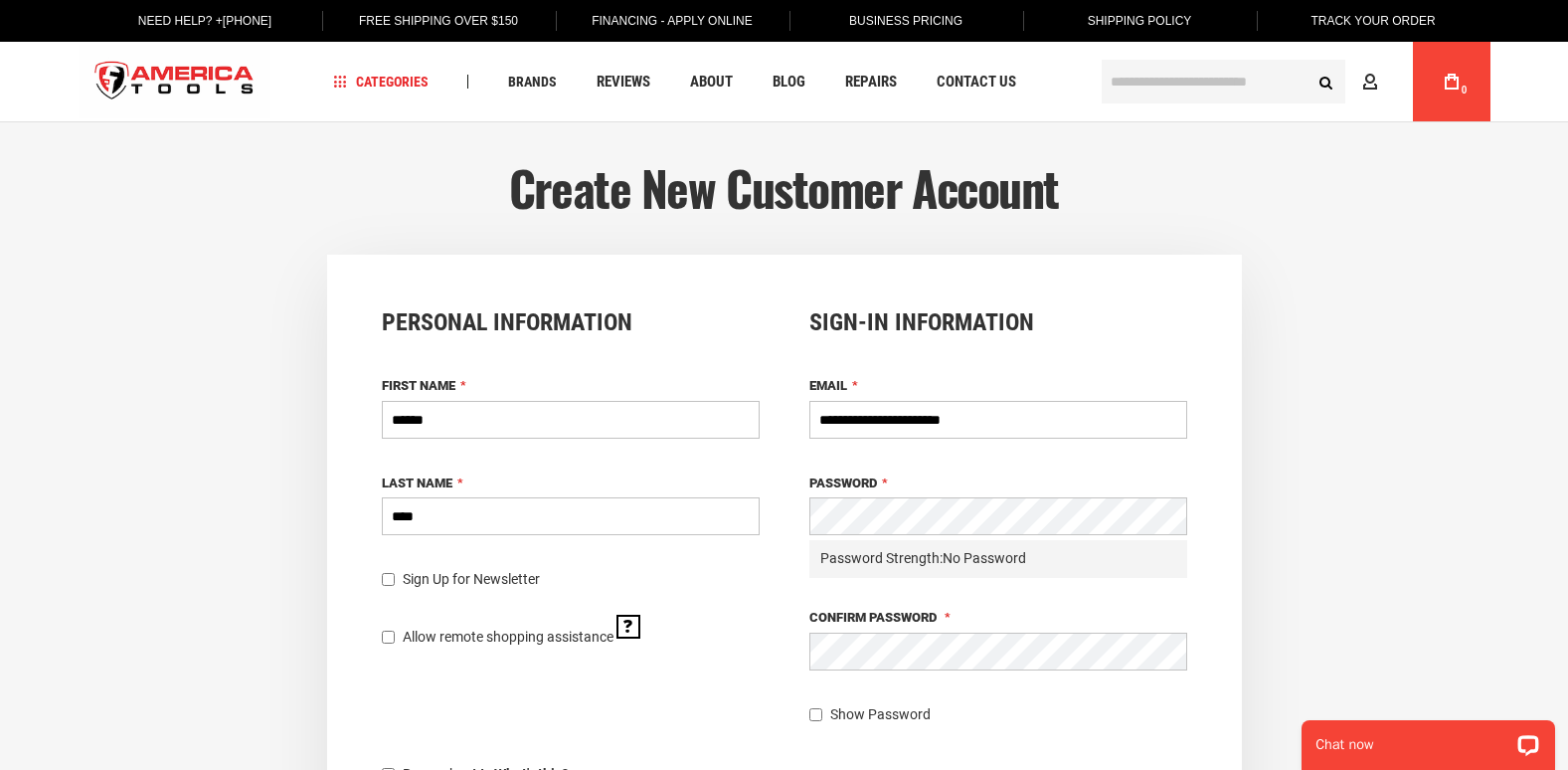 type on "******" 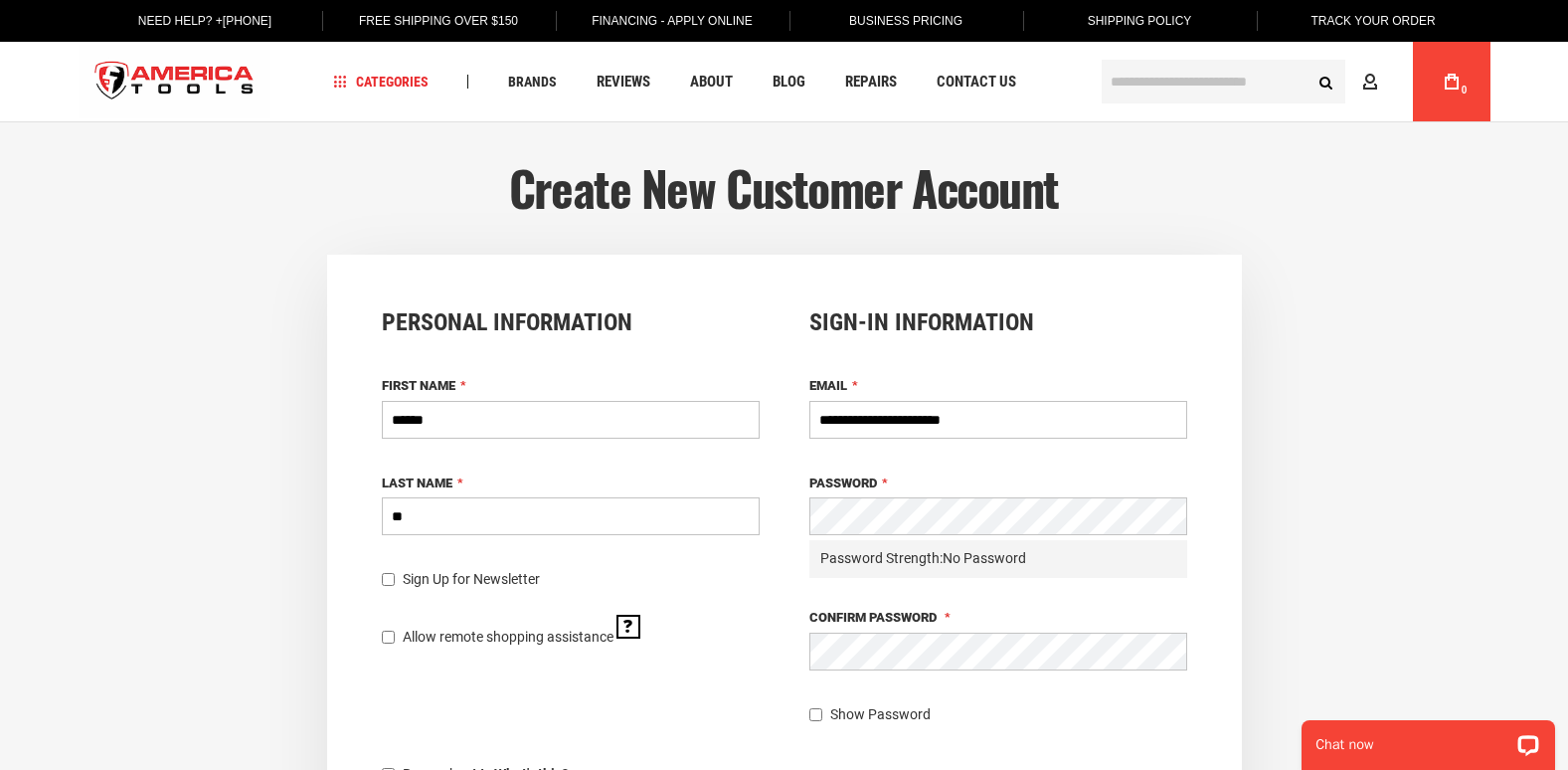 type on "*" 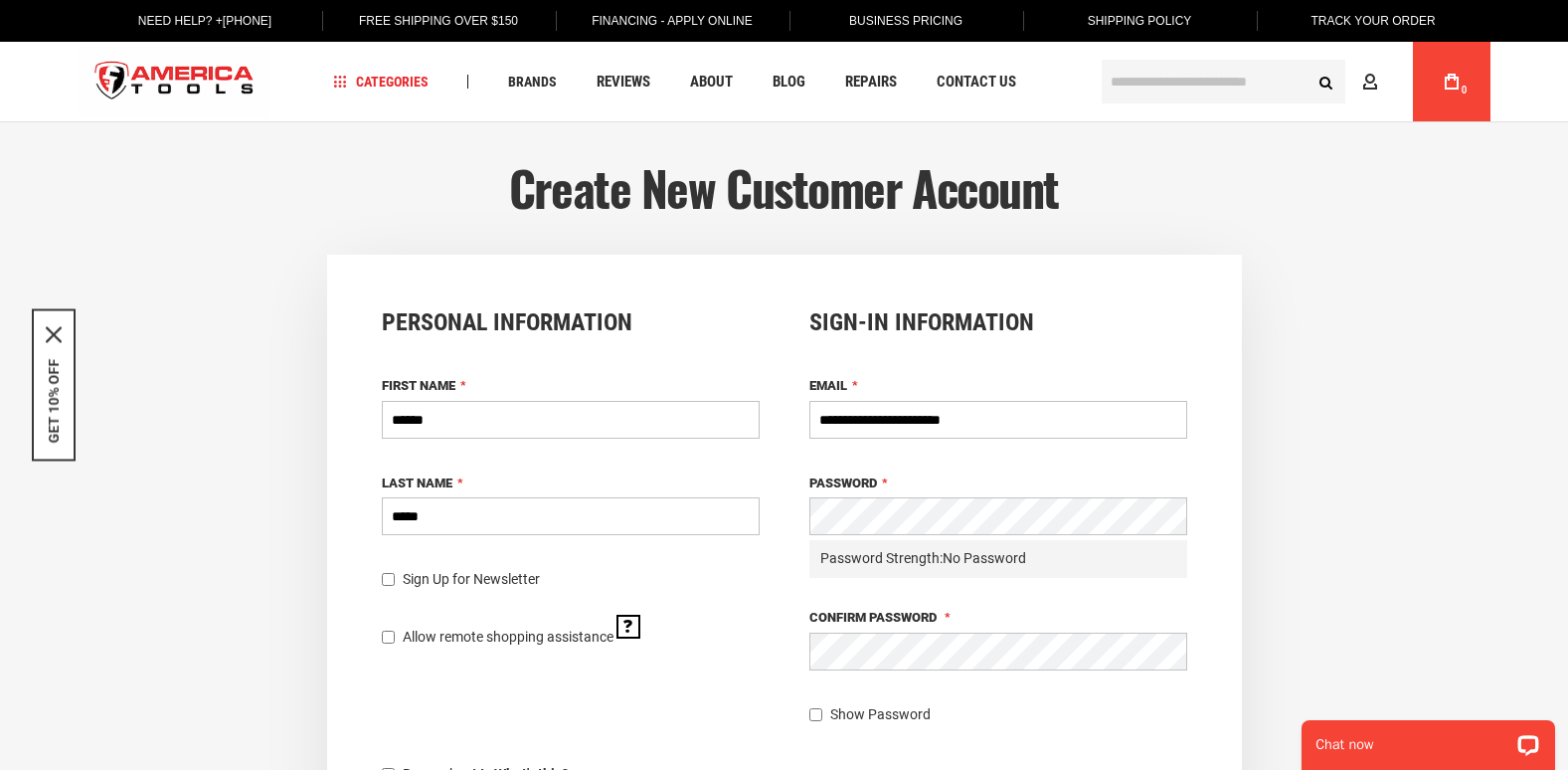 type on "*****" 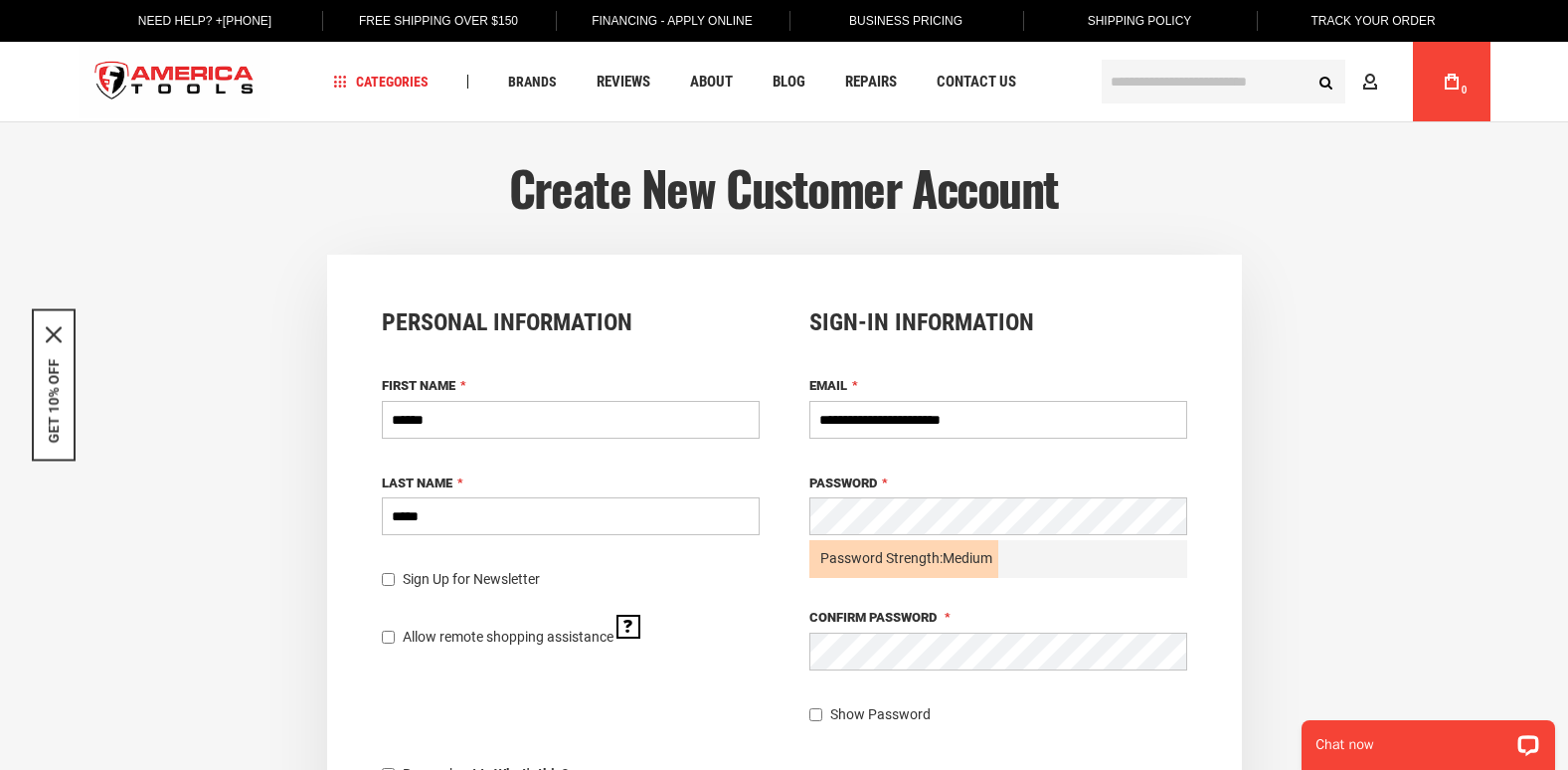 click on "Confirm Password" at bounding box center (998, 641) 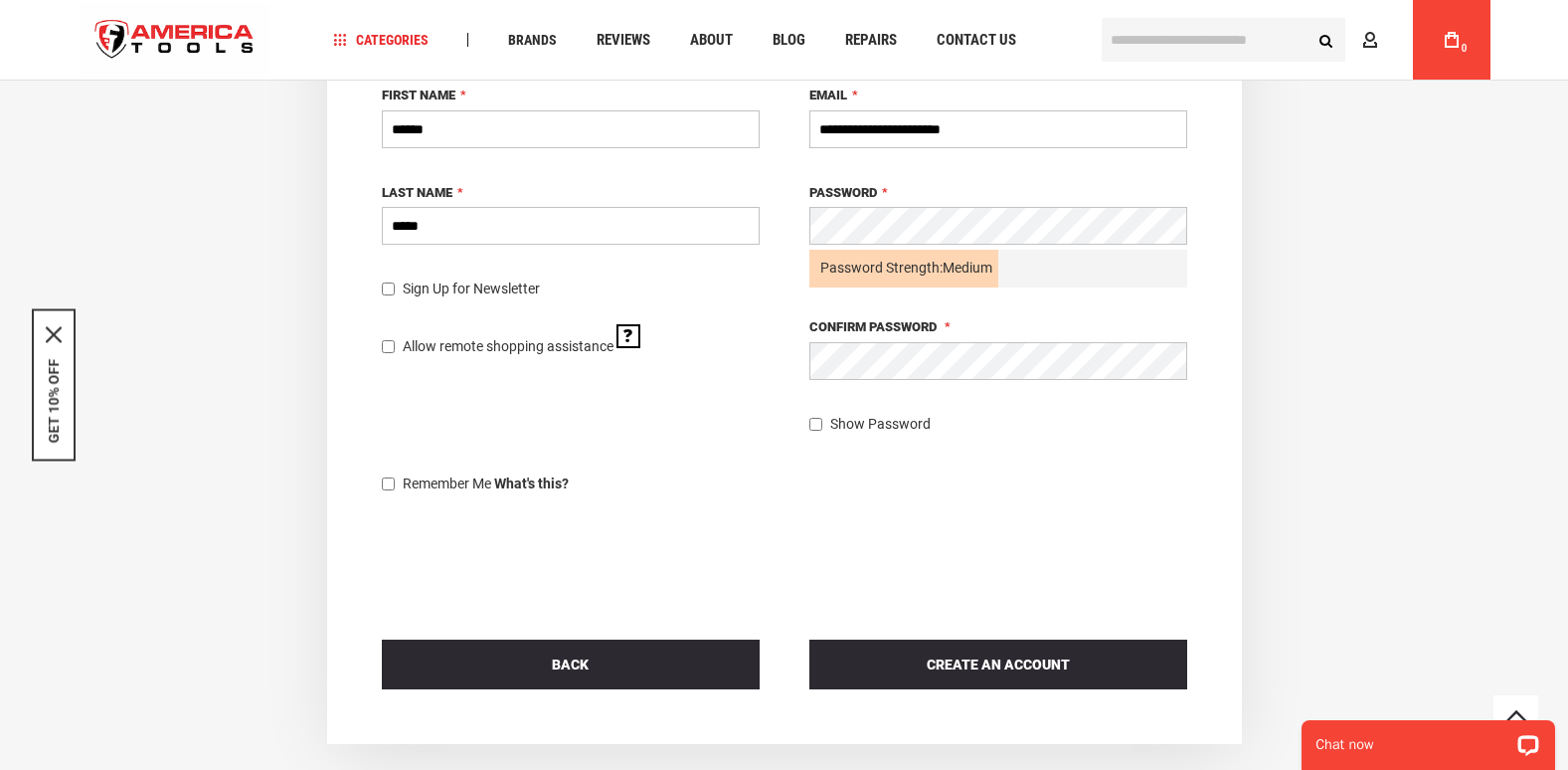 scroll, scrollTop: 298, scrollLeft: 0, axis: vertical 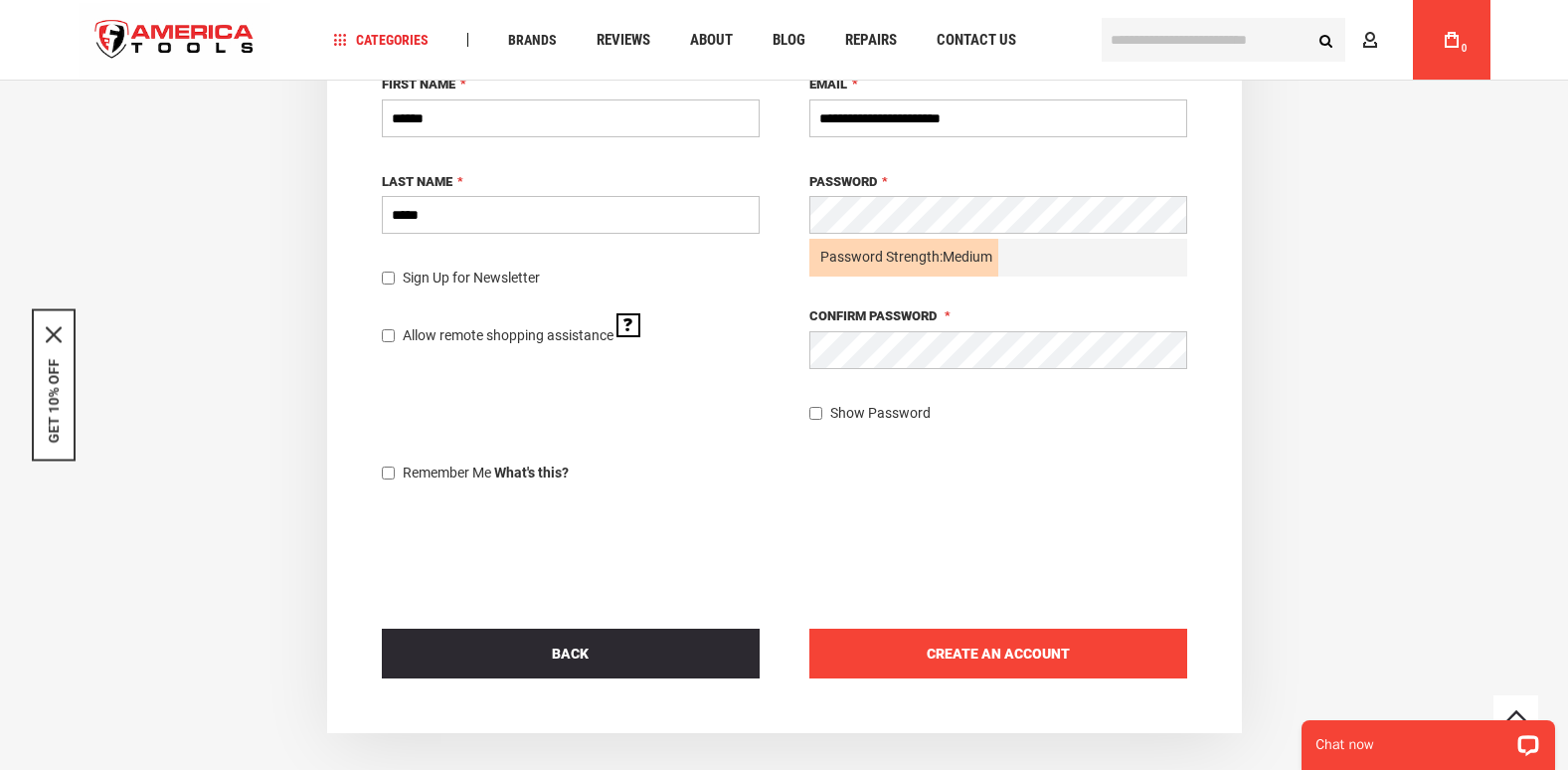 click on "Create an Account" at bounding box center (998, 654) 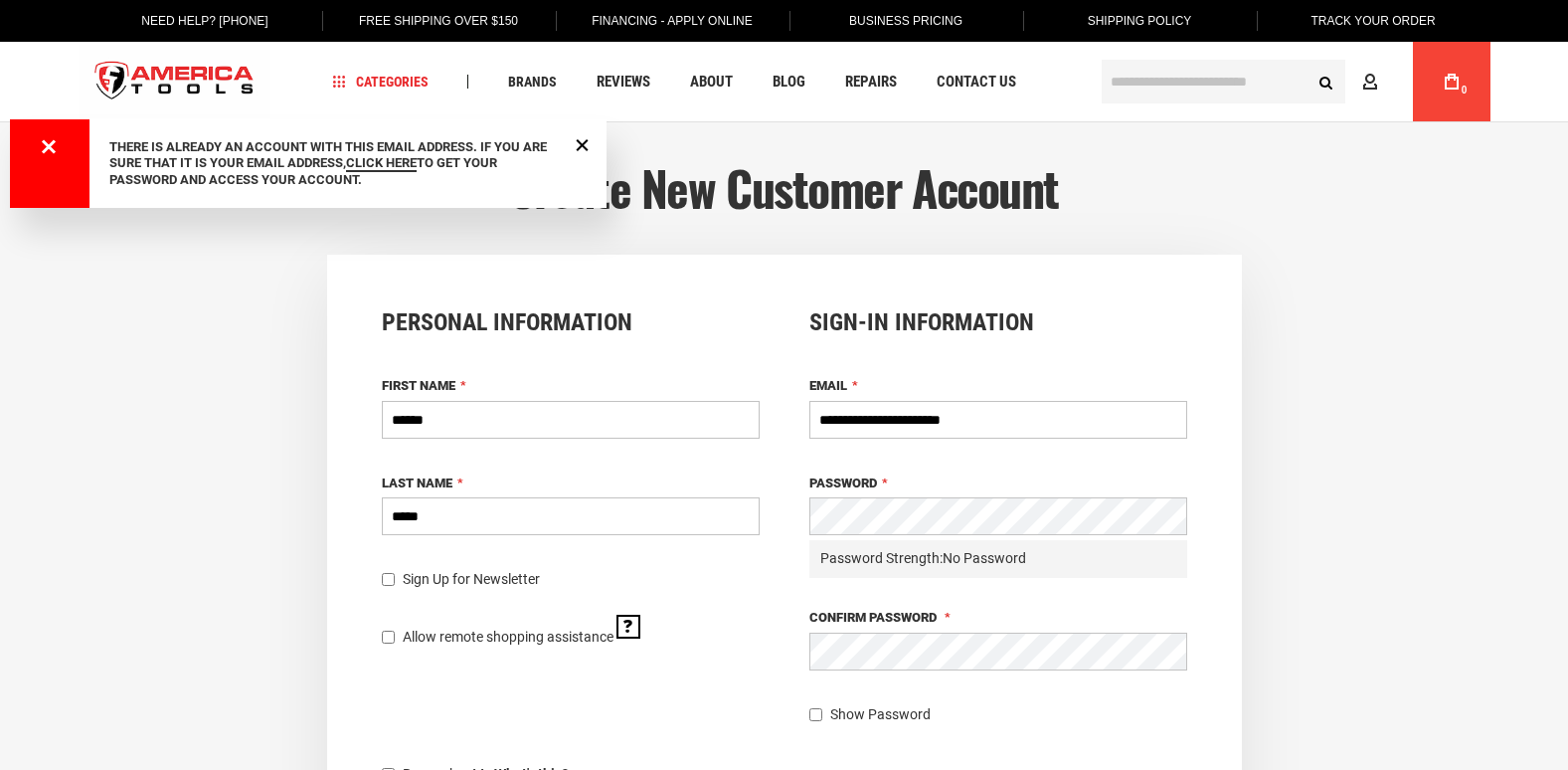 scroll, scrollTop: 0, scrollLeft: 0, axis: both 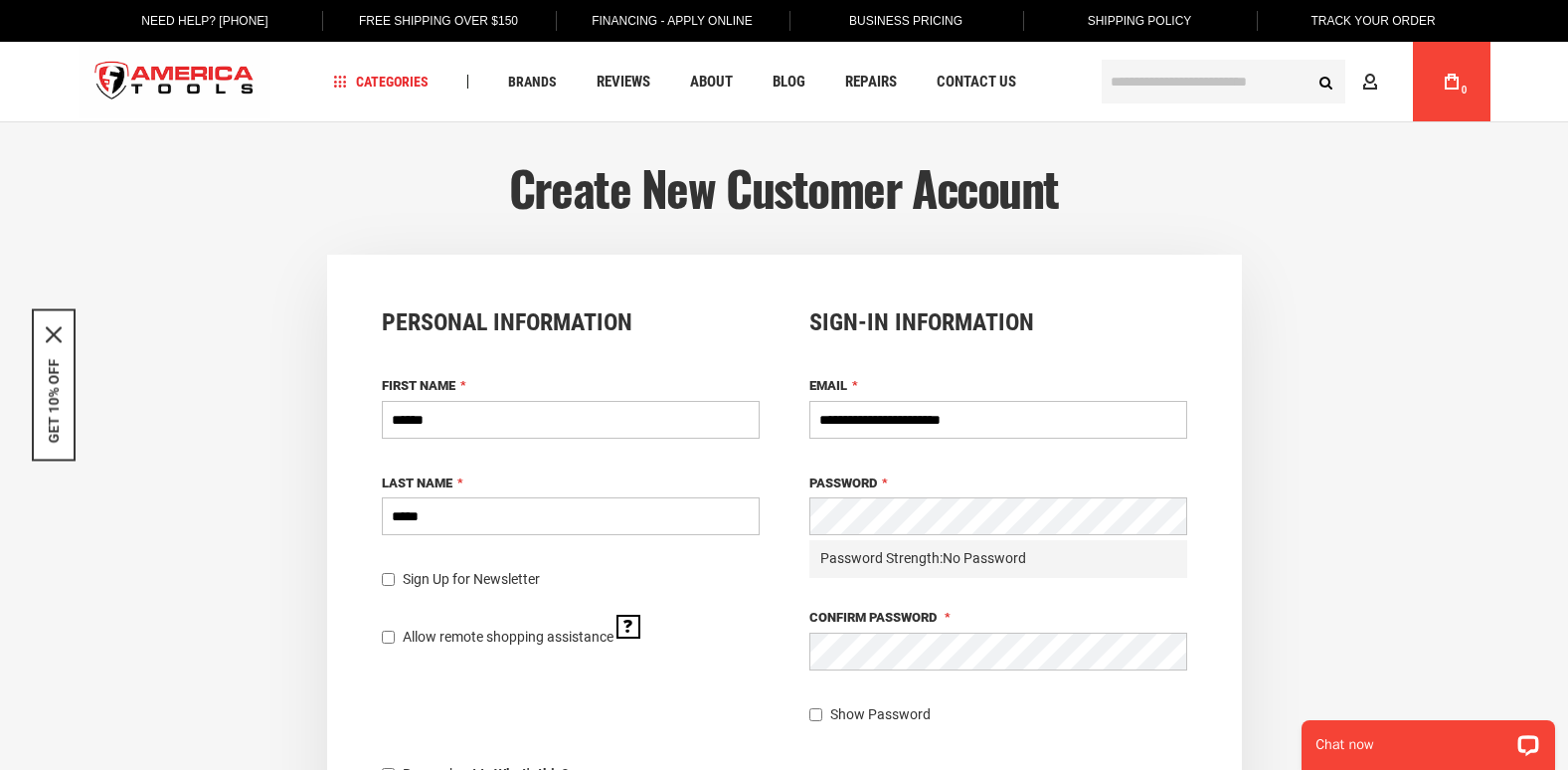 click on "Personal Information
First Name
[NAME]
Last Name
[NAME]
Sign Up for Newsletter
Allow remote shopping assistance
Tooltip
This allows merchants to "see what you see" and take actions on your behalf in order to provide better assistance.
Sign-in Information
Email
[EMAIL]" at bounding box center [784, 645] 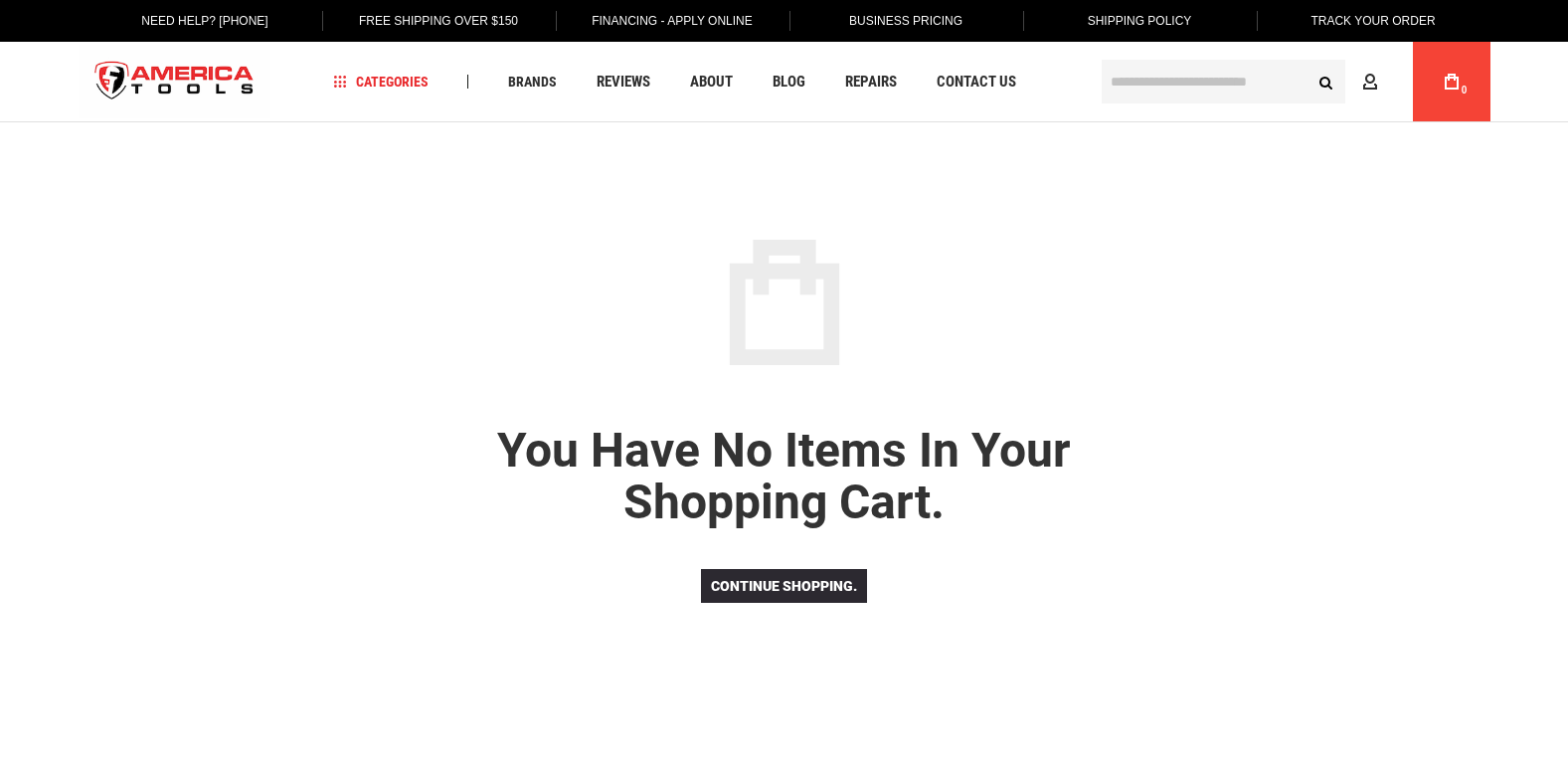 scroll, scrollTop: 0, scrollLeft: 0, axis: both 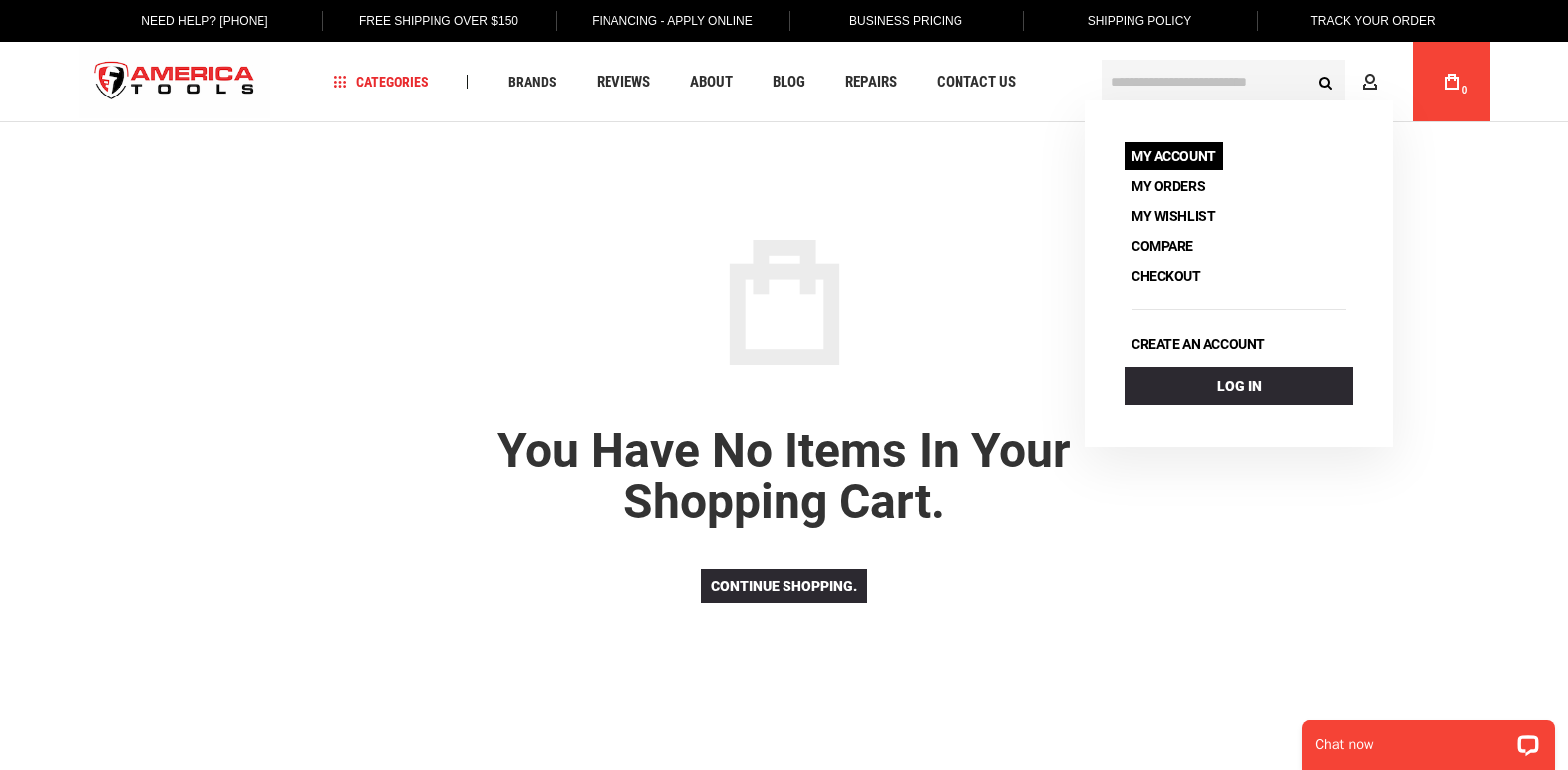 click on "My Account" at bounding box center (1173, 156) 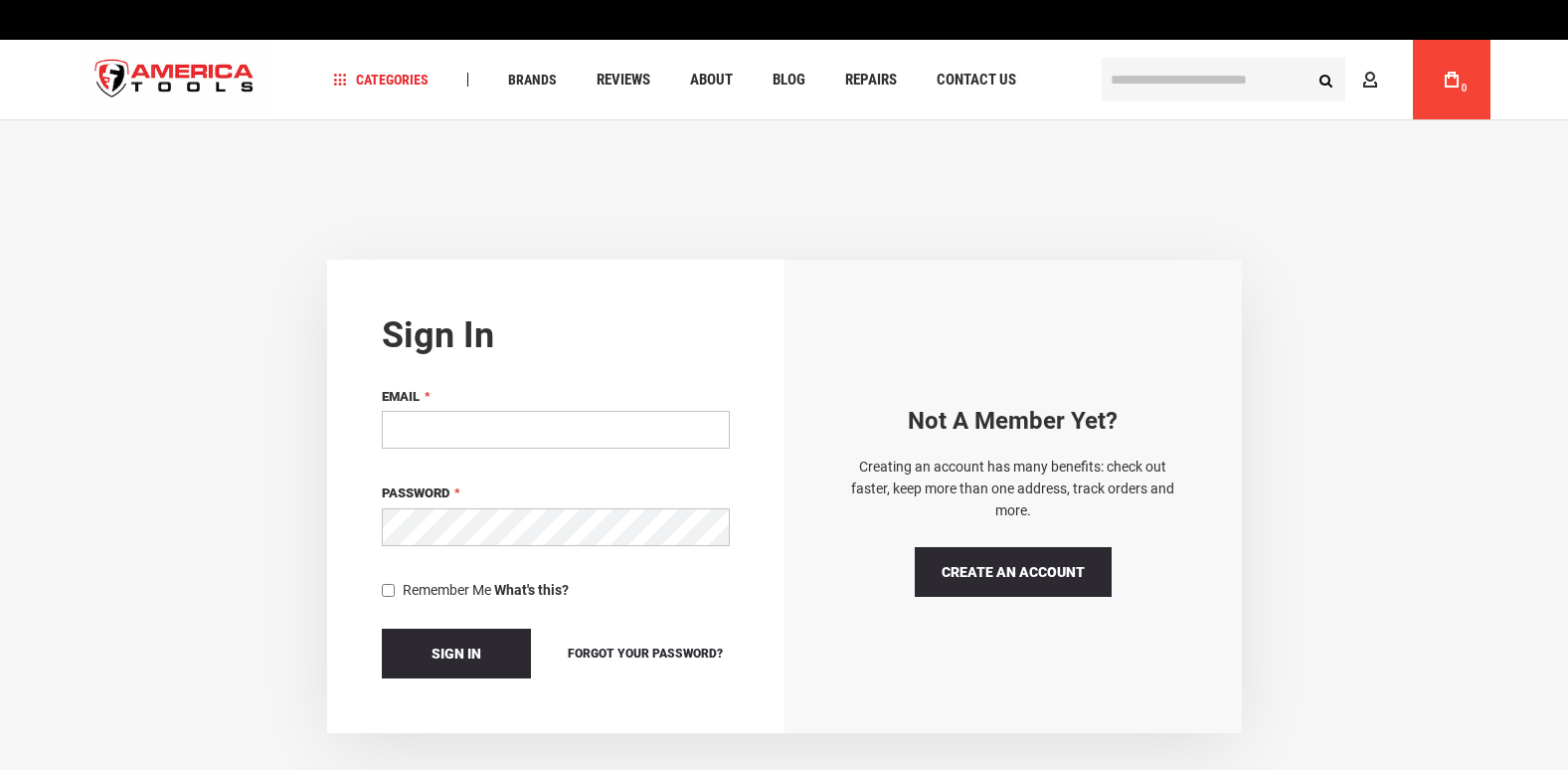scroll, scrollTop: 0, scrollLeft: 0, axis: both 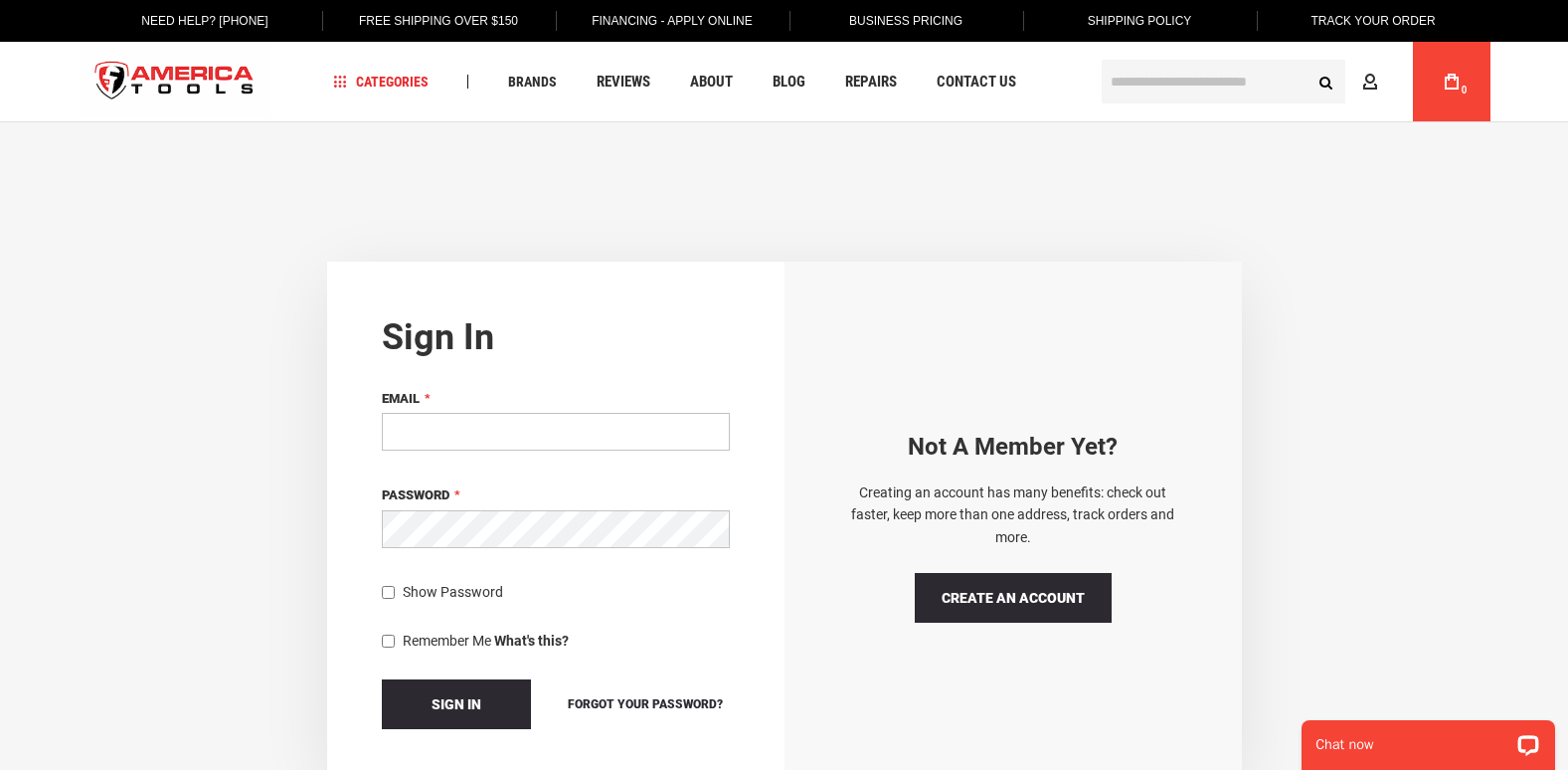 click on "Email" at bounding box center [556, 432] 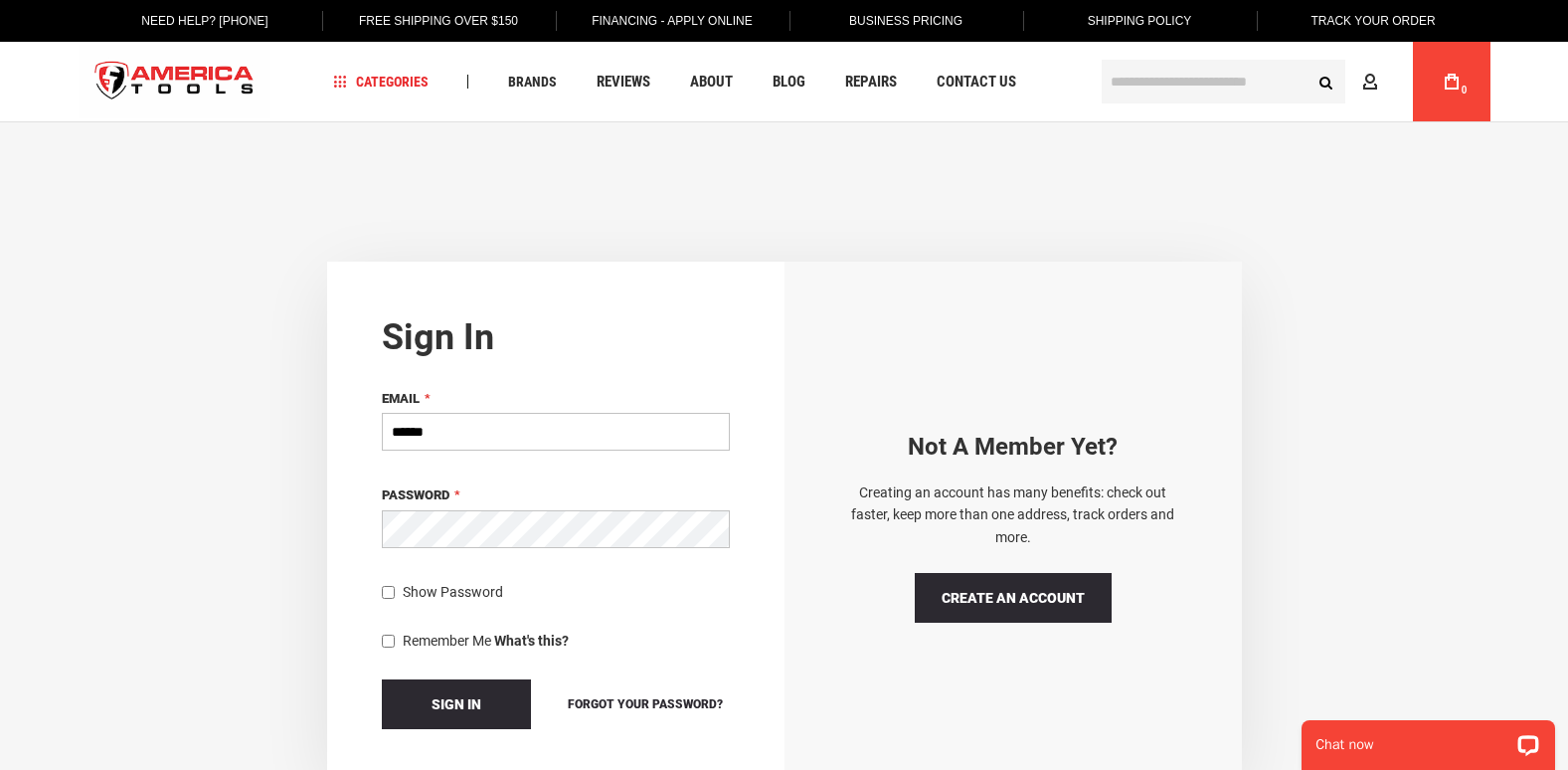 type on "******" 